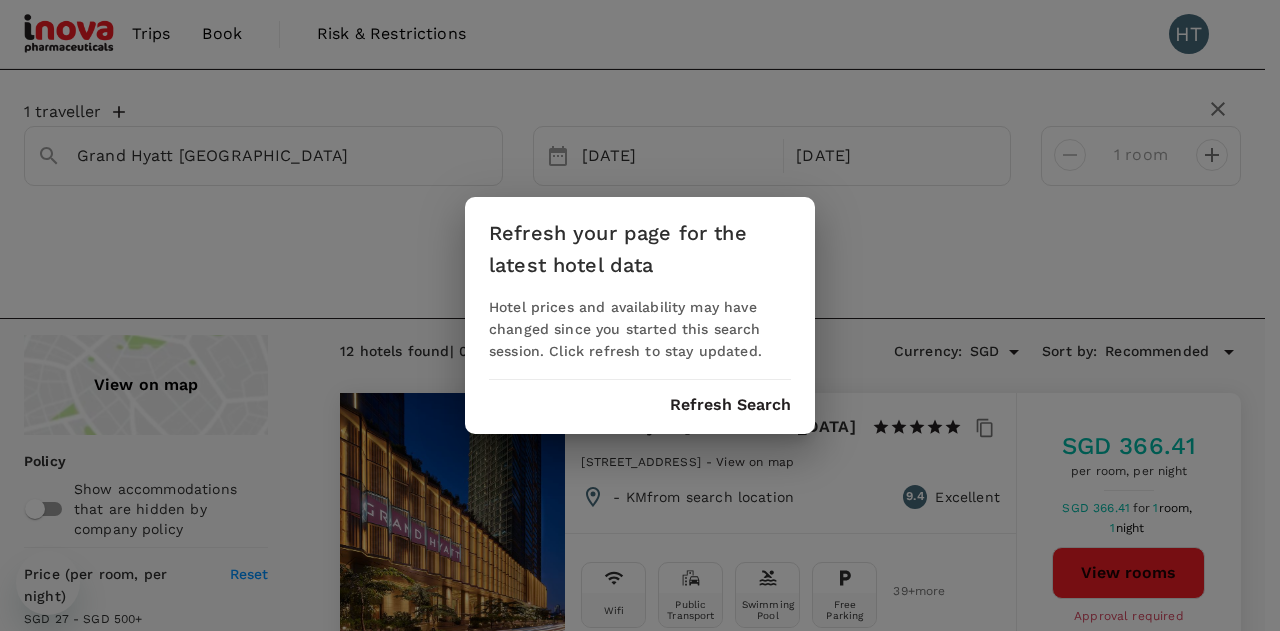 scroll, scrollTop: 300, scrollLeft: 0, axis: vertical 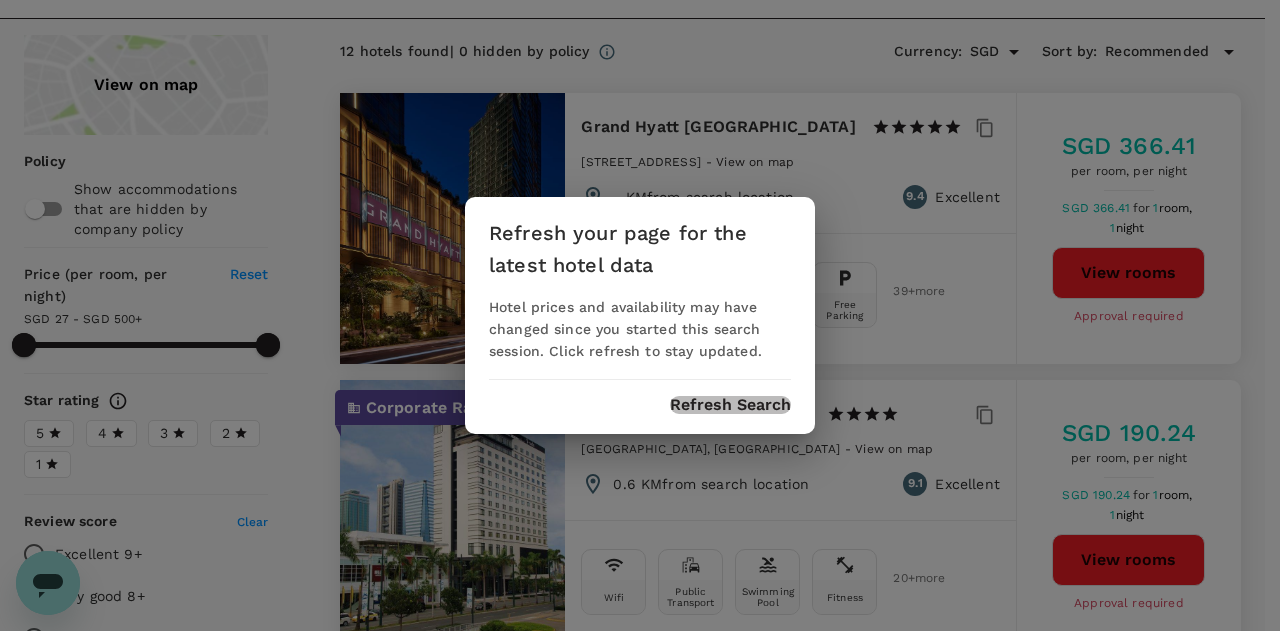 click on "Refresh Search" at bounding box center [730, 405] 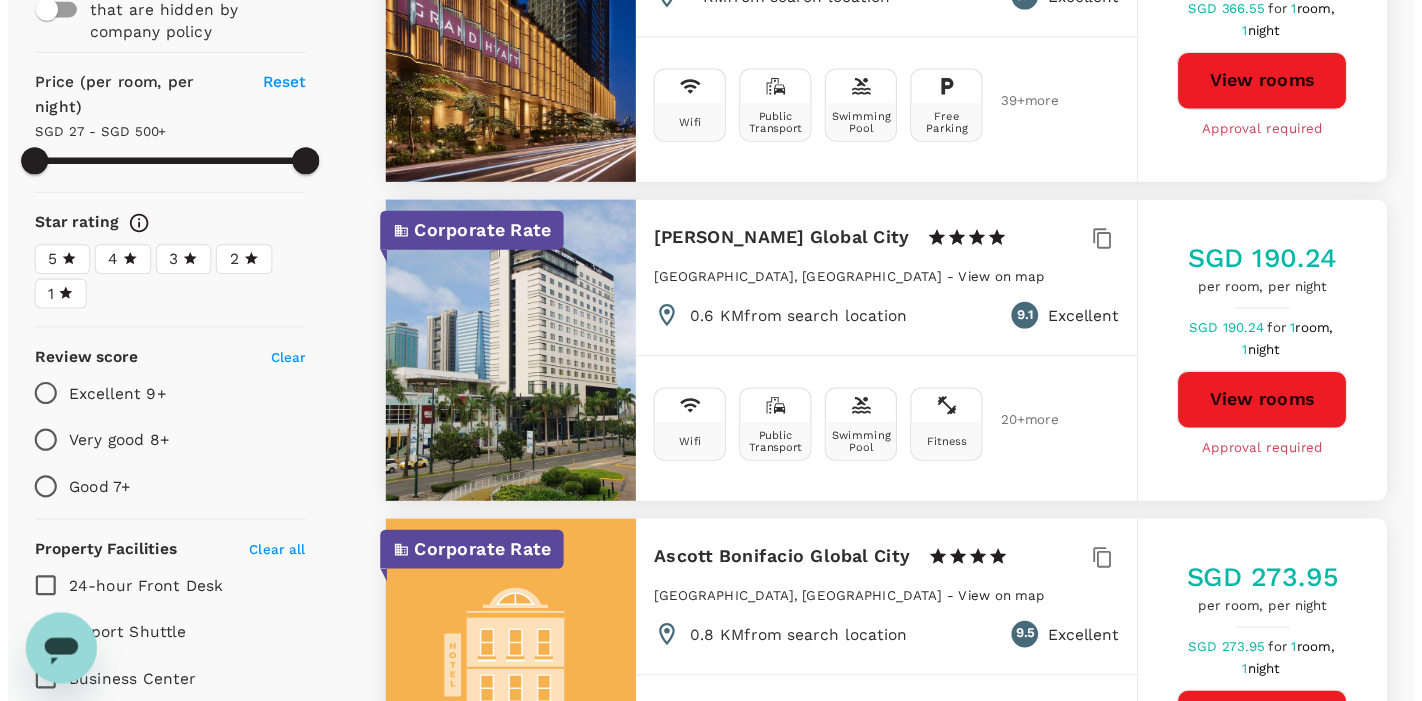 scroll, scrollTop: 500, scrollLeft: 0, axis: vertical 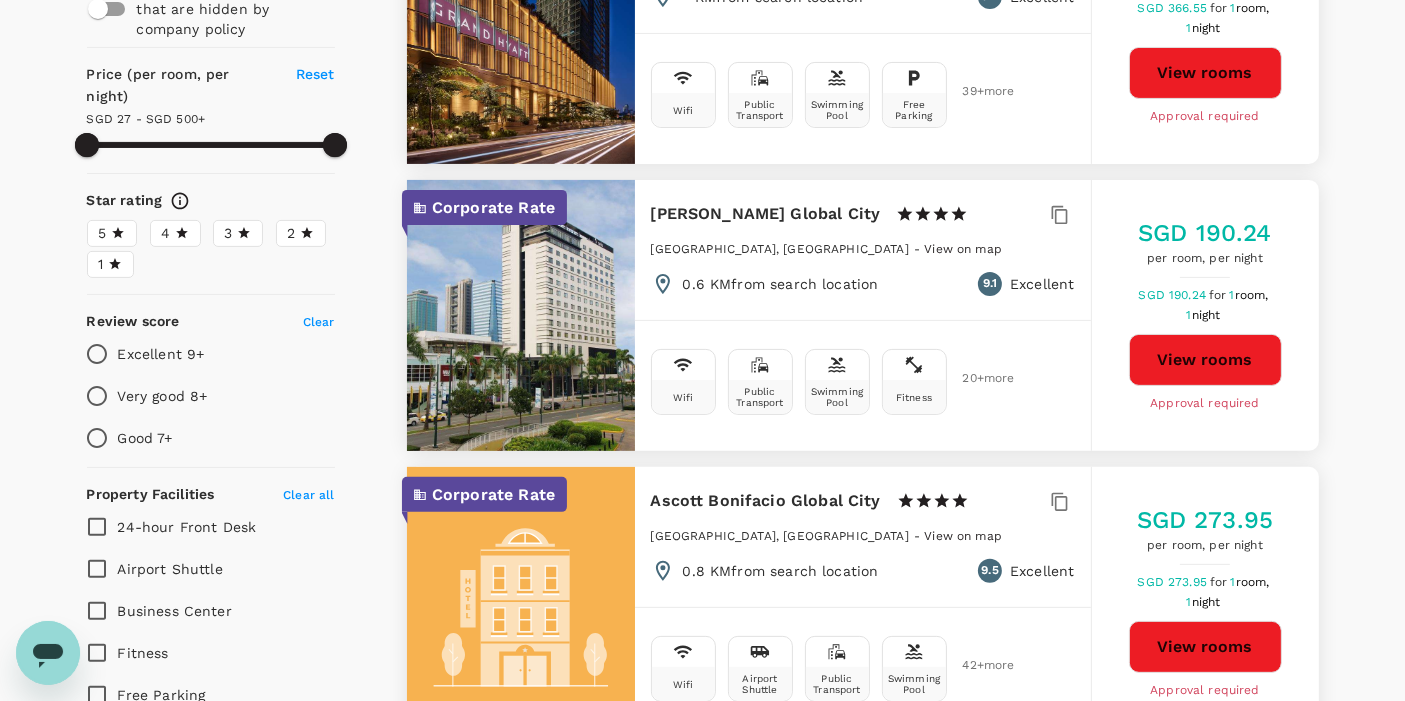 type on "499.91" 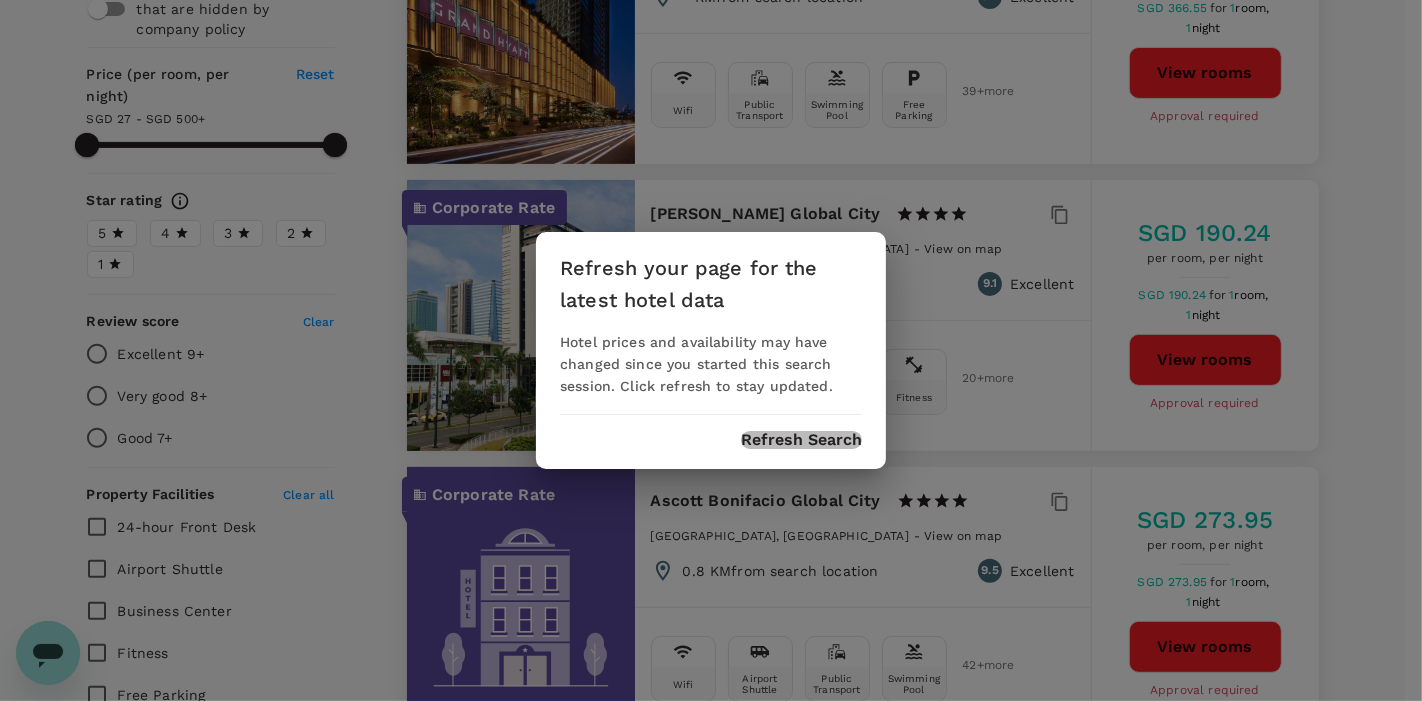 click on "Refresh Search" at bounding box center [801, 440] 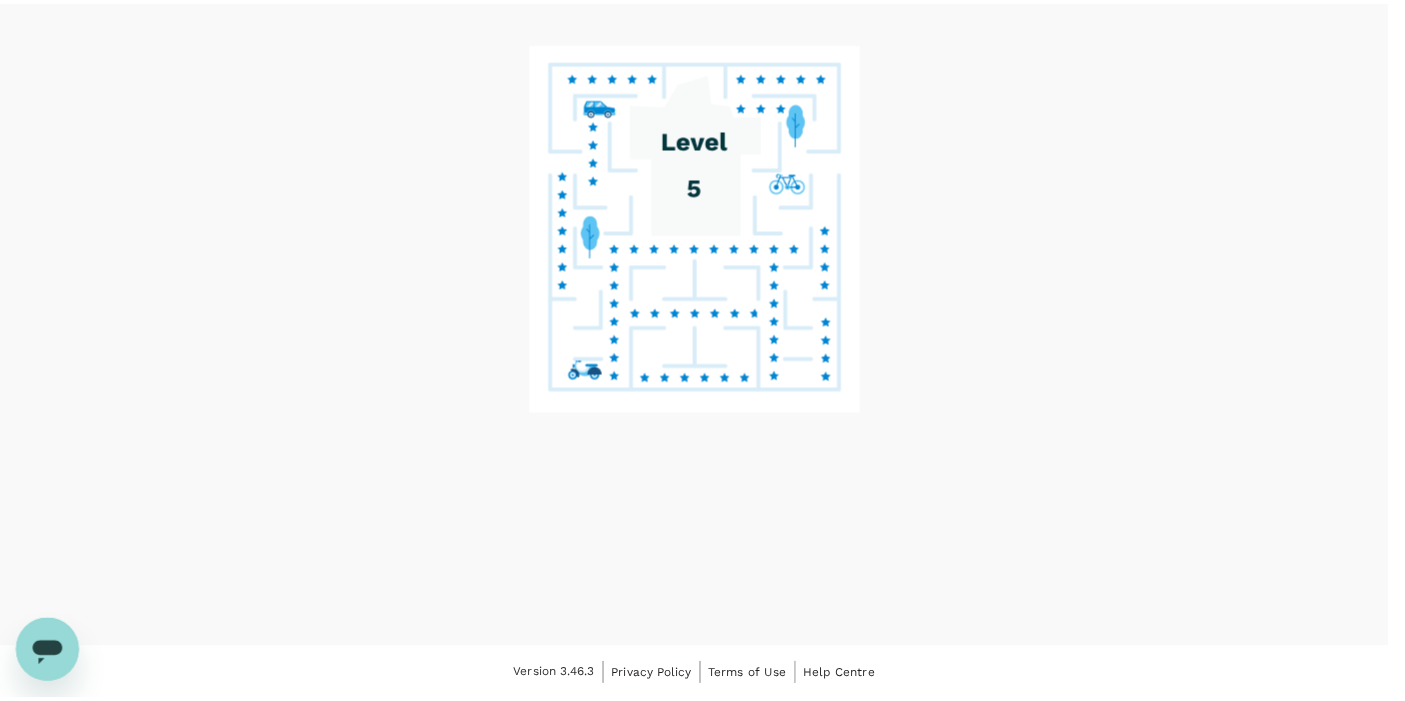 scroll, scrollTop: 1, scrollLeft: 0, axis: vertical 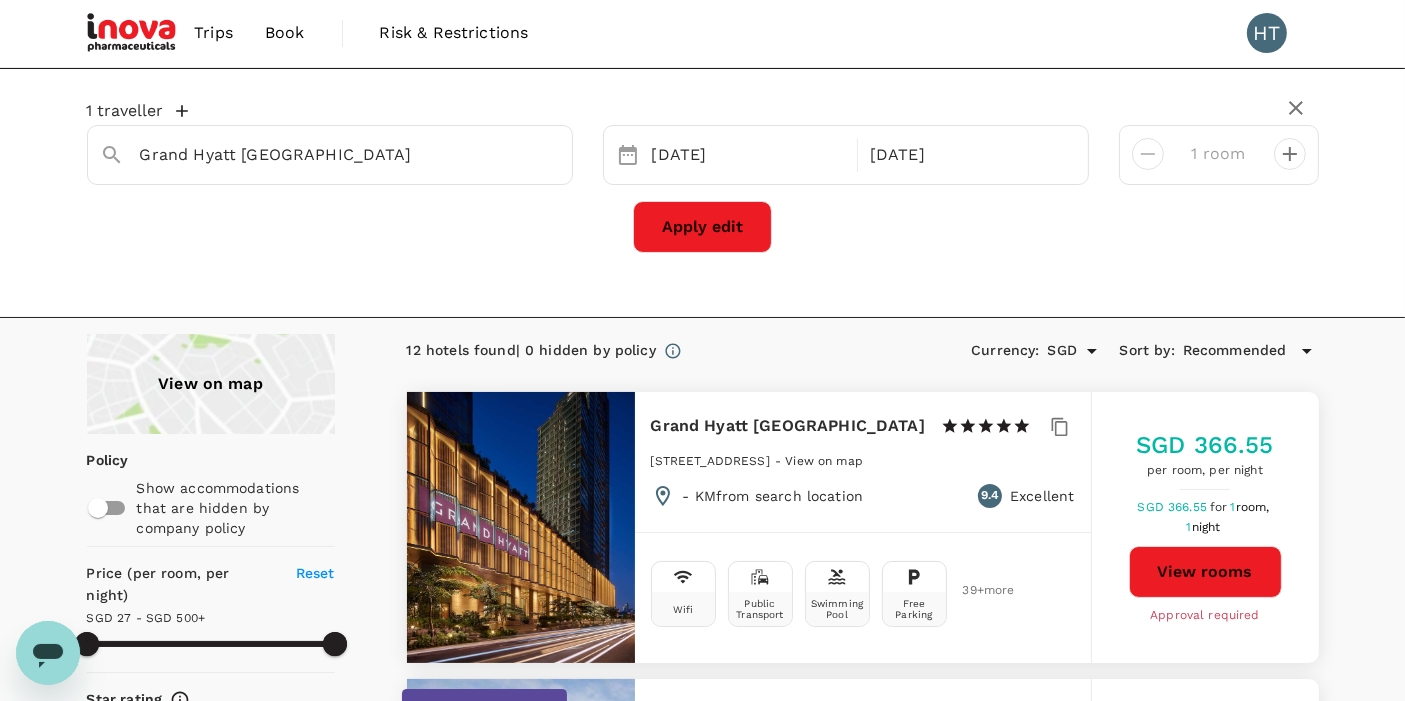 type on "499.91" 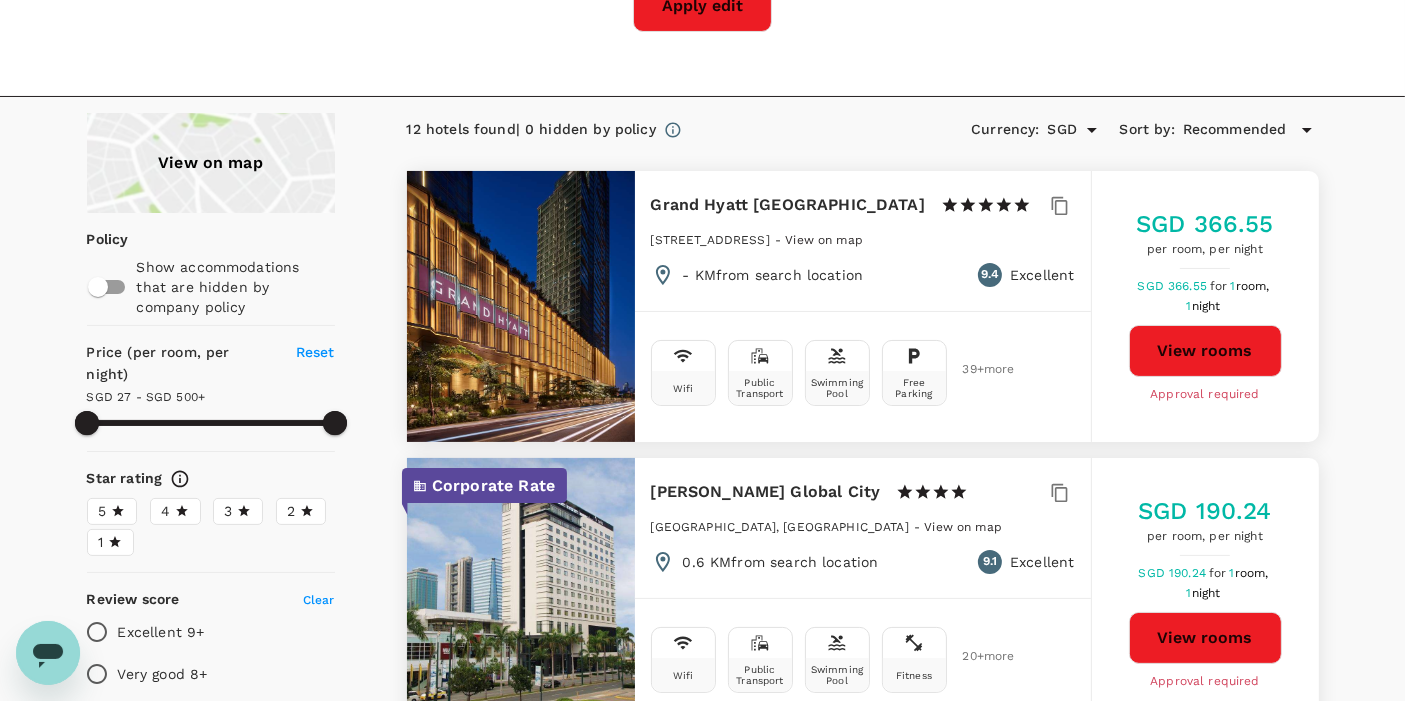 scroll, scrollTop: 0, scrollLeft: 0, axis: both 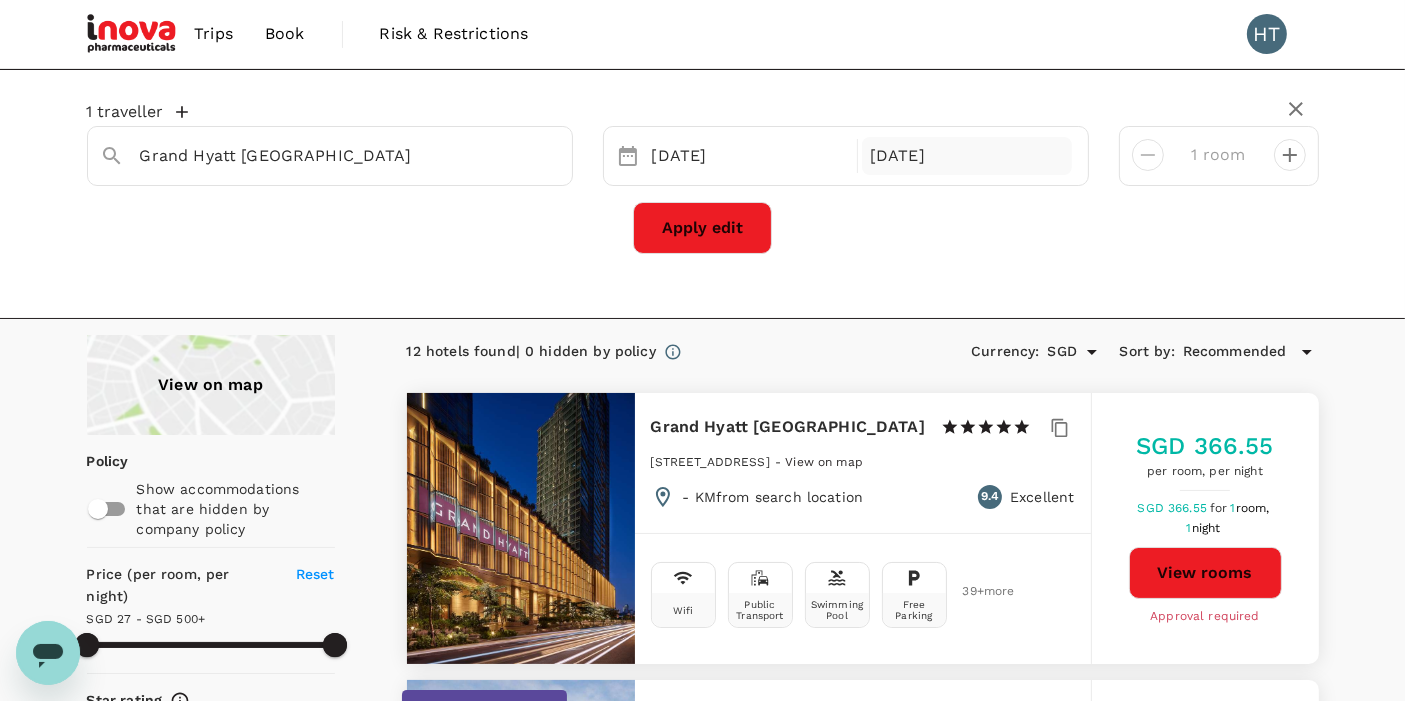 click on "18 Aug" at bounding box center (967, 156) 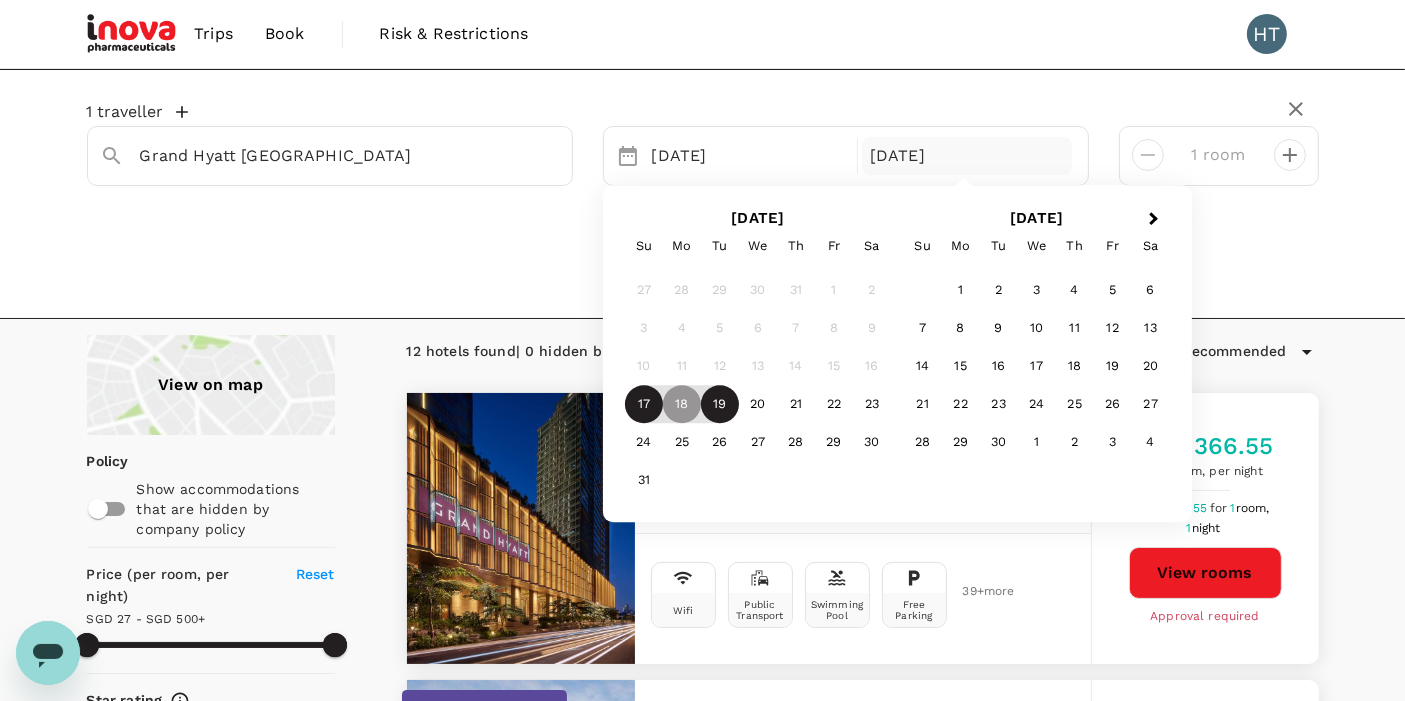 click on "19" at bounding box center [720, 405] 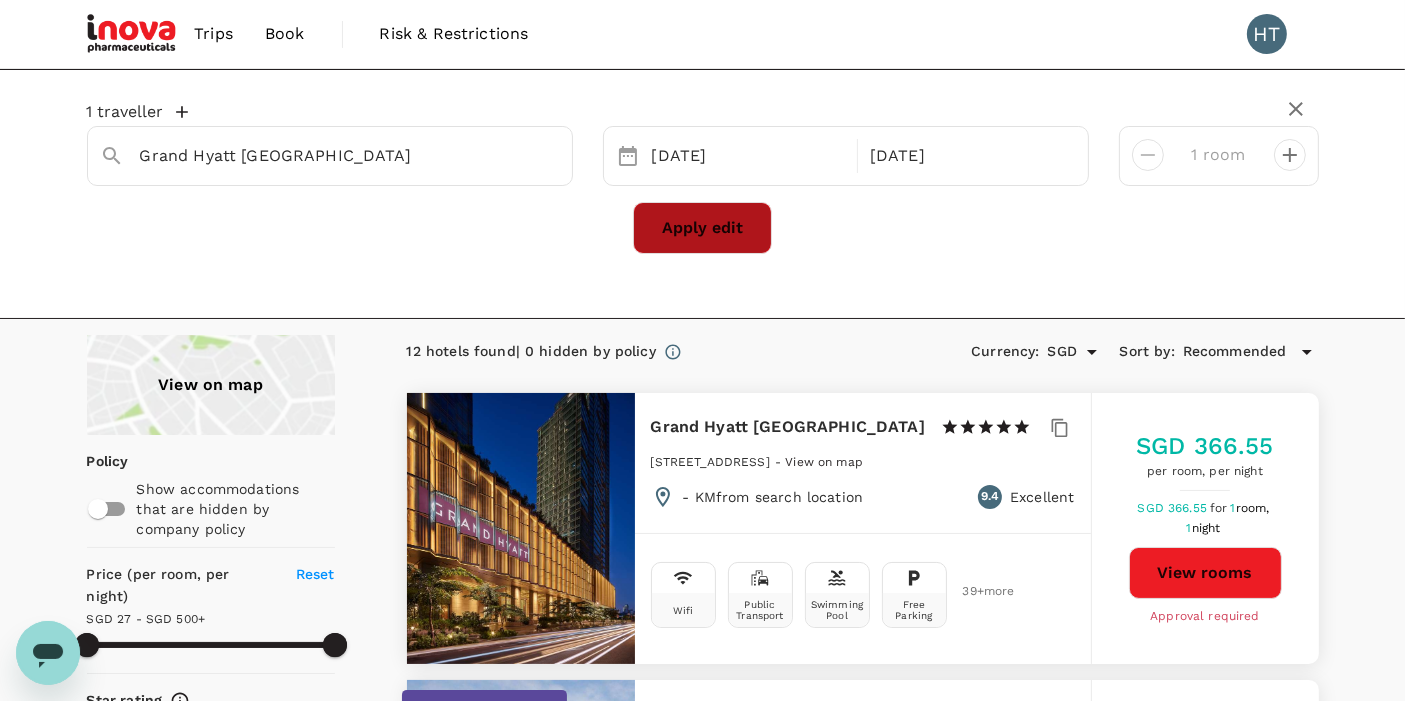 click on "Apply edit" at bounding box center [702, 228] 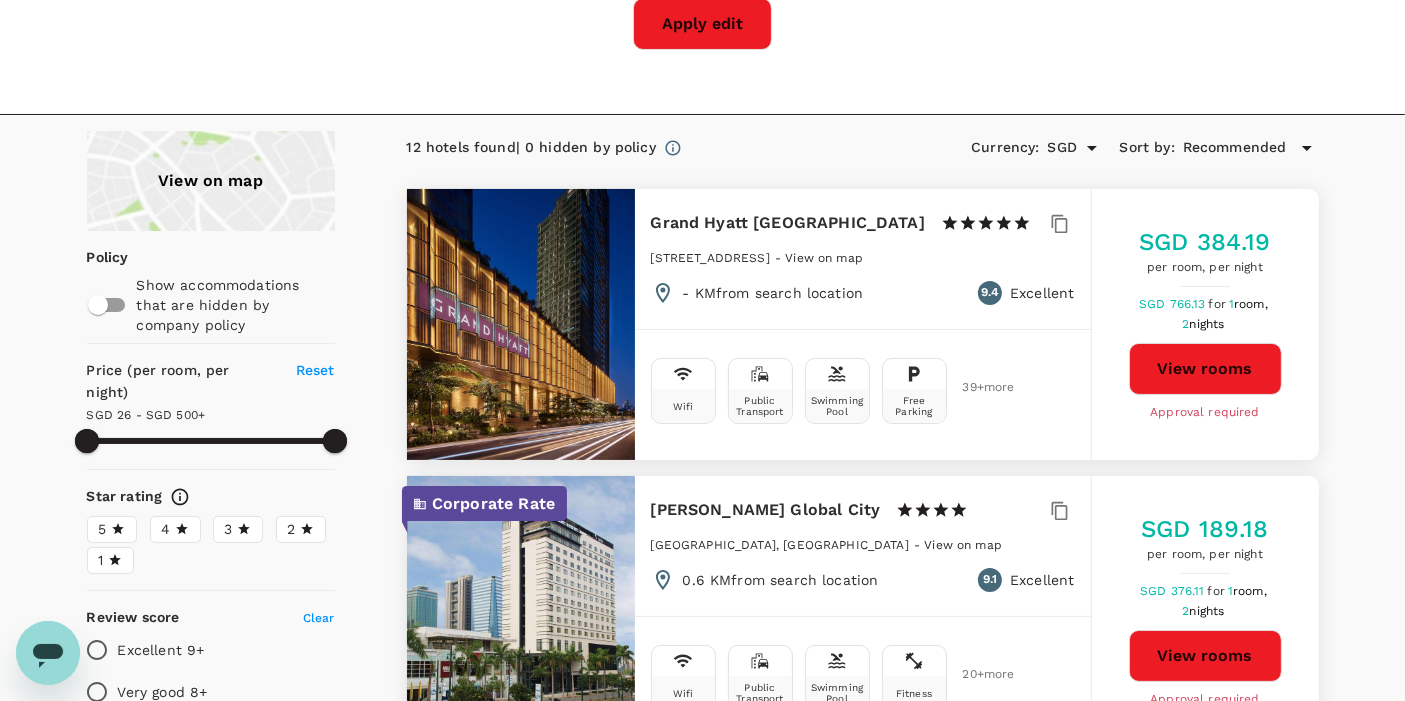 scroll, scrollTop: 333, scrollLeft: 0, axis: vertical 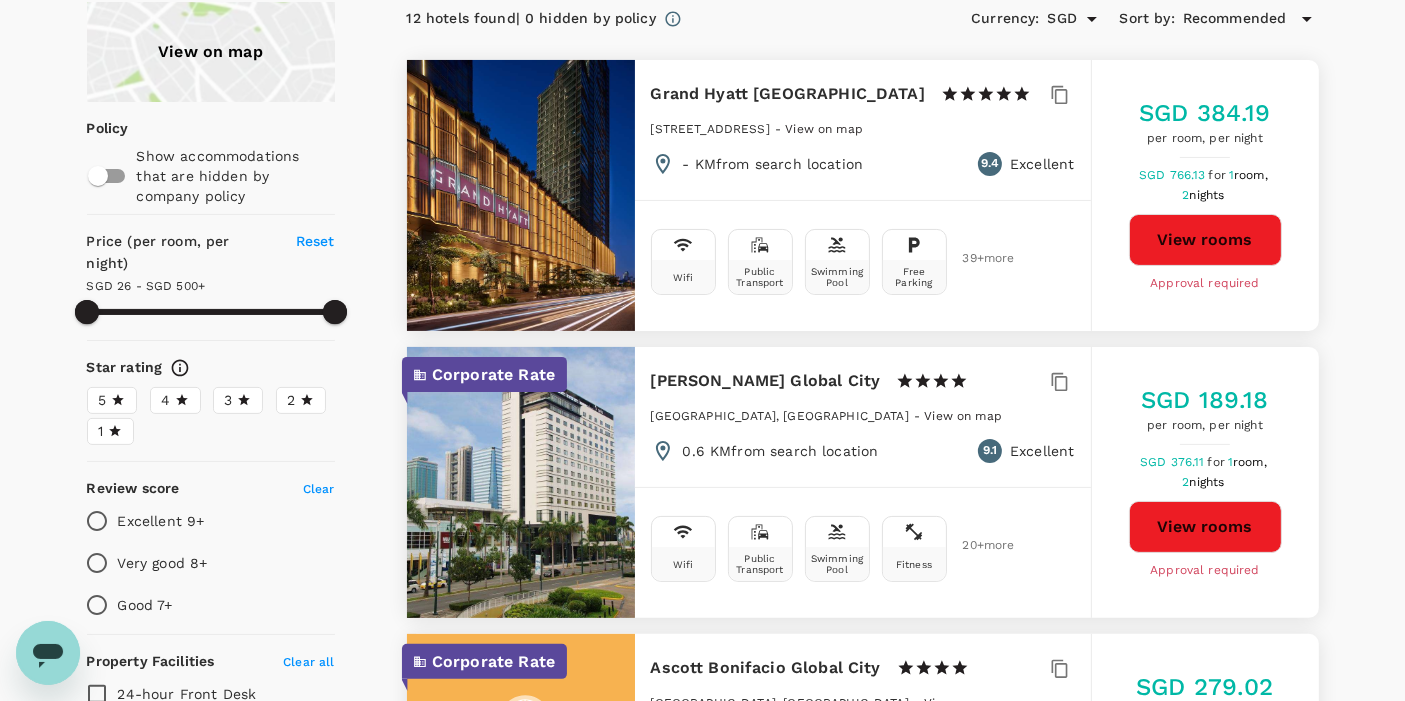 click on "View rooms" at bounding box center (1205, 240) 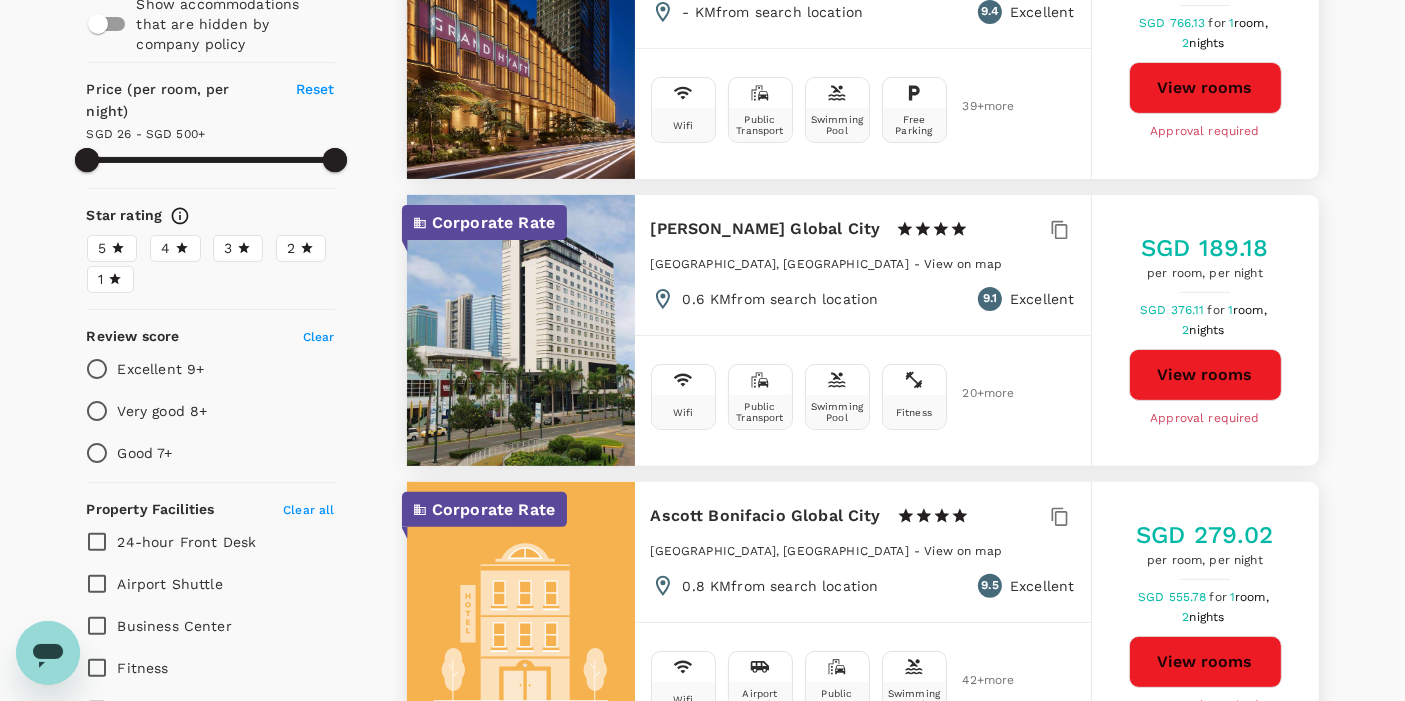 scroll, scrollTop: 555, scrollLeft: 0, axis: vertical 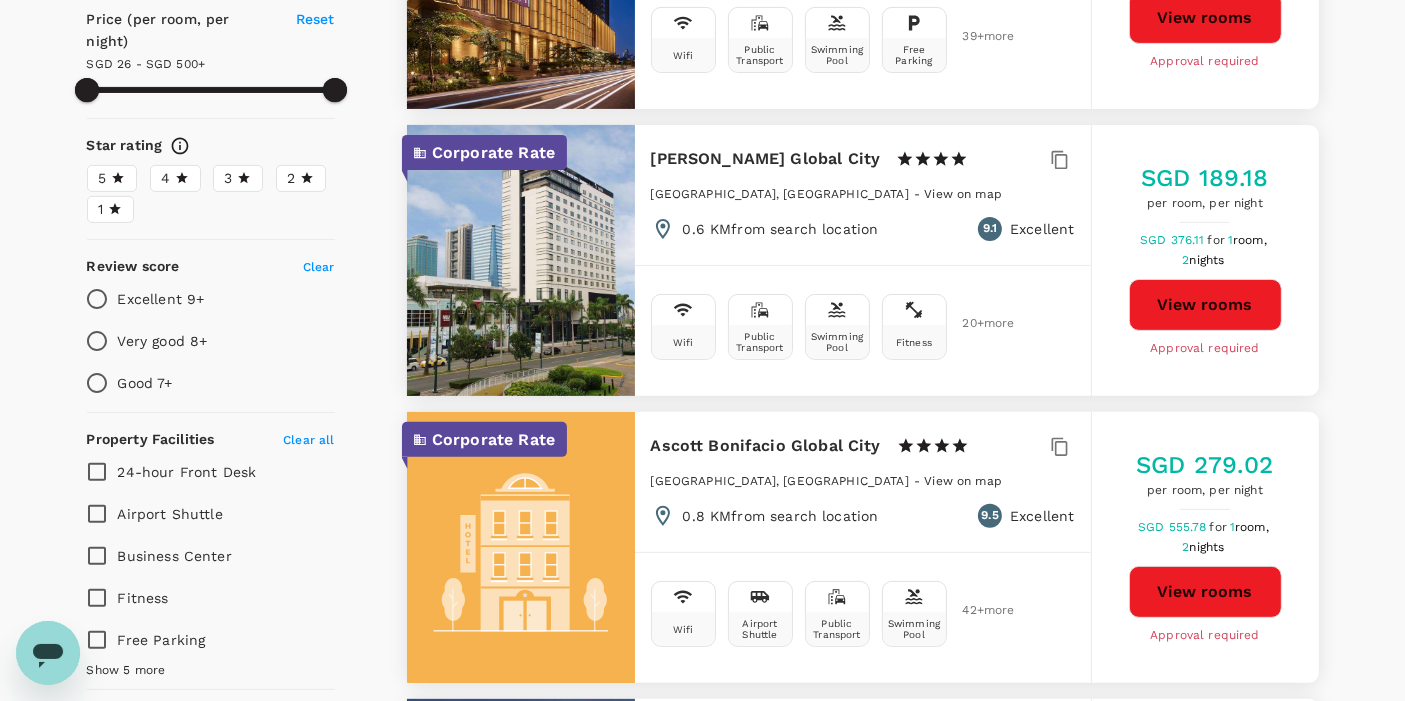 click on "View rooms" at bounding box center [1205, 592] 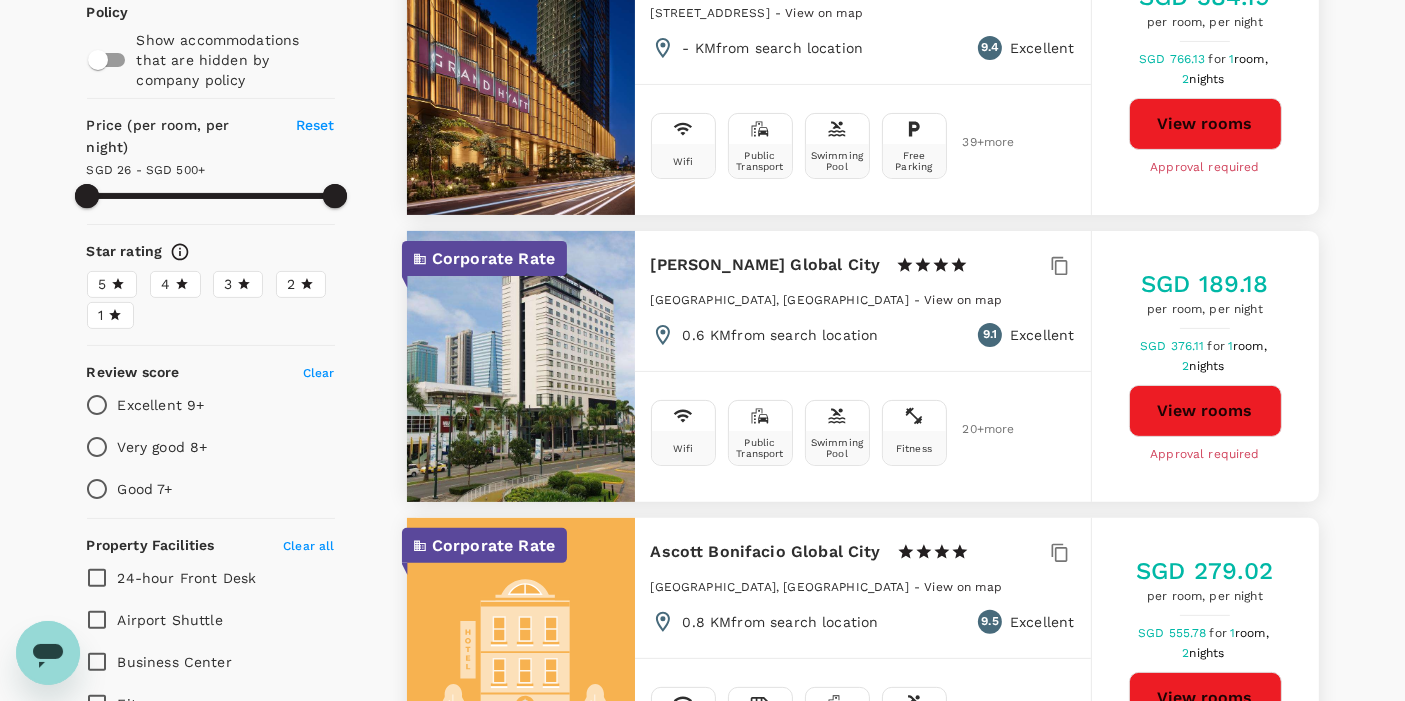 scroll, scrollTop: 333, scrollLeft: 0, axis: vertical 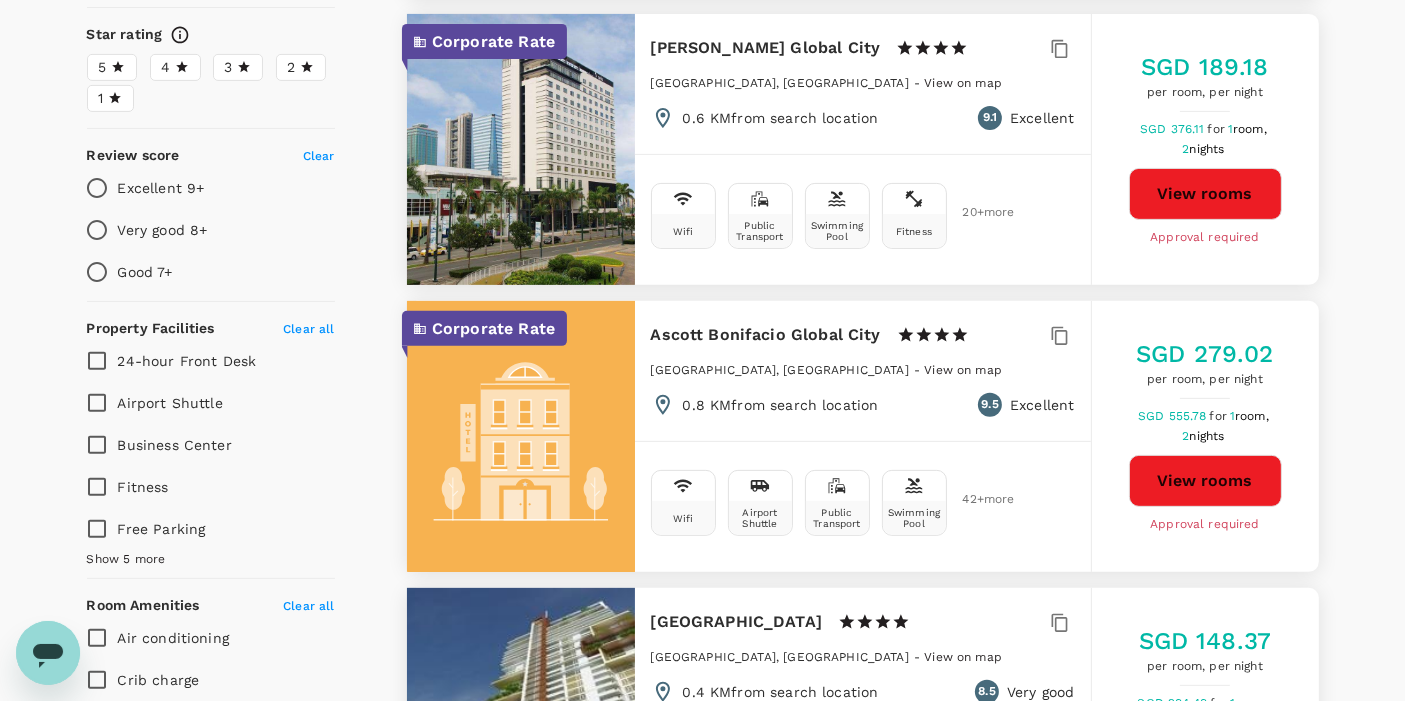 type on "499.05" 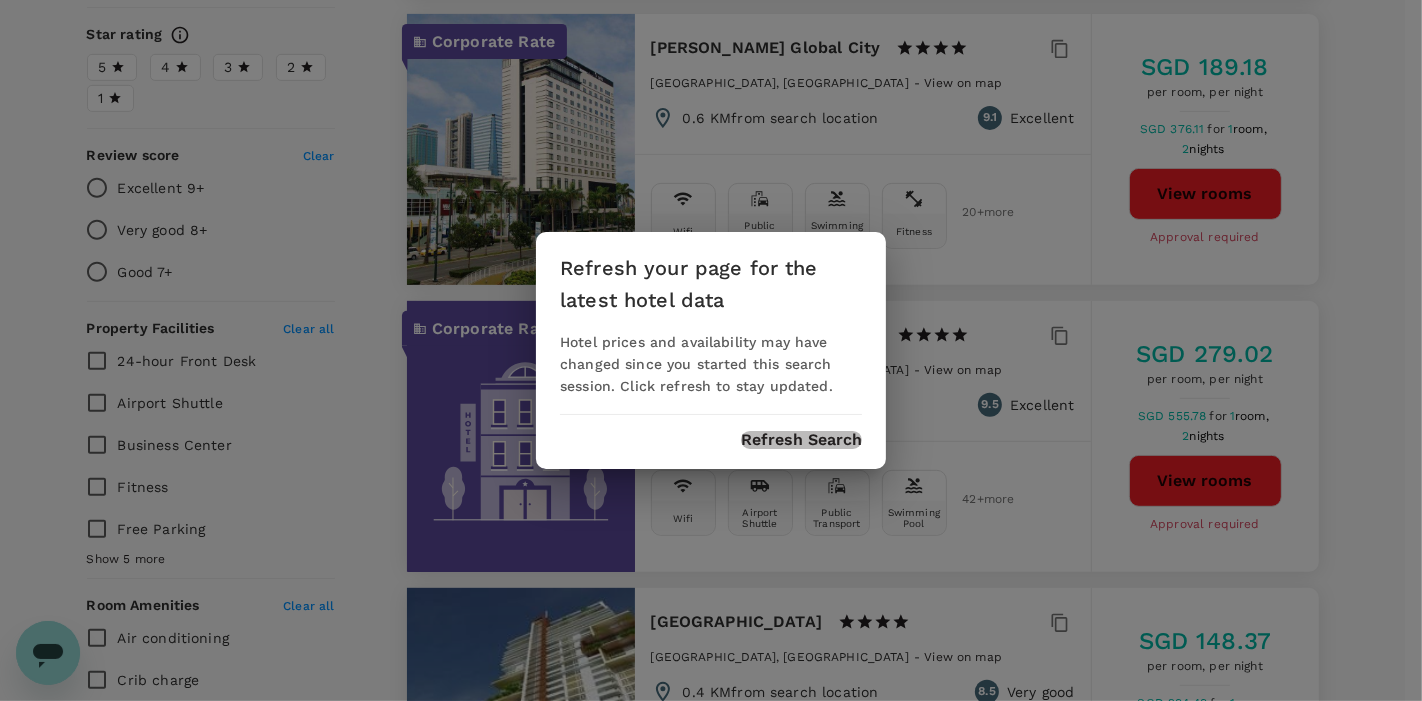 click on "Refresh Search" at bounding box center [801, 440] 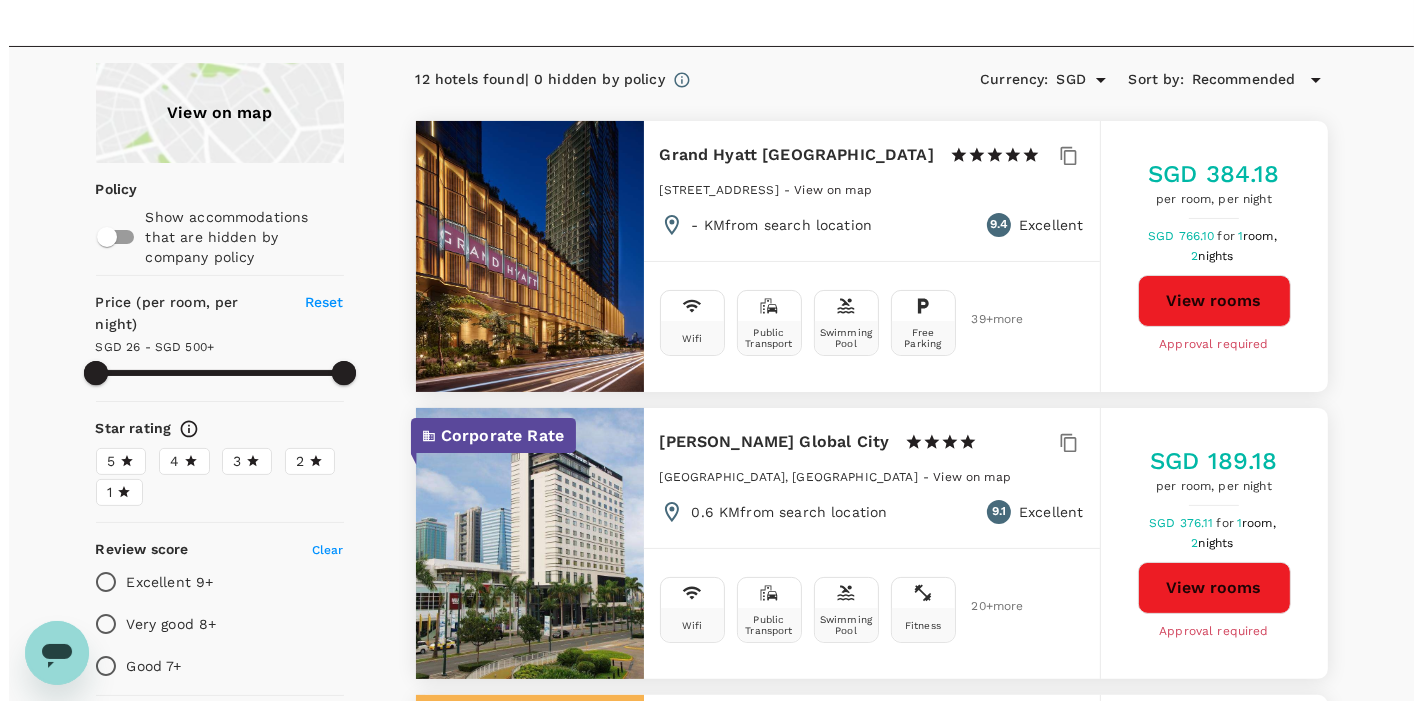 scroll, scrollTop: 222, scrollLeft: 0, axis: vertical 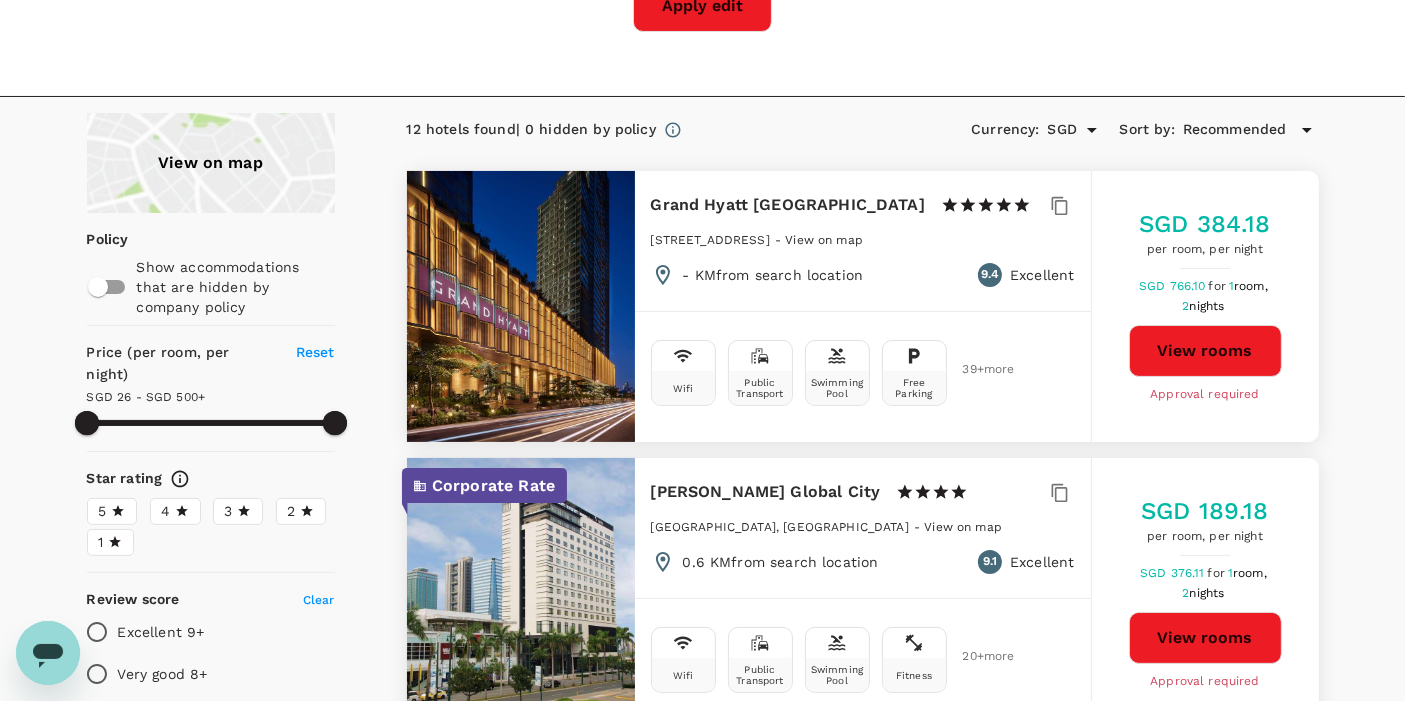 type on "499.05" 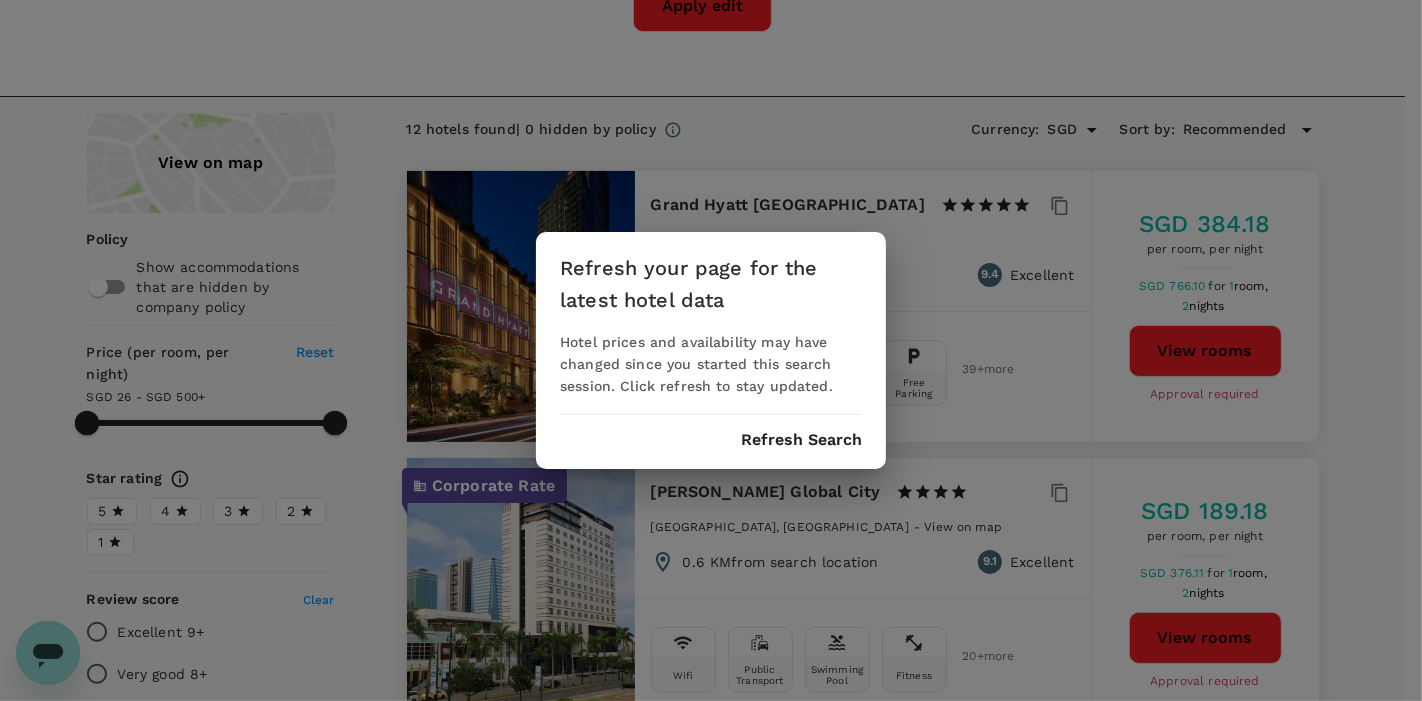 click on "Refresh Search" at bounding box center (801, 440) 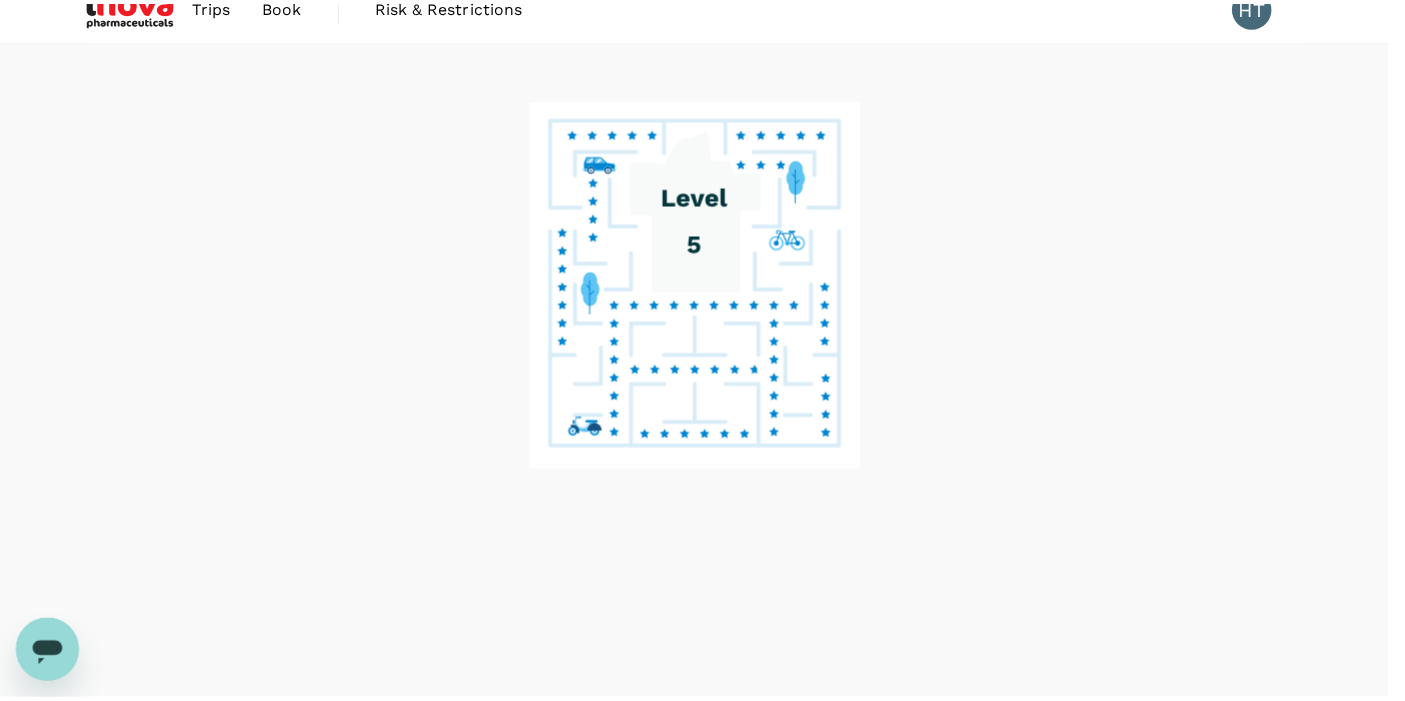 scroll, scrollTop: 0, scrollLeft: 0, axis: both 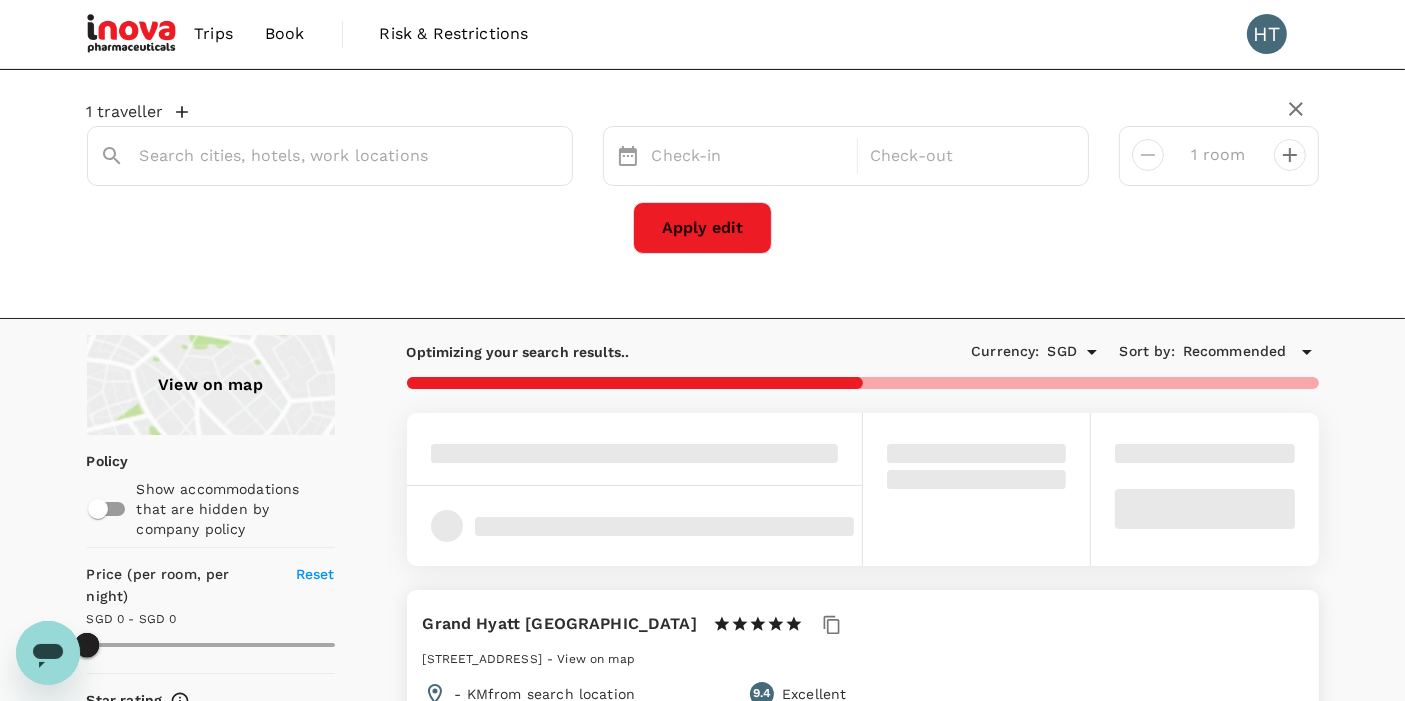 type on "Grand Hyatt Manila" 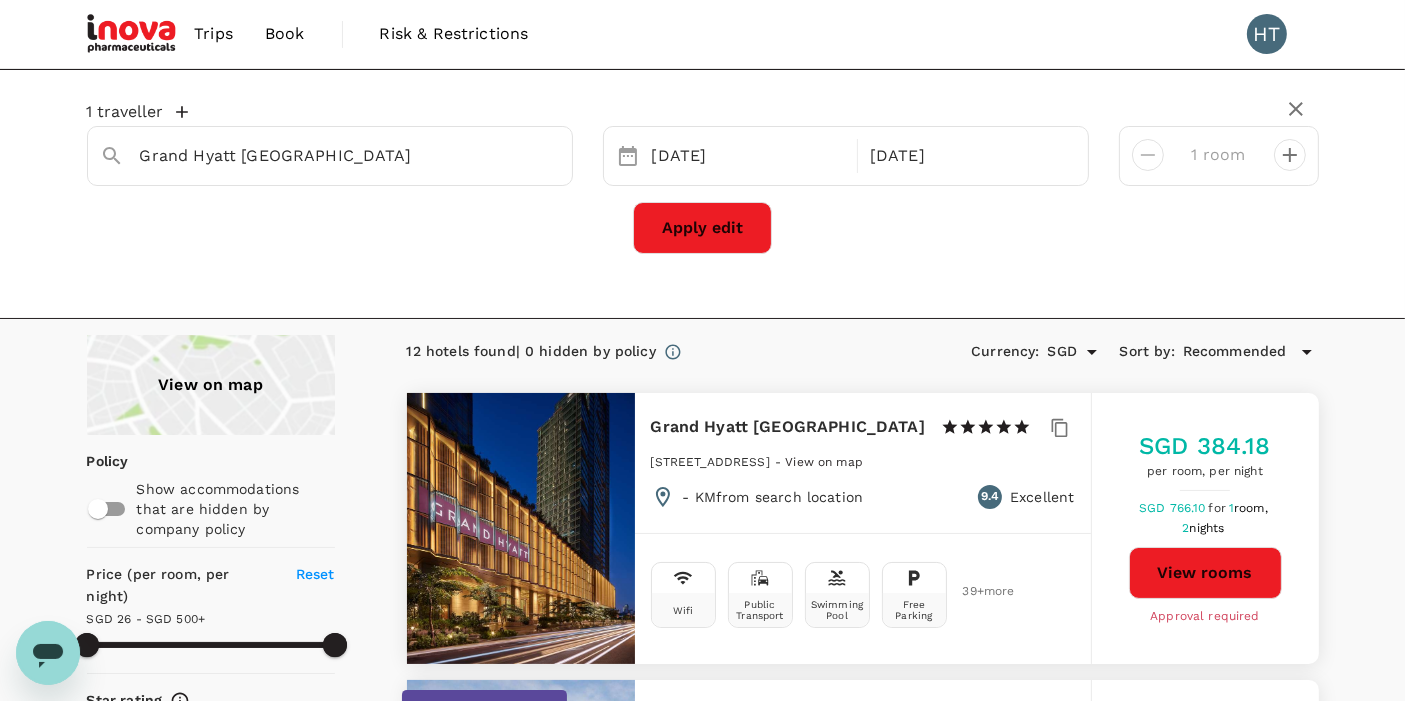 type on "499.05" 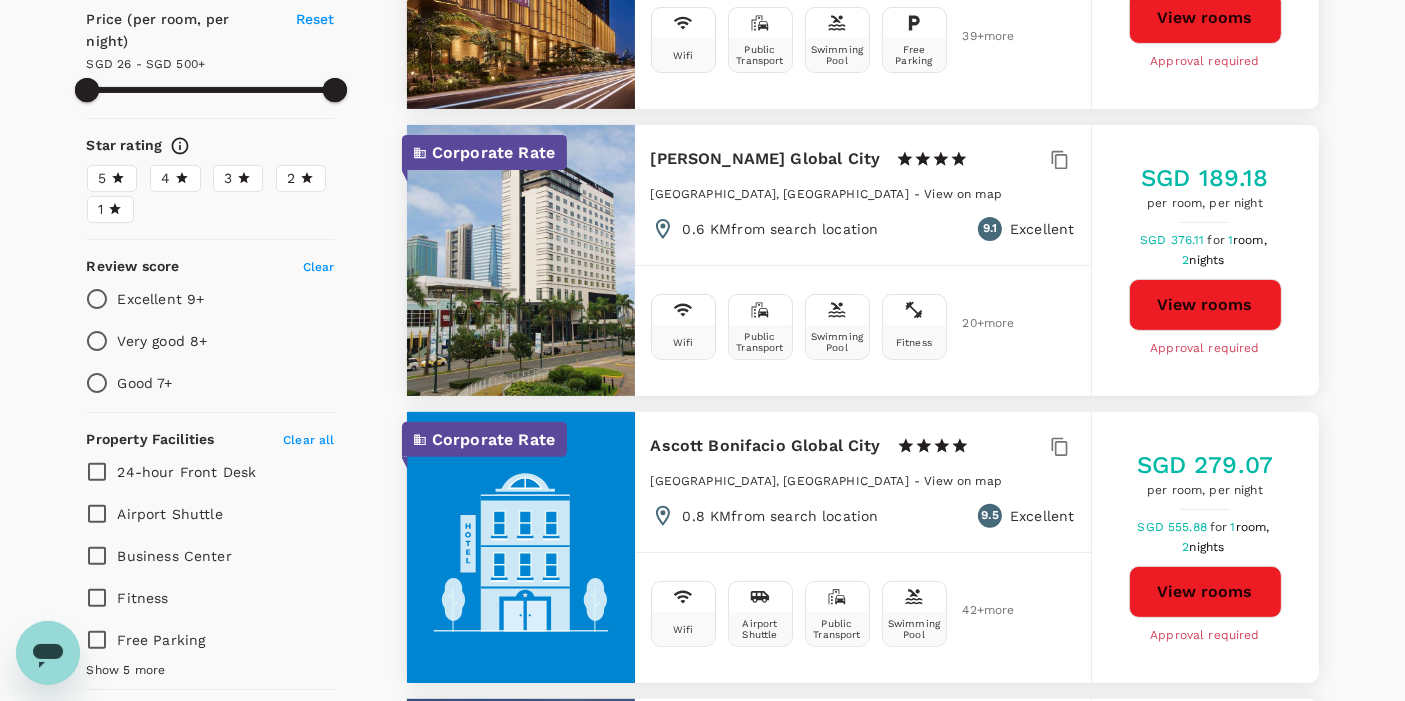 scroll, scrollTop: 666, scrollLeft: 0, axis: vertical 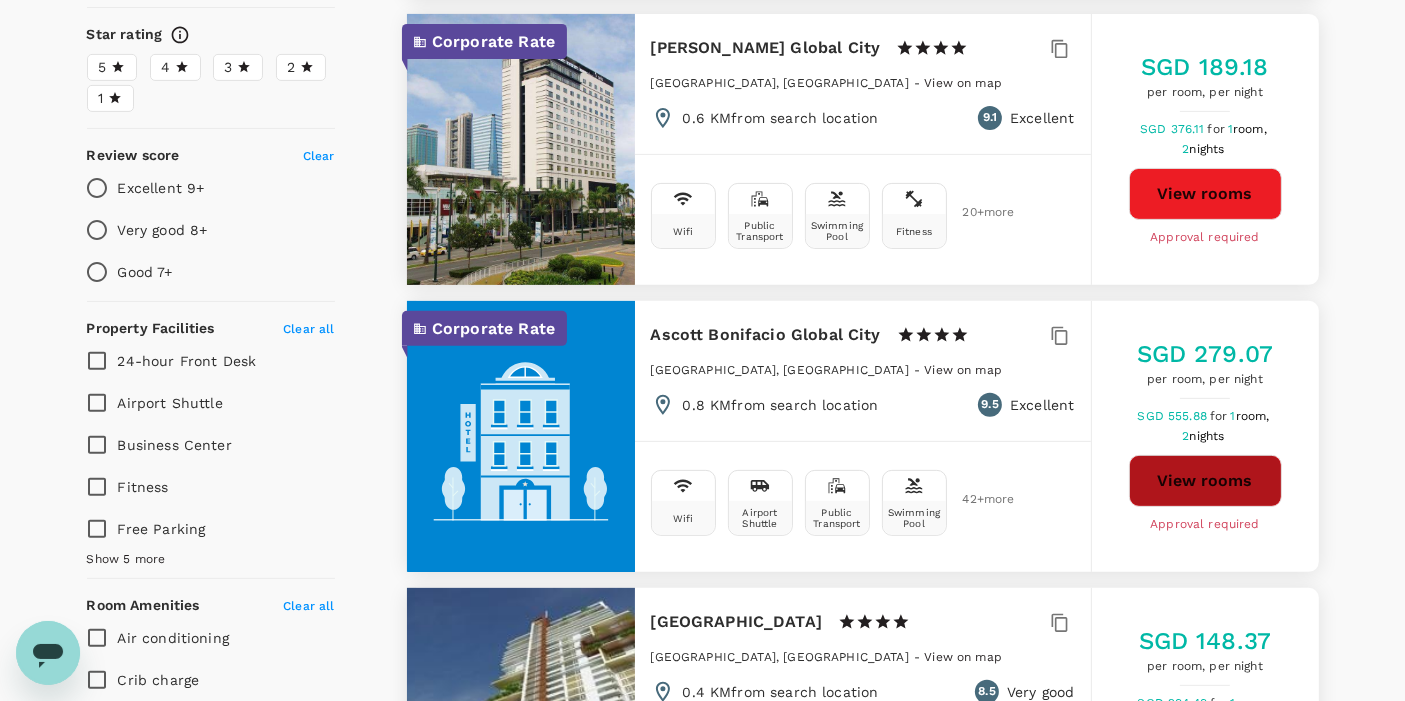 click on "View rooms" at bounding box center [1205, 481] 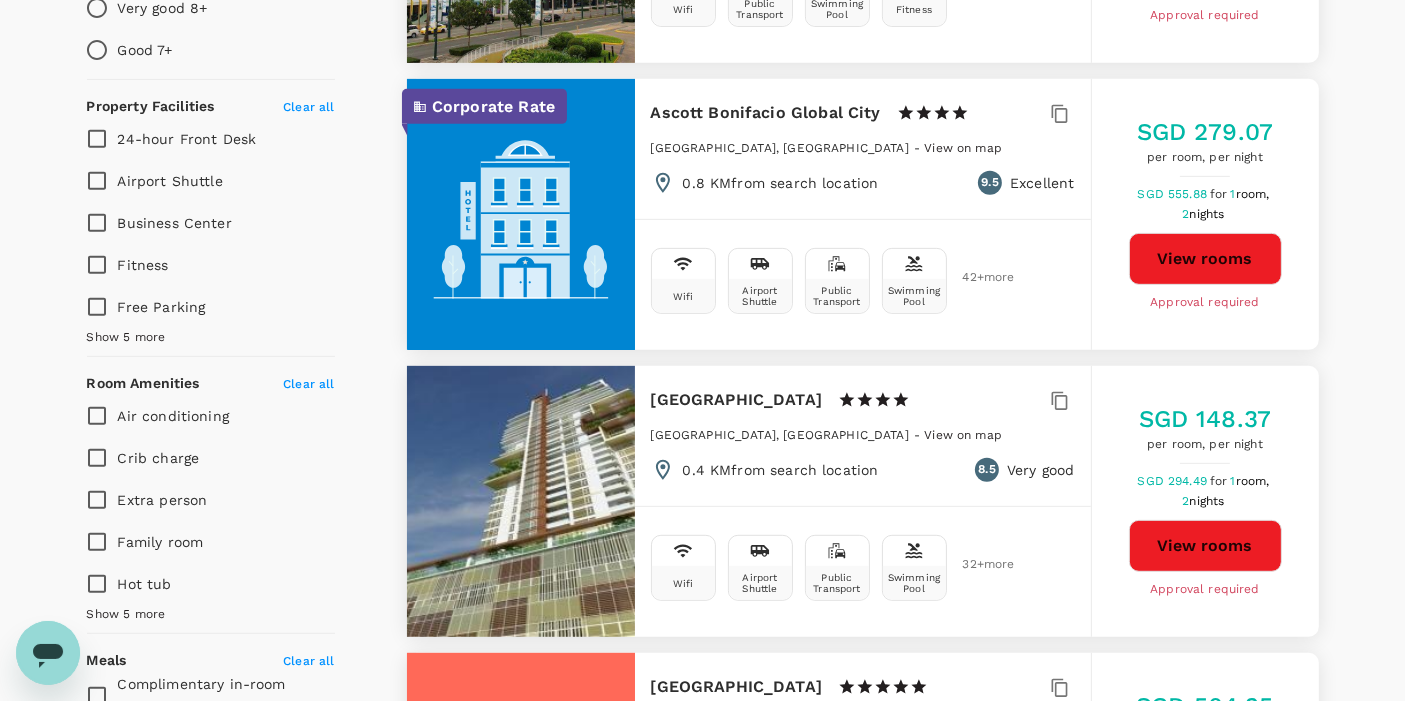 scroll, scrollTop: 333, scrollLeft: 0, axis: vertical 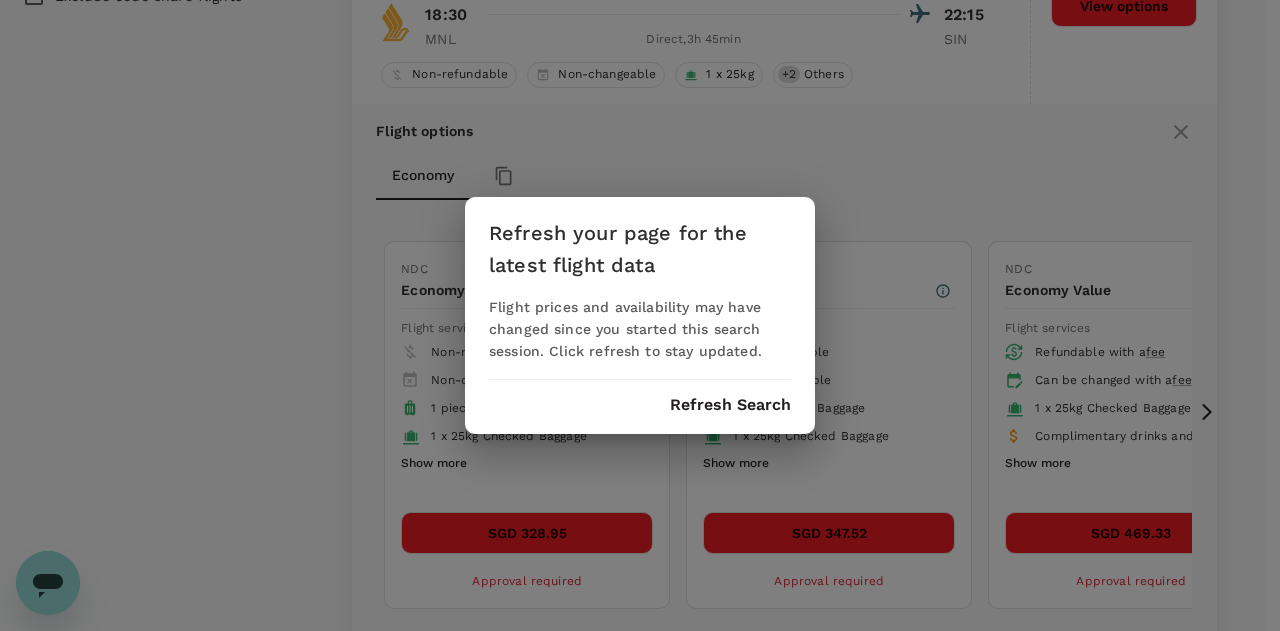 click on "Refresh Search" at bounding box center (730, 405) 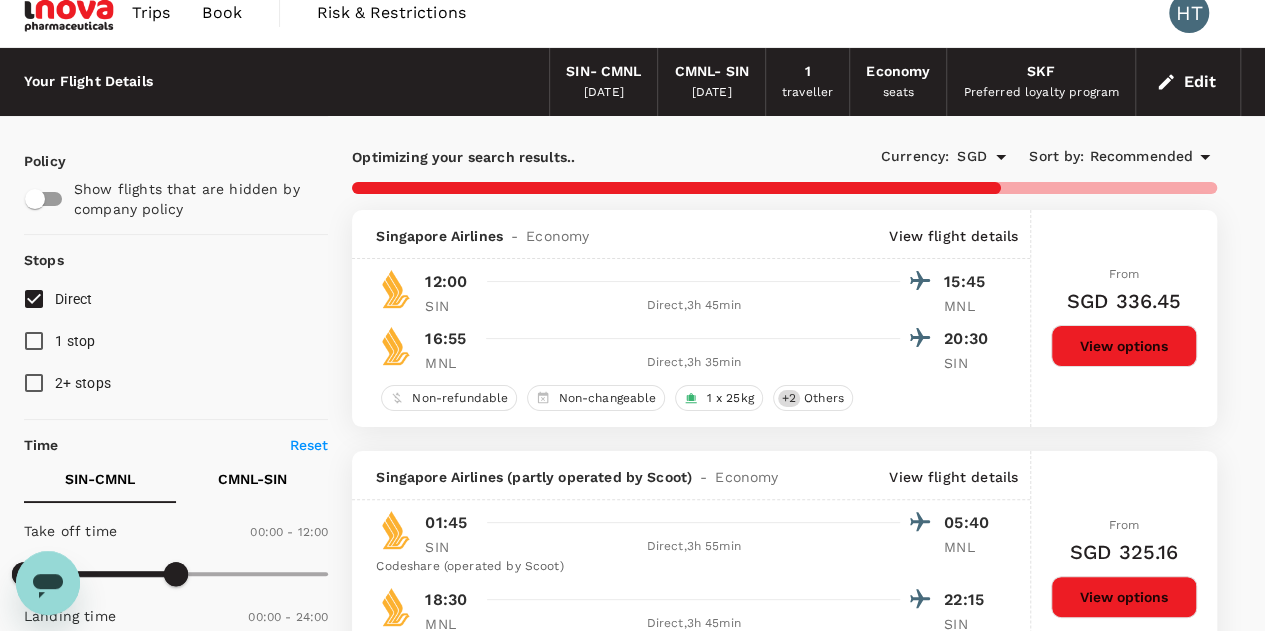 scroll, scrollTop: 0, scrollLeft: 0, axis: both 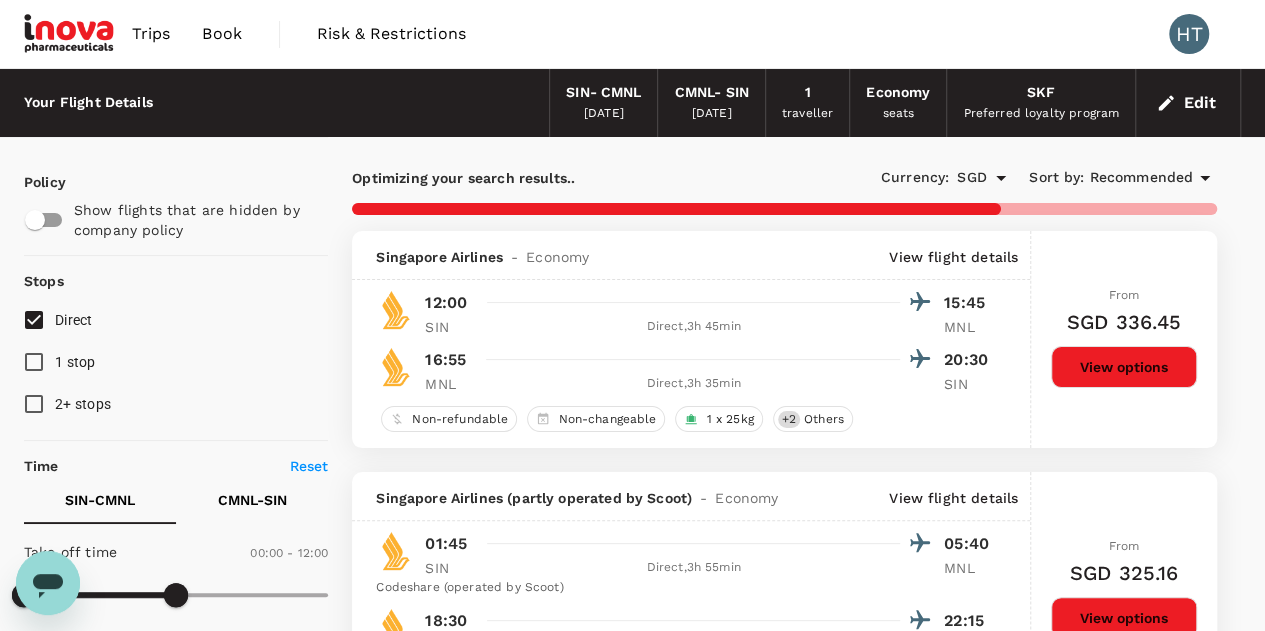 type on "425" 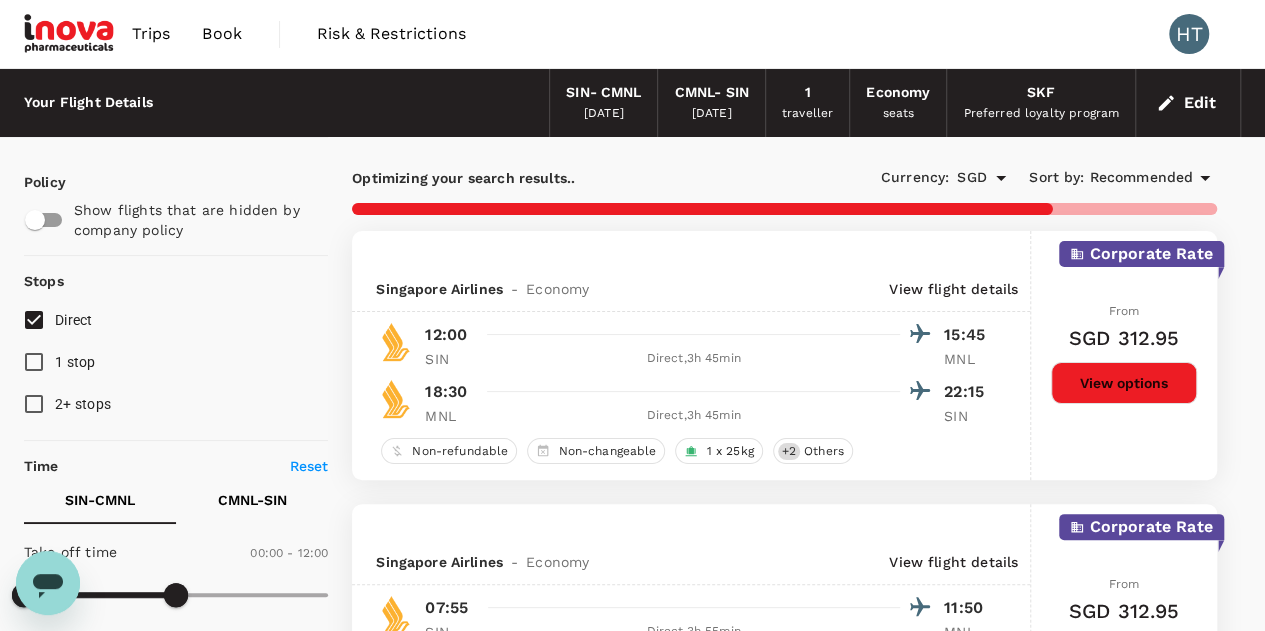 type on "1160" 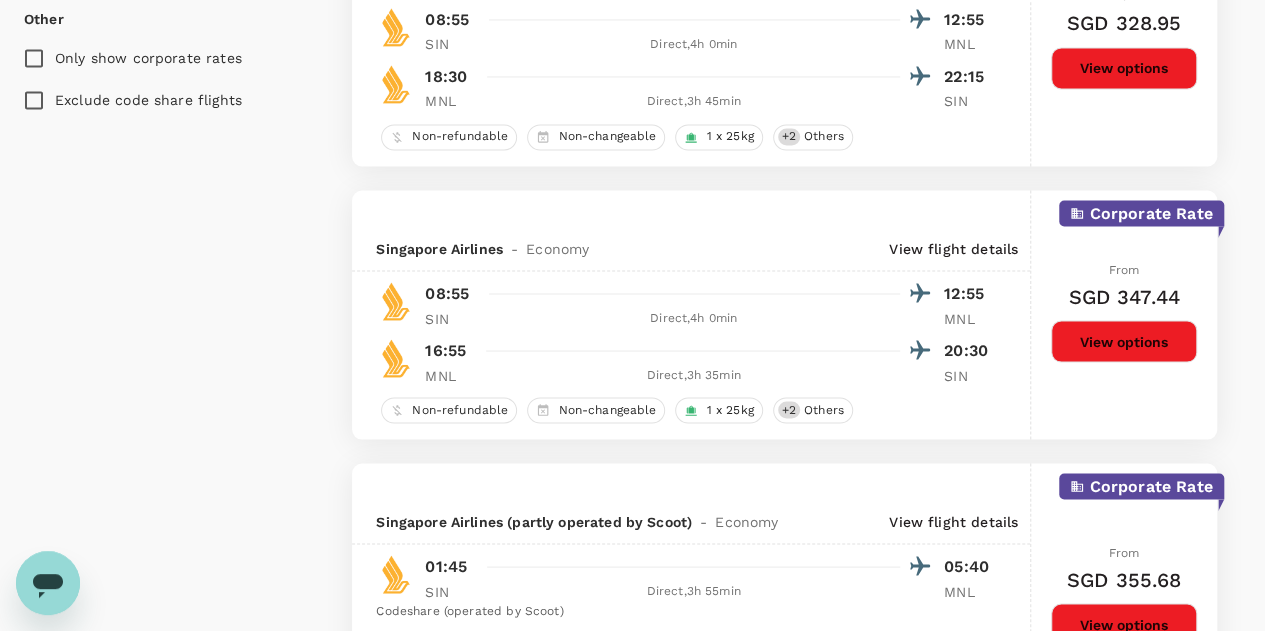 scroll, scrollTop: 1700, scrollLeft: 0, axis: vertical 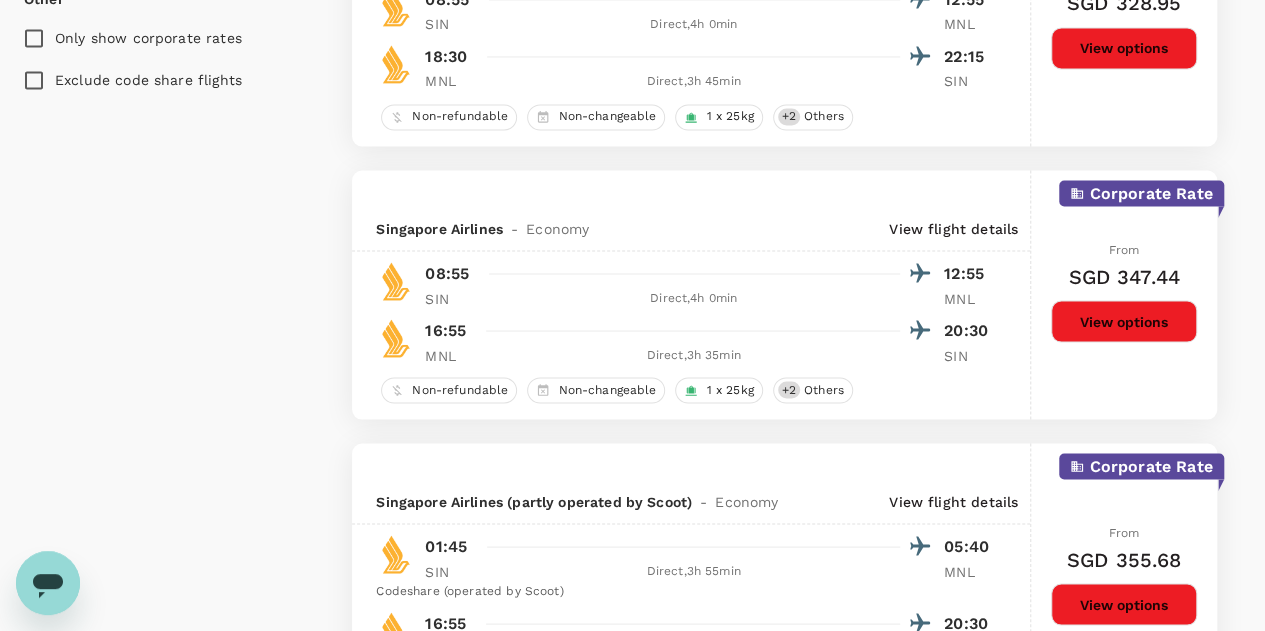 click on "Policy Show flights that are hidden by company policy Stops Direct 1 stop 2+ stops Time Reset SIN - CMNL CMNL - SIN Take off time 00:00 - 12:00 Landing time 00:00 - 24:00 Duration 19.20 hours Take off time 15:00 - 24:00 Landing time 00:00 - 24:00 Duration 20.35 hours Business trip essentials Clear all Cabin baggage Checked baggage Flexible to change Refundable Free seat selection Complimentary drinks and meal Cabin class Change Economy Only economy Airlines Clear all Cathay Pacific Airways Malaysia Airlines Philippine Airlines Royal Brunei Airlines Singapore Airlines Thai Airways International Vietnam Airlines Xiamen Airlines Airline results are limited to your previous selection. Edit your search above for more results. Other Only show corporate rates Exclude code share flights" at bounding box center (176, 97) 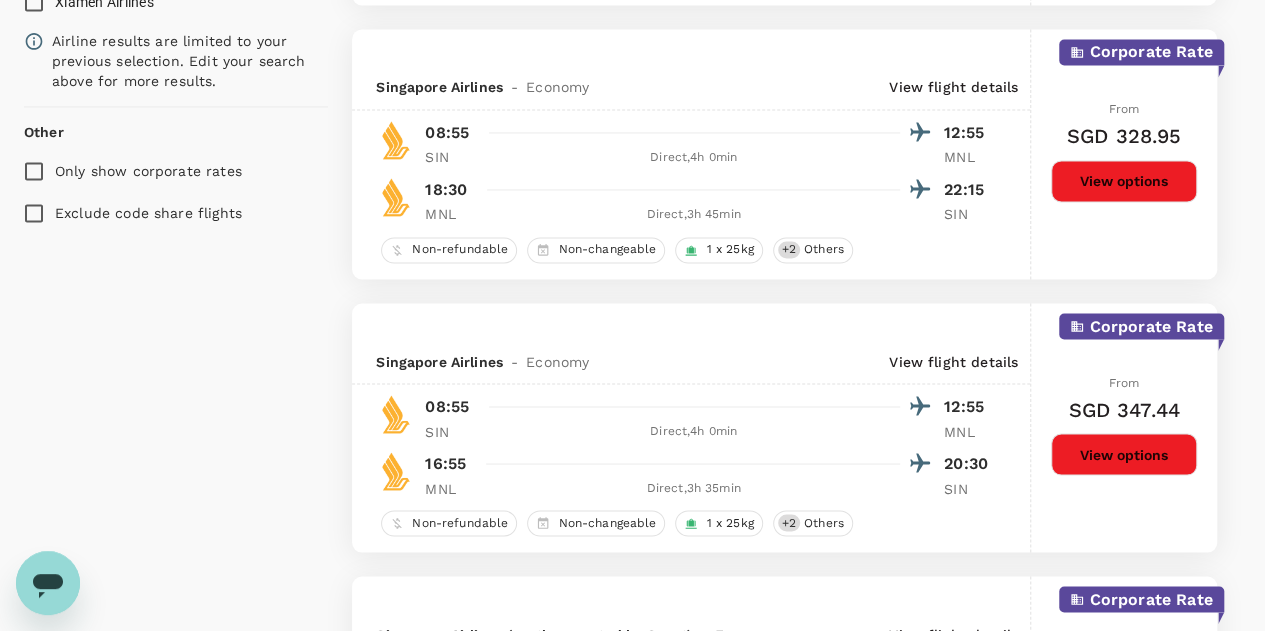 scroll, scrollTop: 1500, scrollLeft: 0, axis: vertical 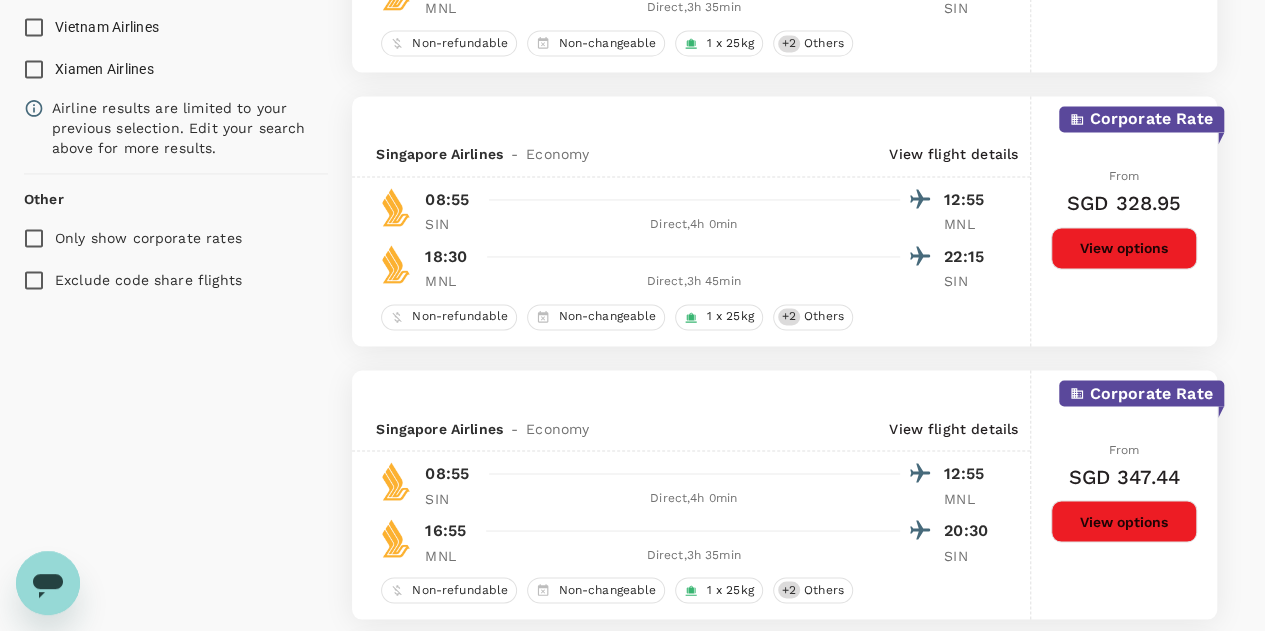 click on "View options" at bounding box center [1124, 248] 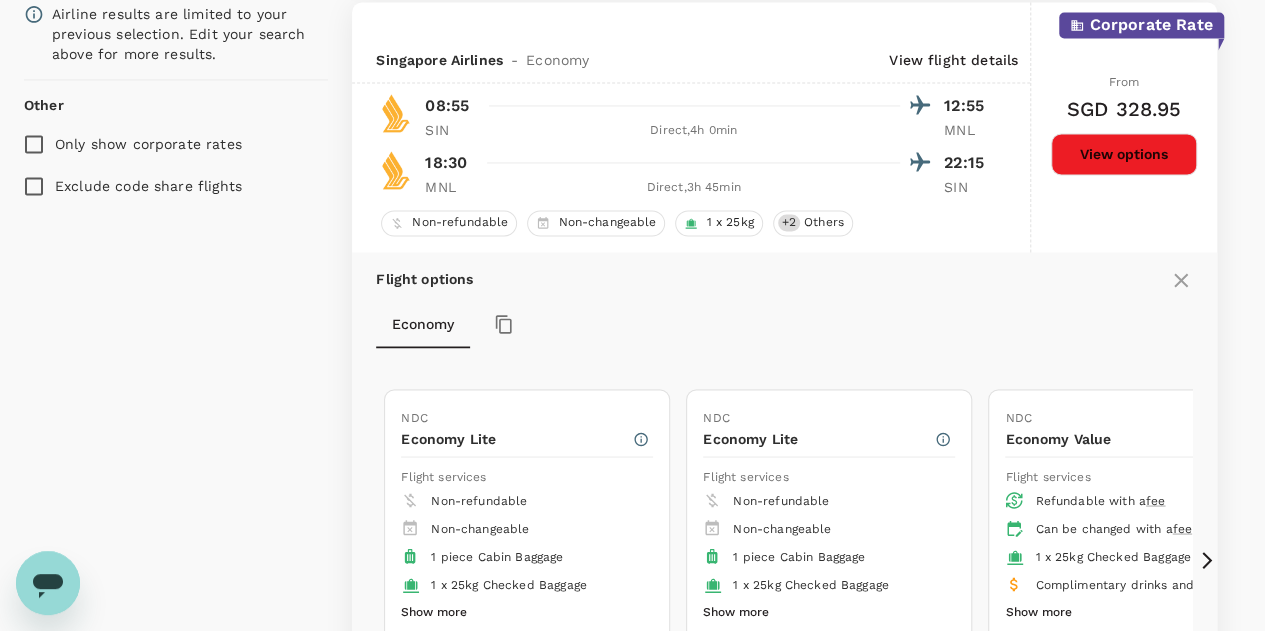 scroll, scrollTop: 1694, scrollLeft: 0, axis: vertical 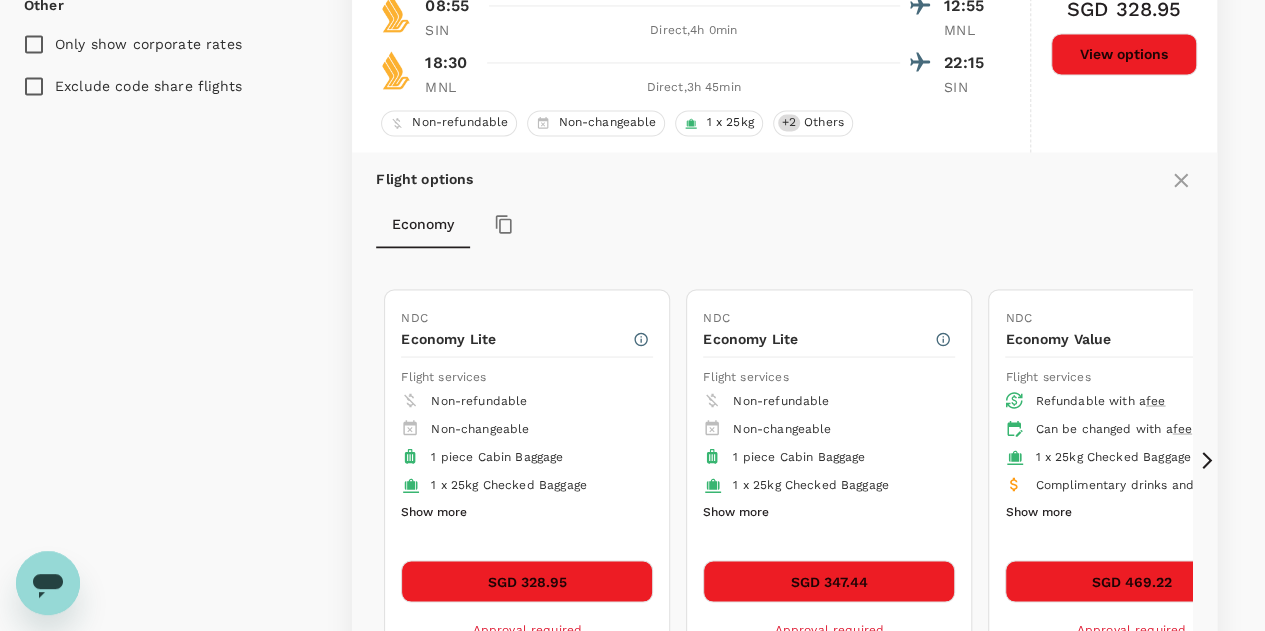 click on "SGD 469.22" at bounding box center (1131, 581) 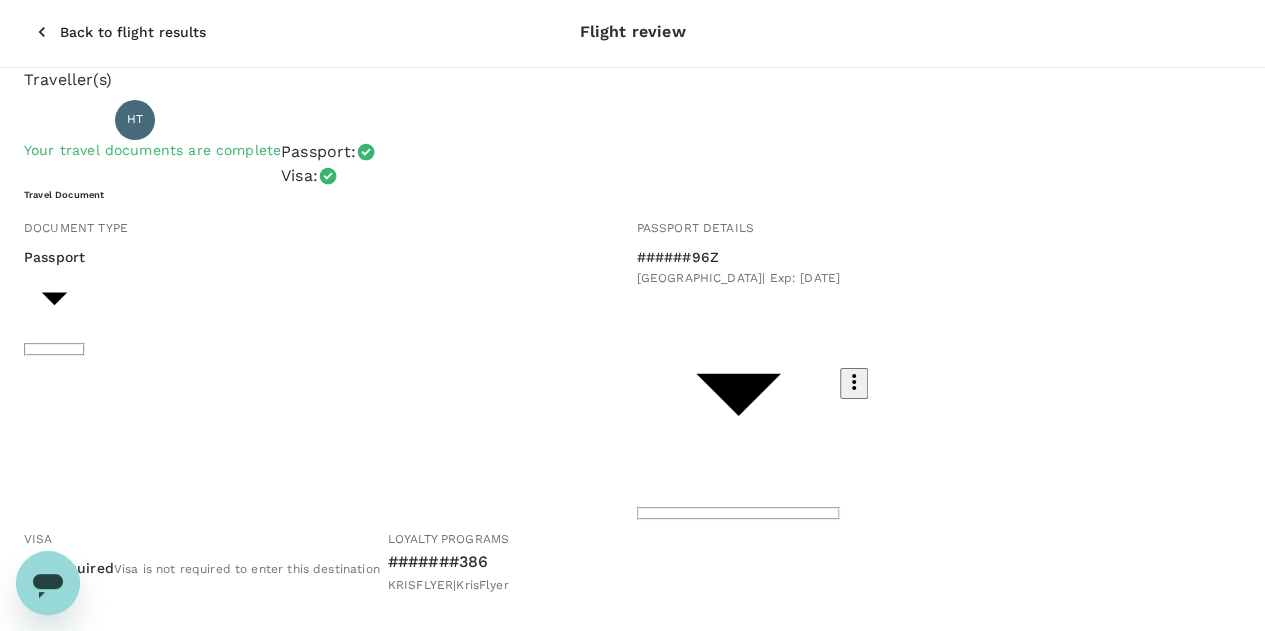 scroll, scrollTop: 0, scrollLeft: 0, axis: both 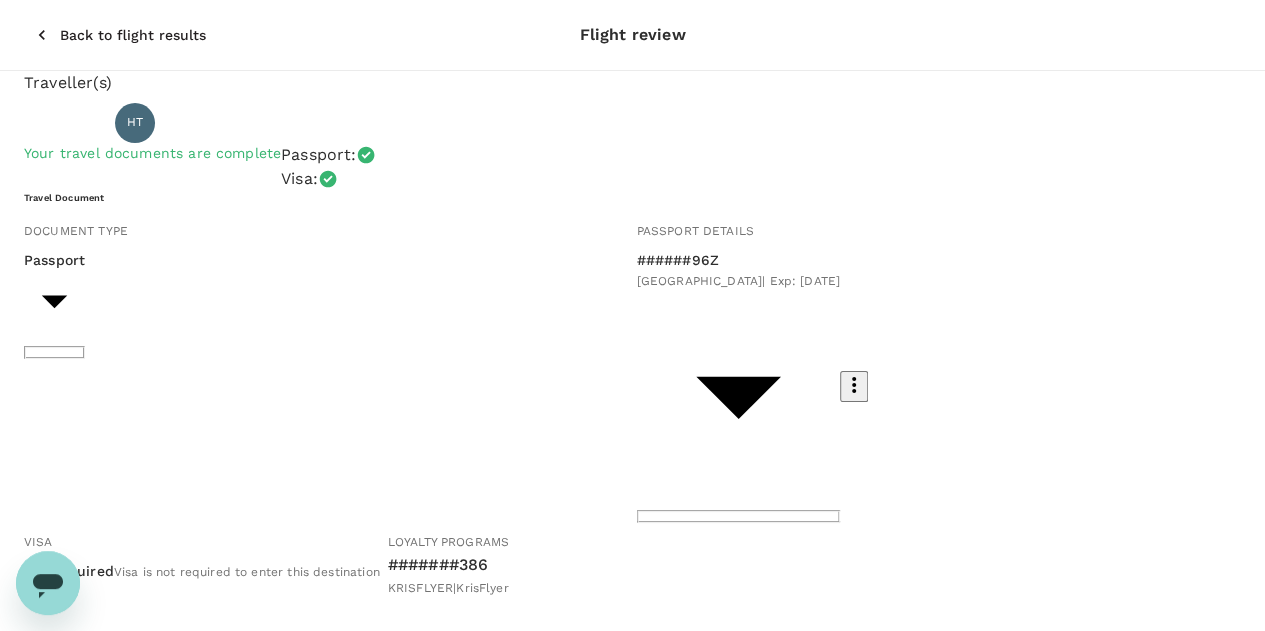 click 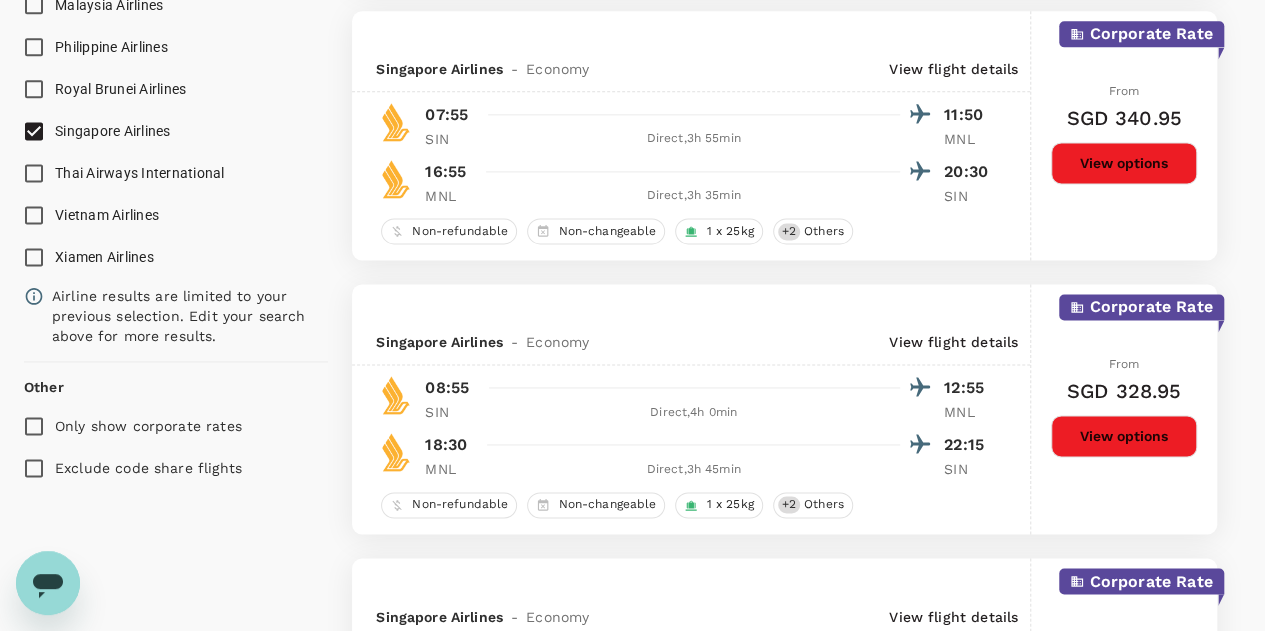 scroll, scrollTop: 1412, scrollLeft: 0, axis: vertical 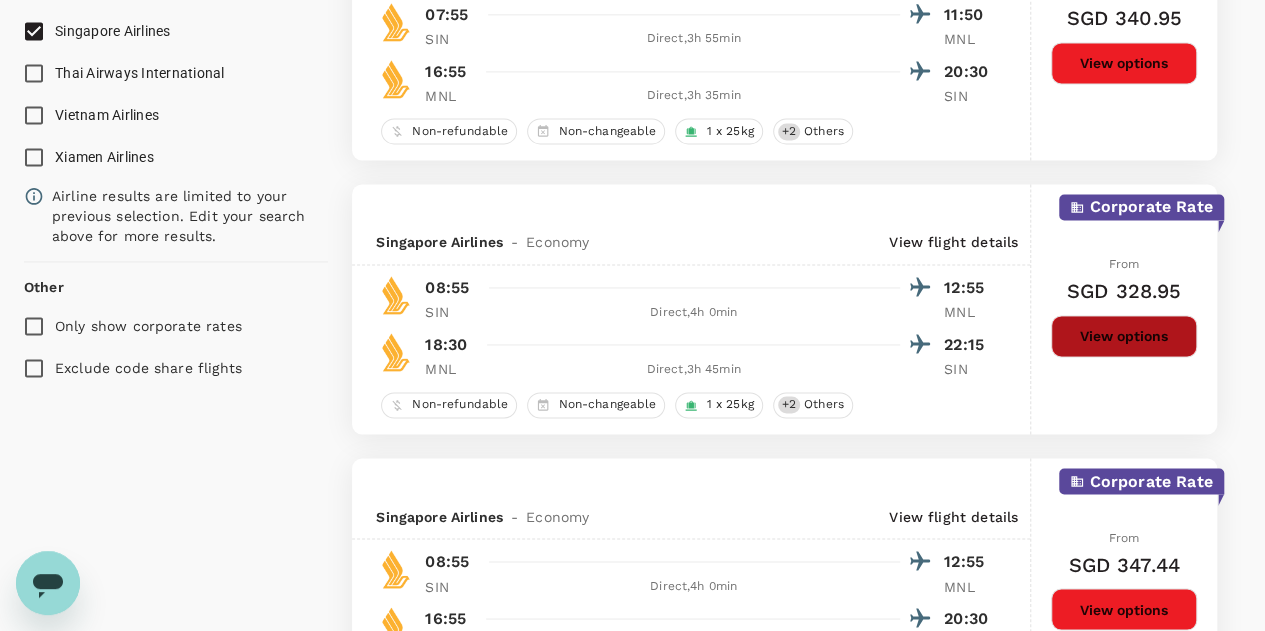 click on "View options" at bounding box center [1124, 336] 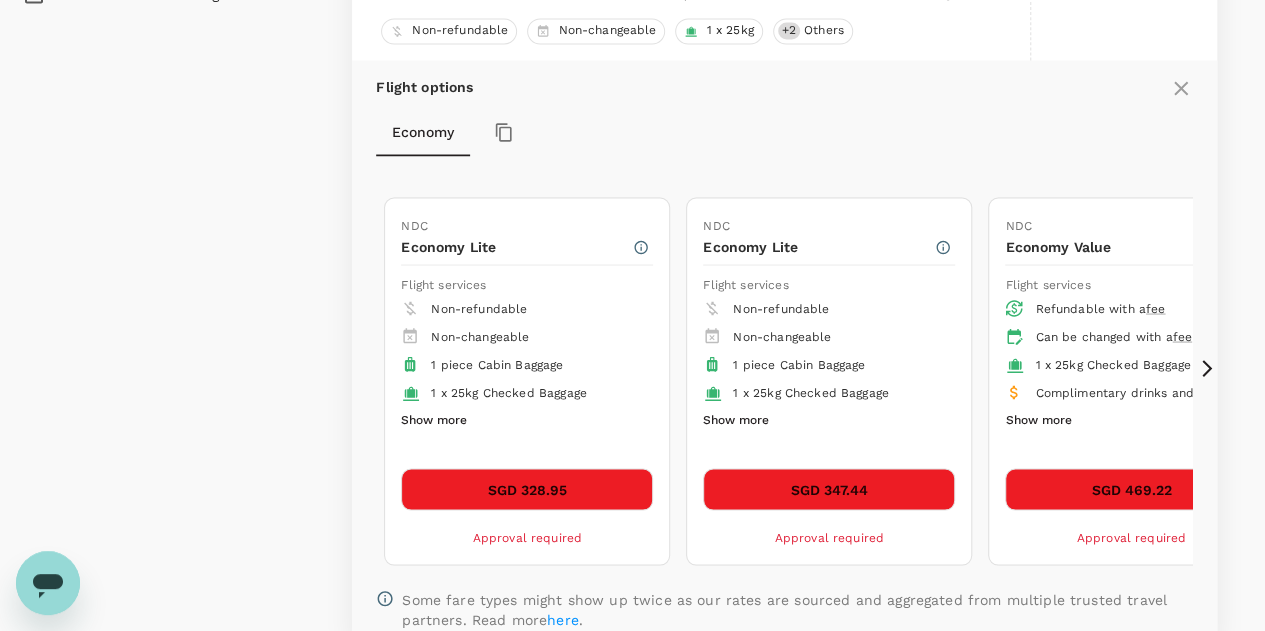scroll, scrollTop: 1794, scrollLeft: 0, axis: vertical 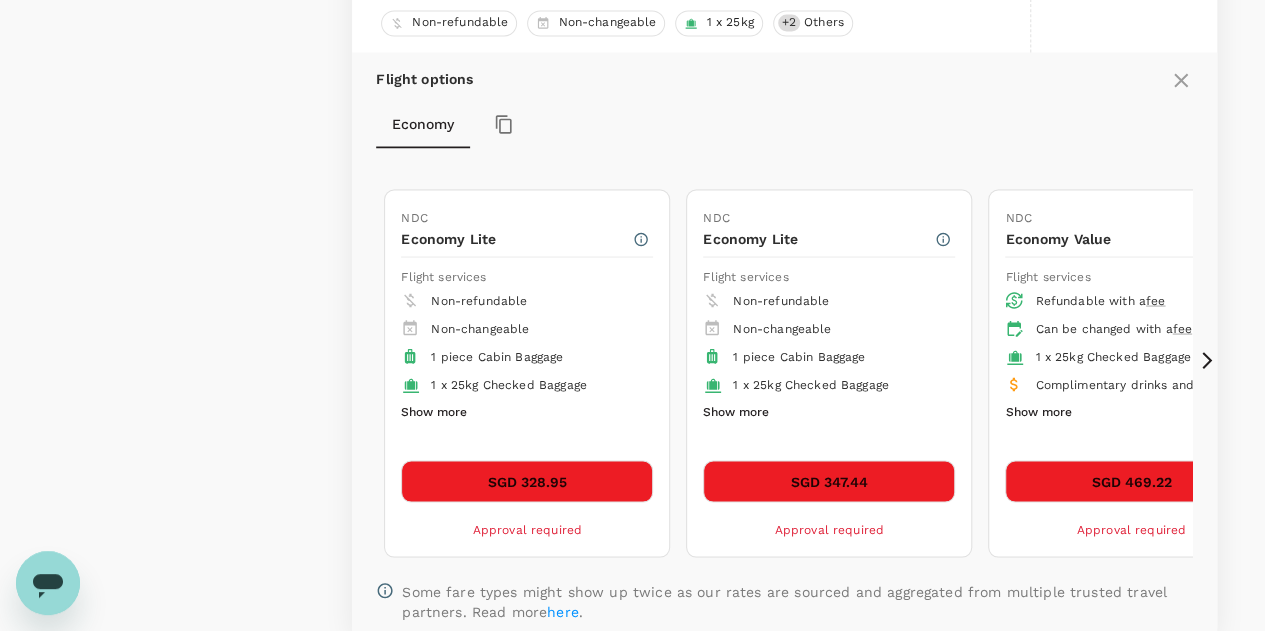 click 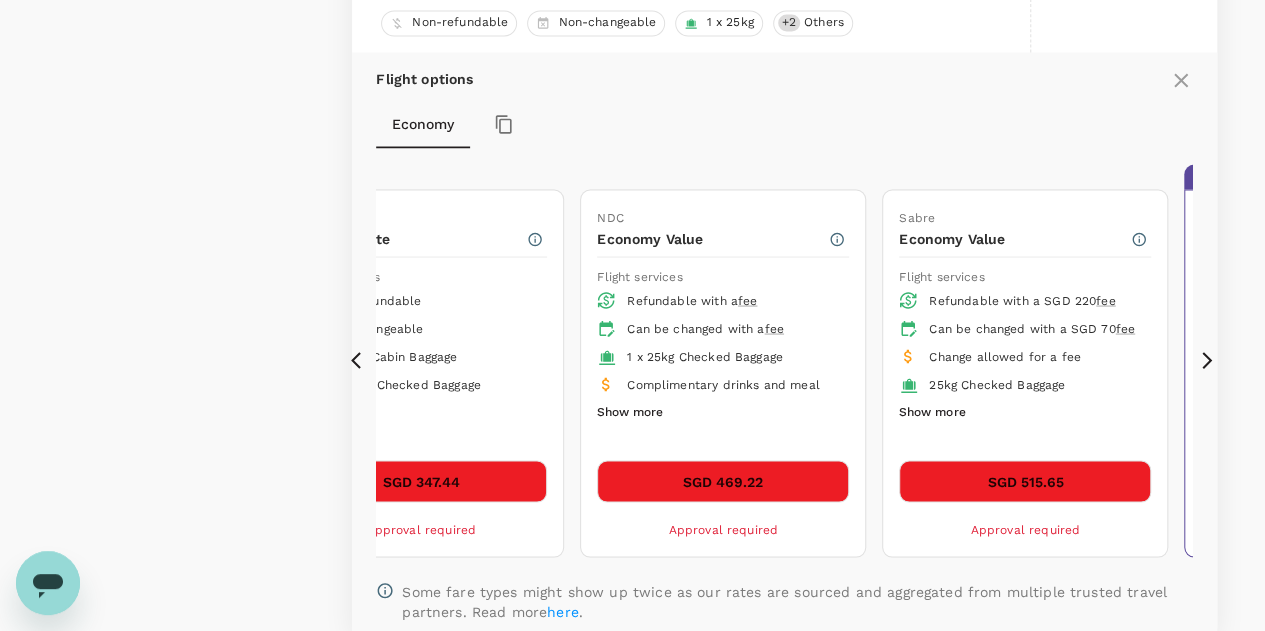 click 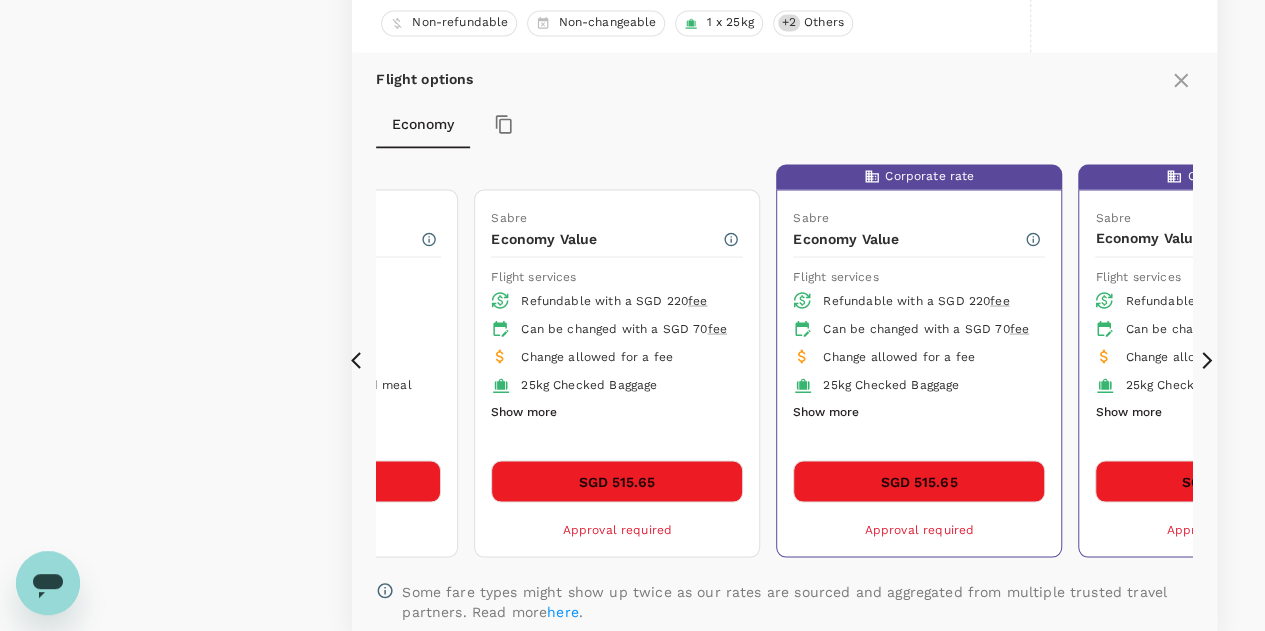 click 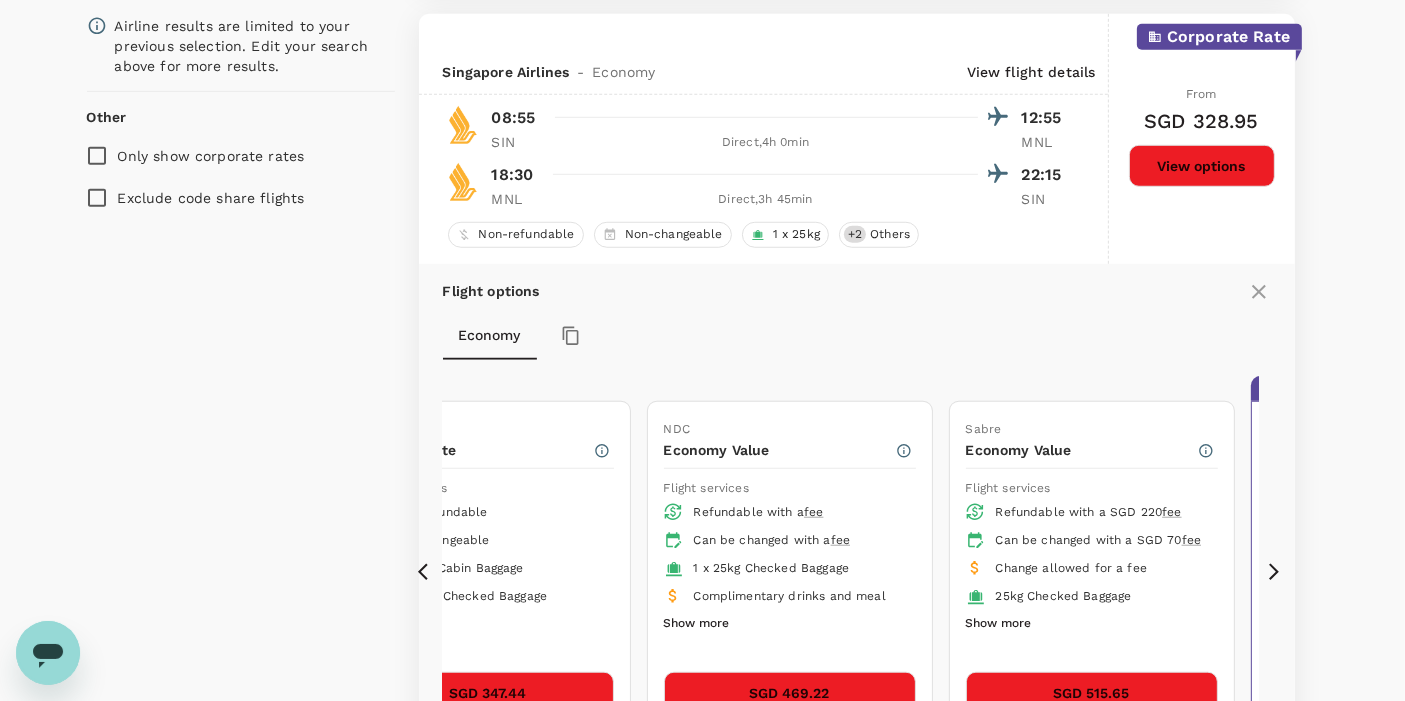 scroll, scrollTop: 1694, scrollLeft: 0, axis: vertical 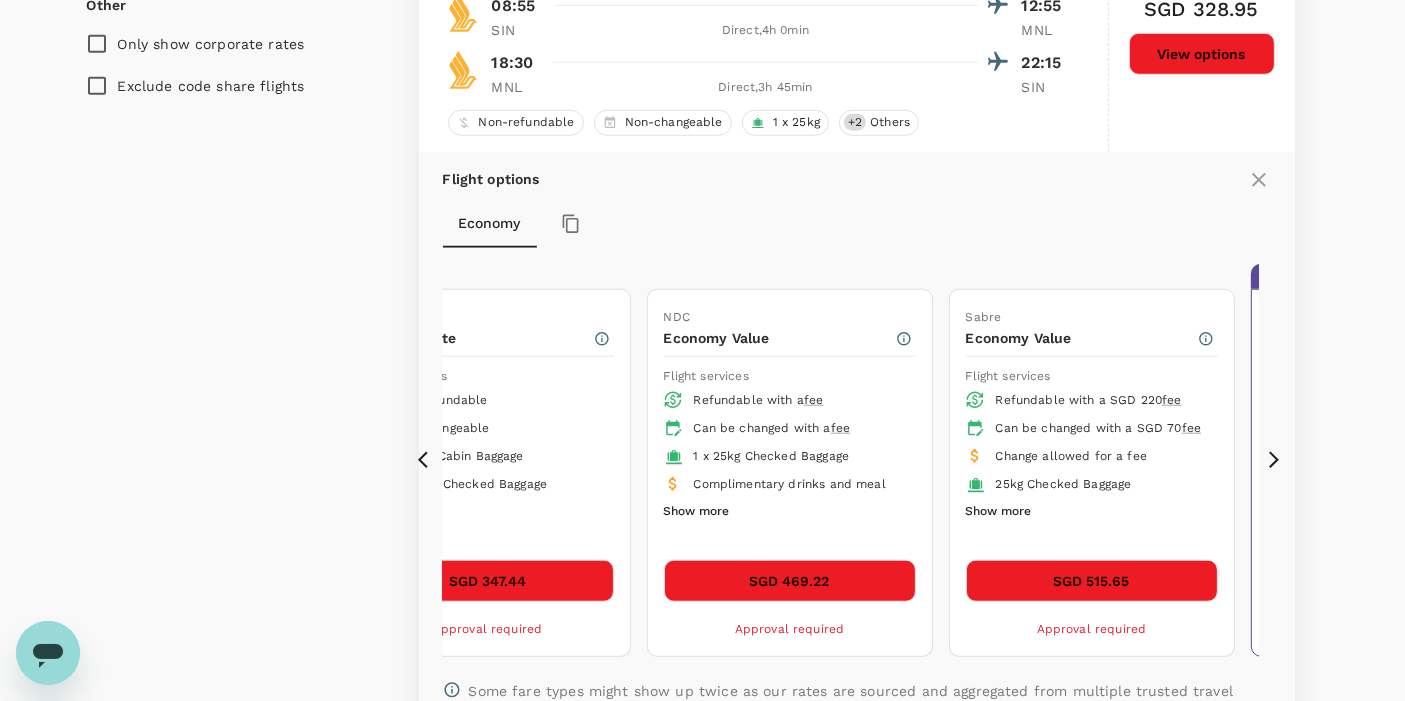 click 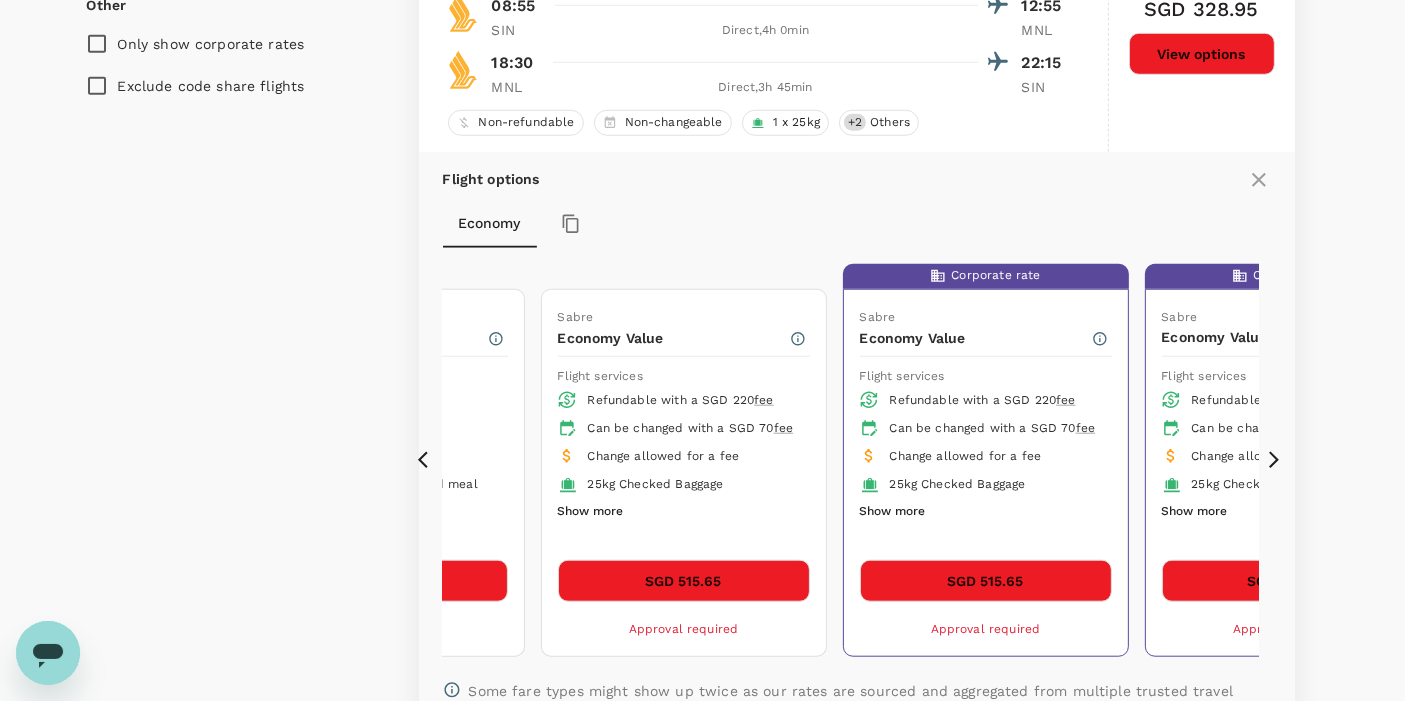 click on "Flight options Economy NDC Economy Lite Flight services Non-refundable Non-changeable 1 piece Cabin Baggage 1 x 25kg Checked Baggage Show more SGD 328.95 Approval required NDC Economy Lite Flight services Non-refundable Non-changeable 1 piece Cabin Baggage 1 x 25kg Checked Baggage Show more SGD 347.44 Approval required NDC Economy Value Flight services Refundable with a  fee Can be changed with a  fee 1 x 25kg Checked Baggage Complimentary drinks and meal Show more SGD 469.22 Approval required Sabre Economy Value Flight services Refundable with a SGD 220  fee Can be changed with a SGD 70  fee Change allowed for a fee 25kg Checked Baggage Show more SGD 515.65 Approval required Corporate rate Sabre Economy Value Flight services Refundable with a SGD 220  fee Can be changed with a SGD 70  fee Change allowed for a fee 25kg Checked Baggage Show more SGD 515.65 Approval required Corporate rate Sabre Economy Value + Economy Standard Flight services Refundable with a SGD 220  fee Can be changed with a SGD 70  fee fee" at bounding box center (857, 445) 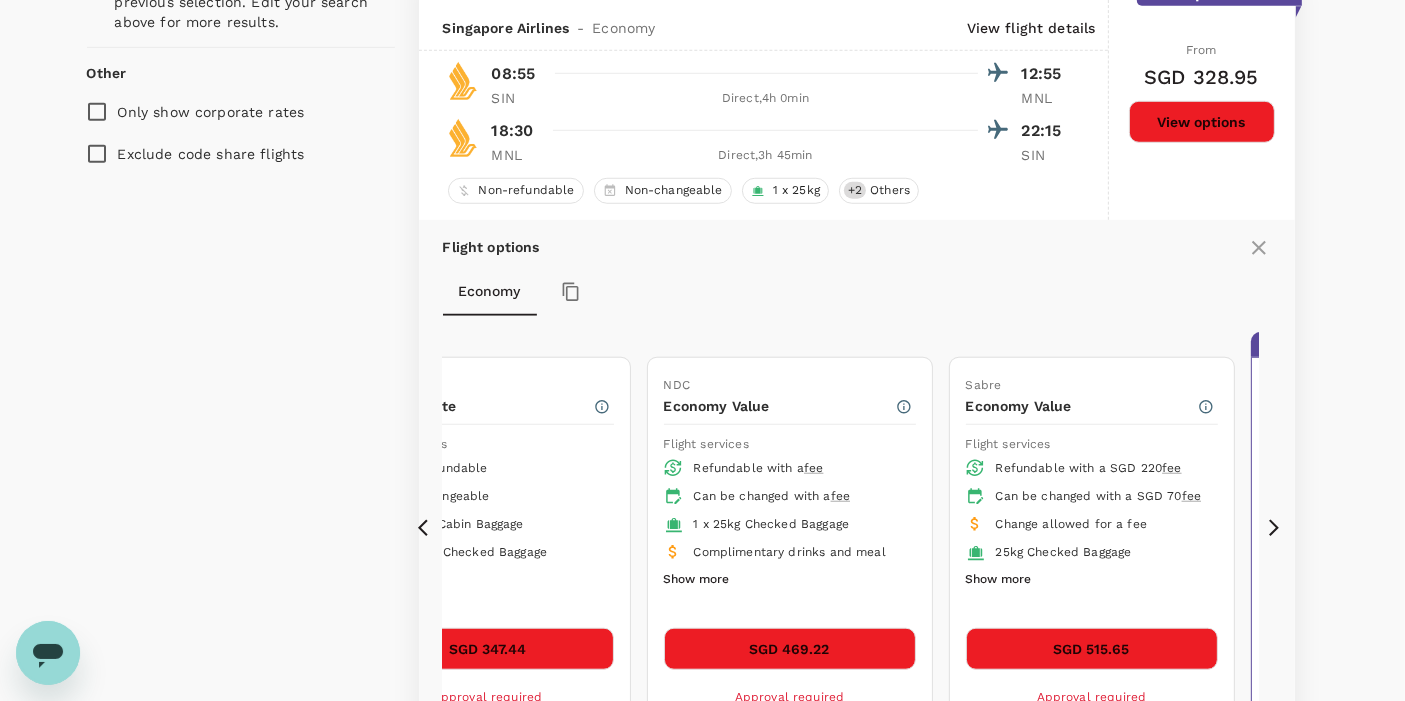 scroll, scrollTop: 1582, scrollLeft: 0, axis: vertical 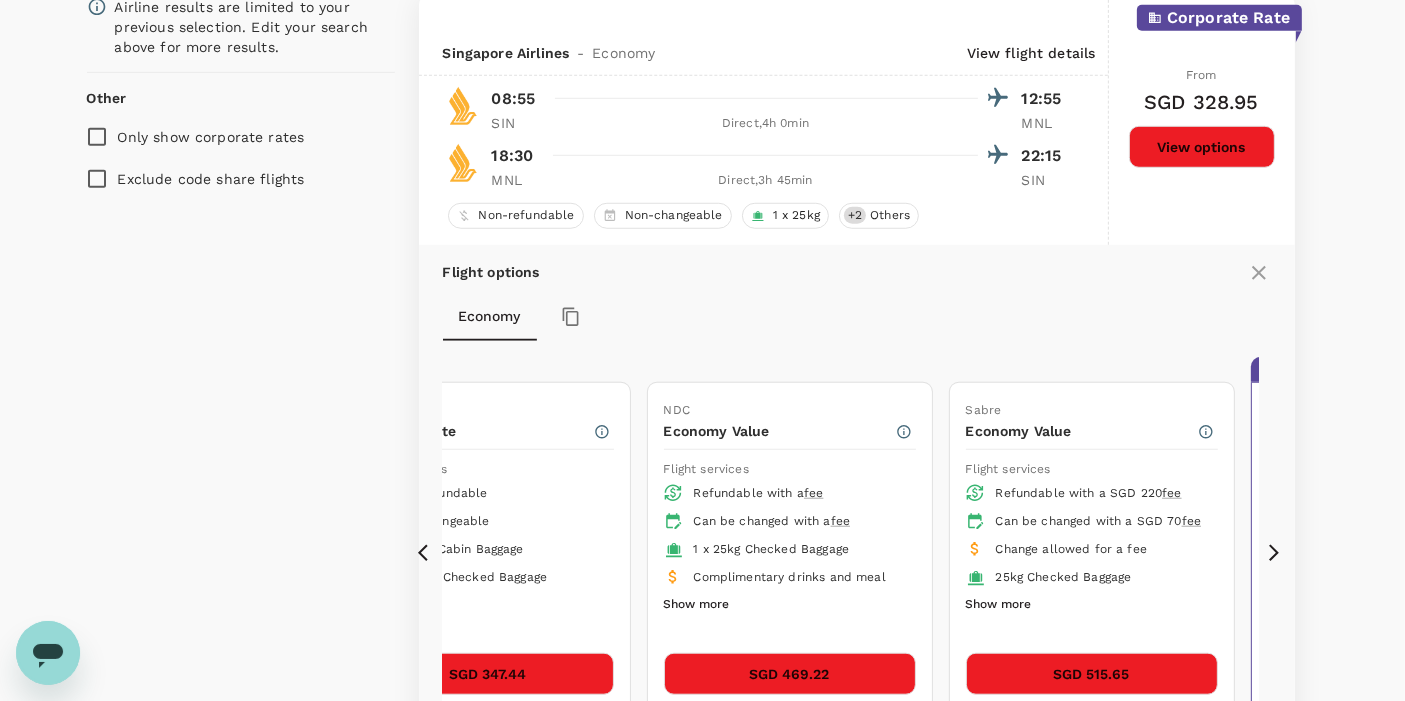click on "Policy Show flights that are hidden by company policy Stops Direct 1 stop 2+ stops Time Reset SIN - CMNL CMNL - SIN Take off time 00:00 - 12:00 Landing time 00:00 - 24:00 Duration 19.20 hours Take off time 15:00 - 24:00 Landing time 00:00 - 24:00 Duration 20.35 hours Business trip essentials Clear all Cabin baggage Checked baggage Flexible to change Refundable Free seat selection Complimentary drinks and meal Cabin class Change Economy Only economy Airlines Clear all Cathay Pacific Airways Malaysia Airlines Philippine Airlines Royal Brunei Airlines Singapore Airlines Thai Airways International Vietnam Airlines Xiamen Airlines Airline results are limited to your previous selection. Edit your search above for more results. Other Only show corporate rates Exclude code share flights" at bounding box center [241, 488] 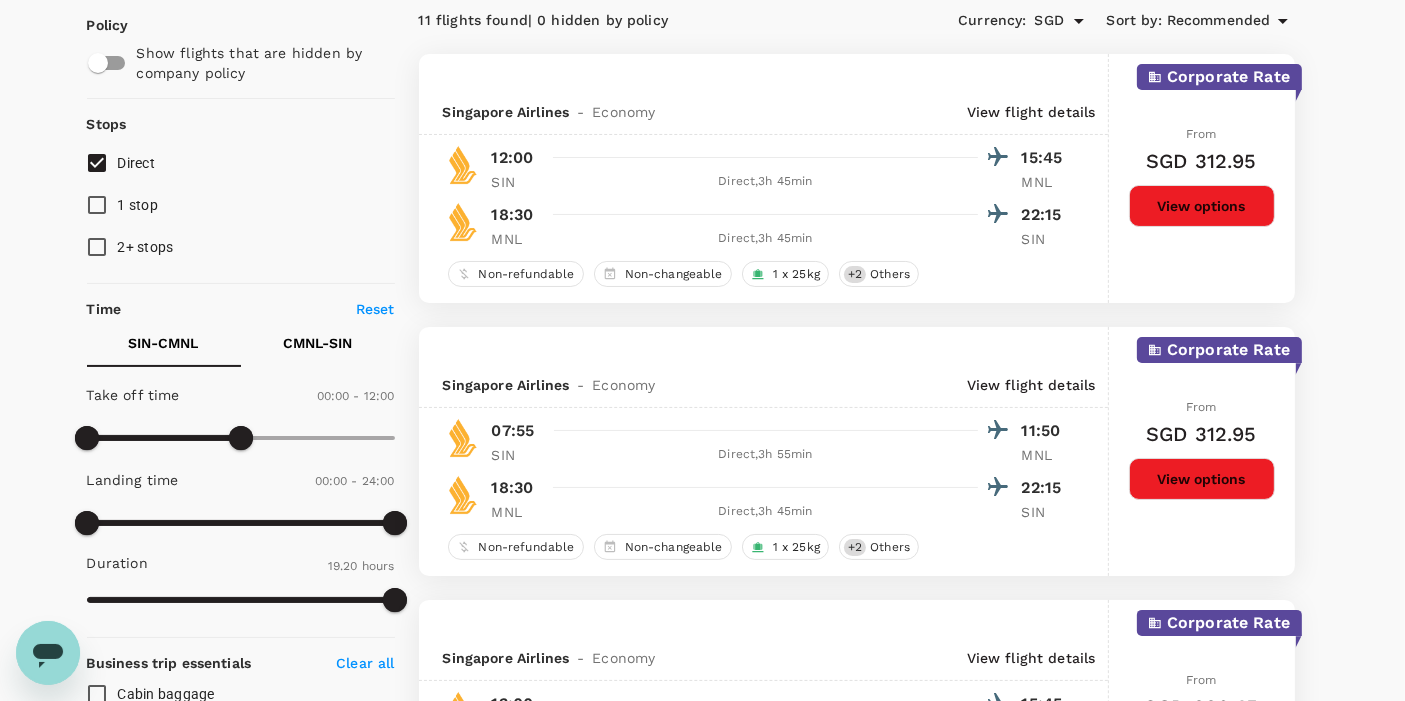 scroll, scrollTop: 0, scrollLeft: 0, axis: both 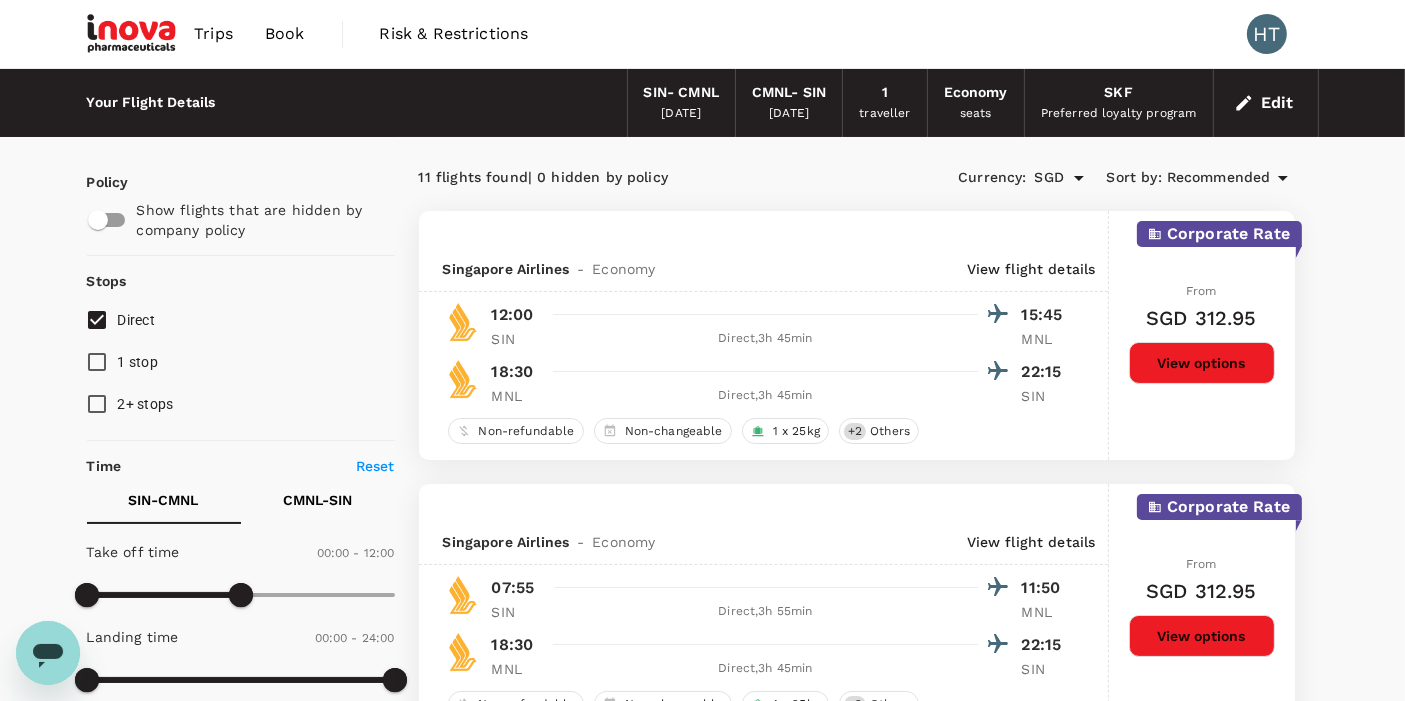 click on "Trips" at bounding box center (213, 34) 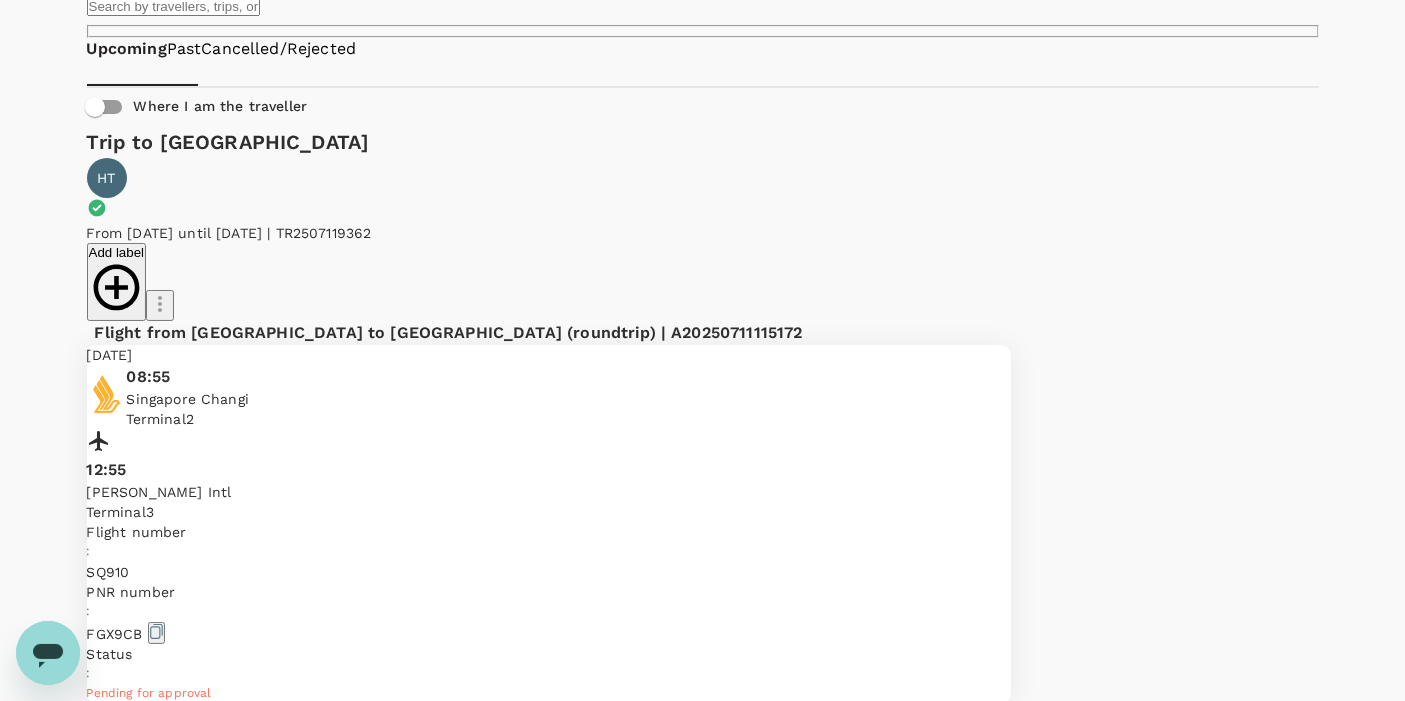 scroll, scrollTop: 222, scrollLeft: 0, axis: vertical 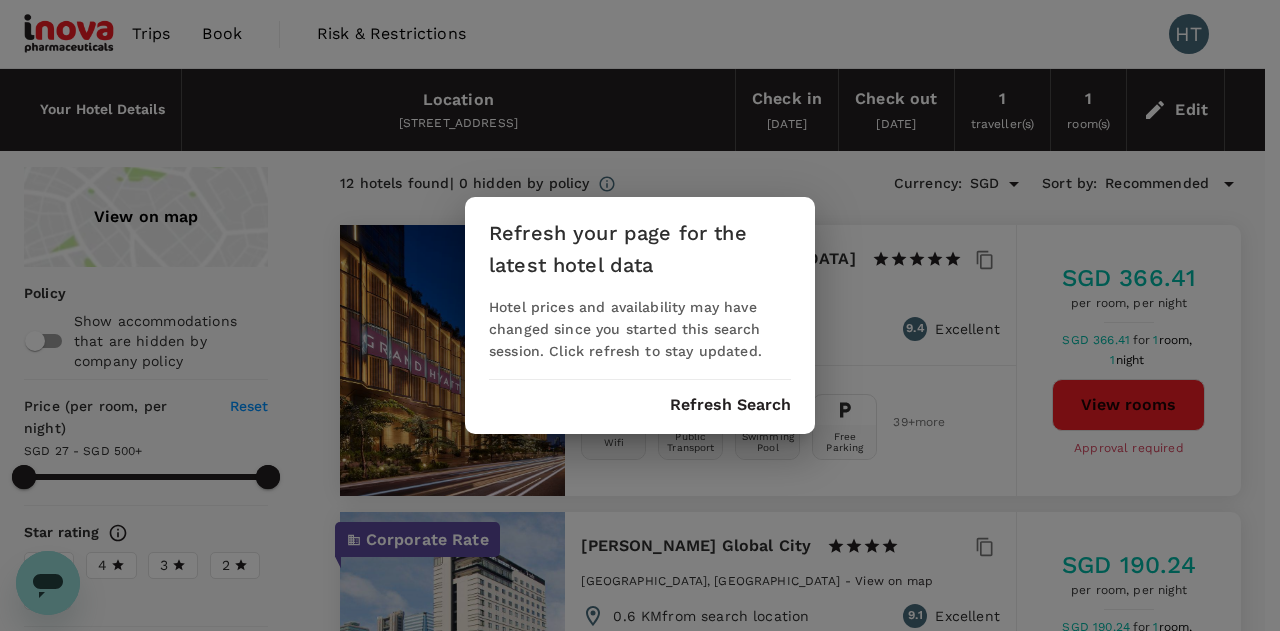 click on "Refresh Search" at bounding box center [730, 405] 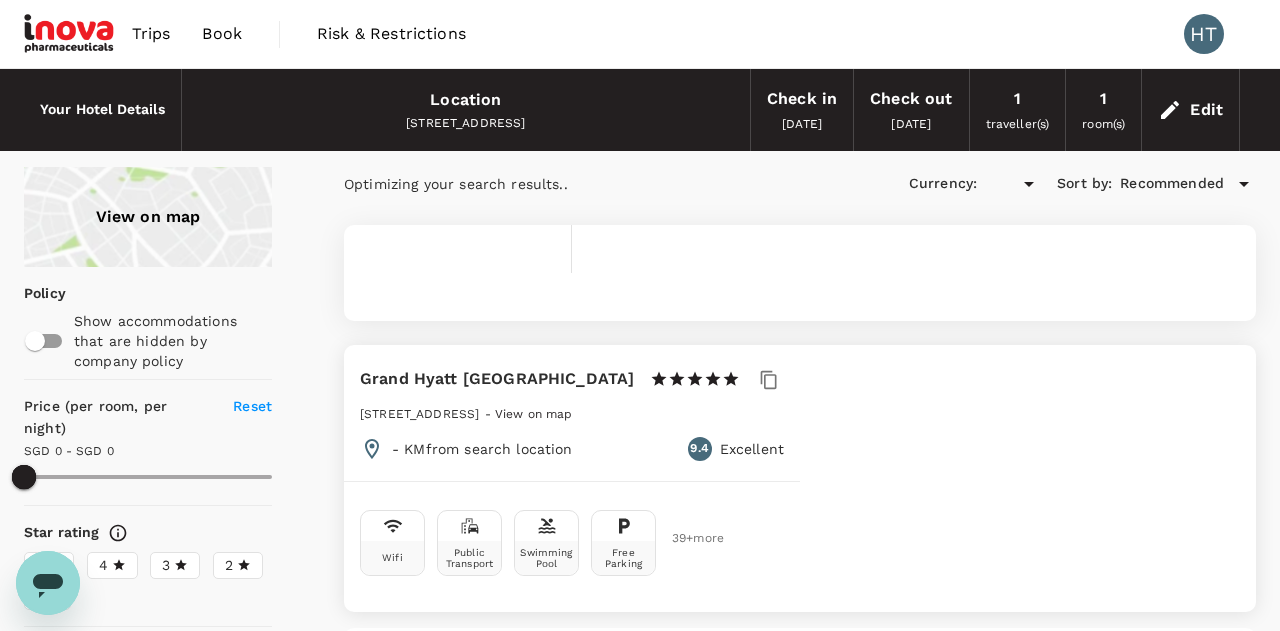 type on "SGD" 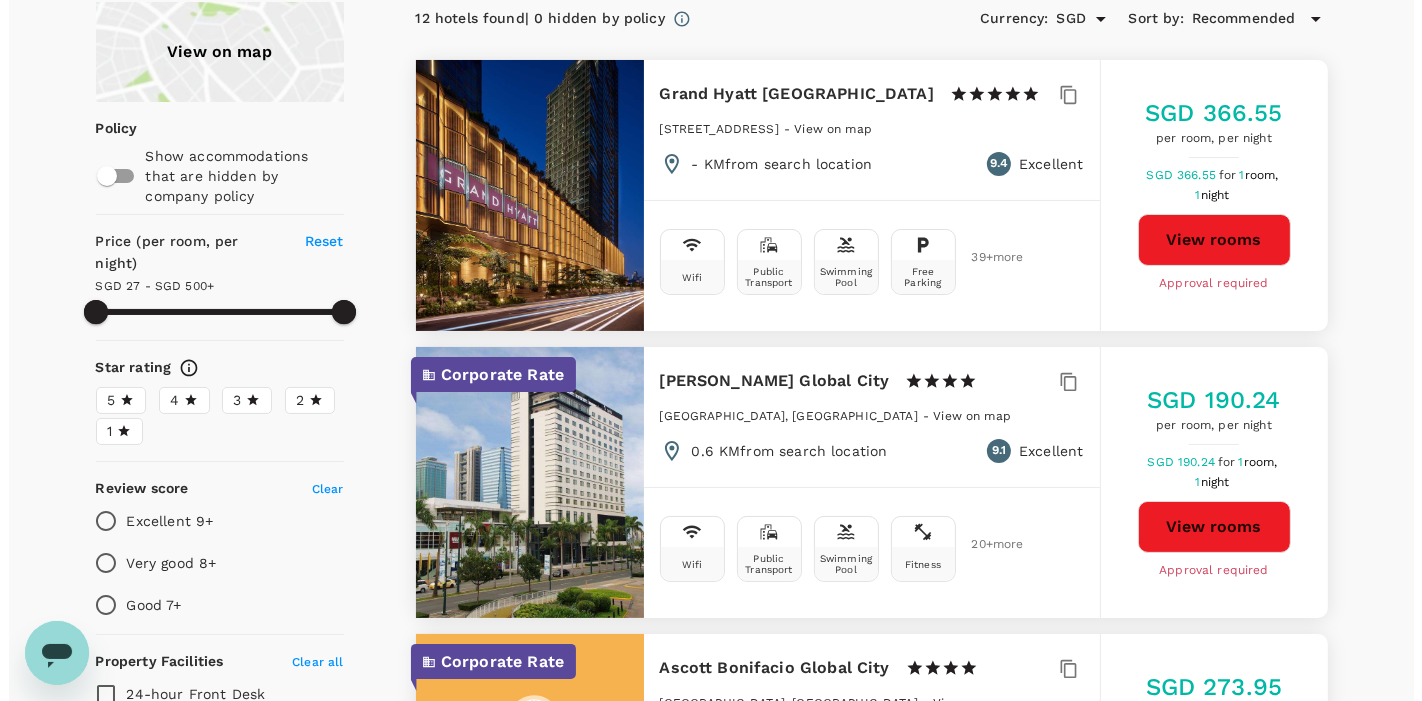 scroll, scrollTop: 333, scrollLeft: 0, axis: vertical 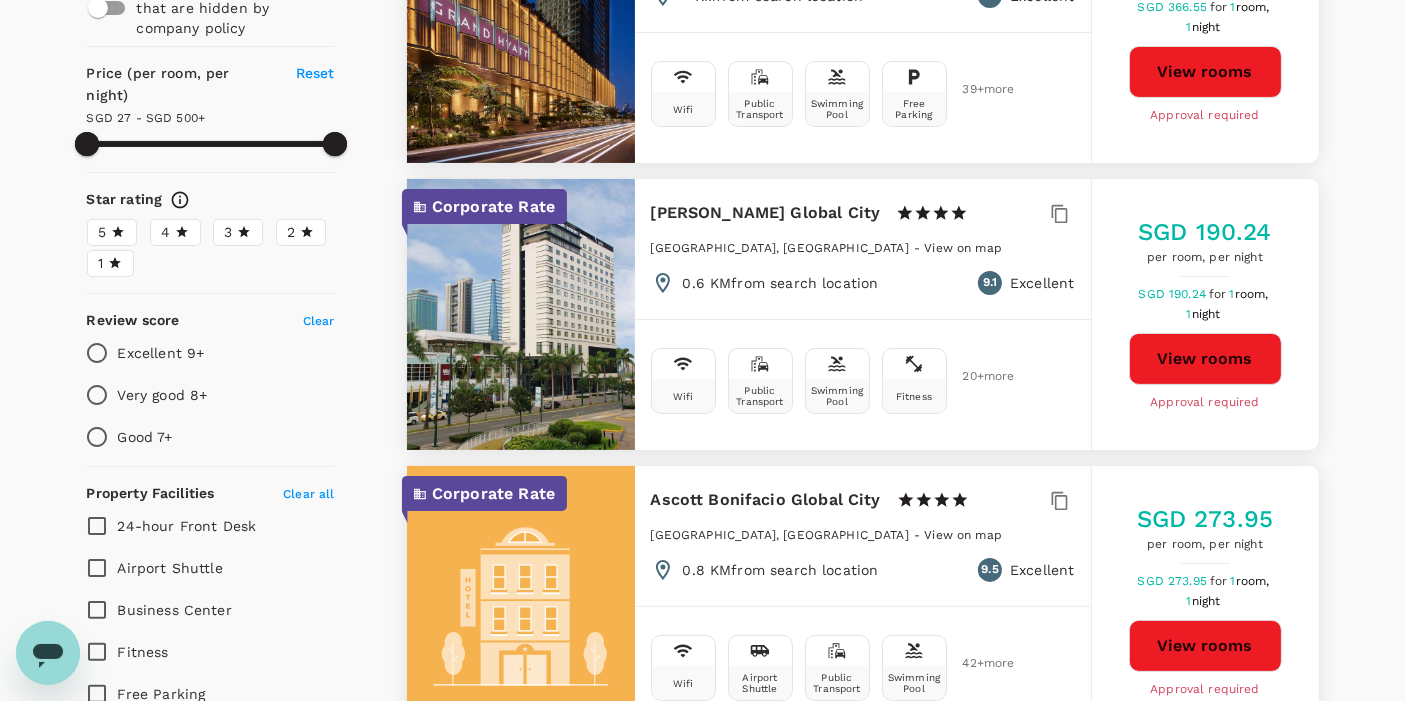 type on "499.91" 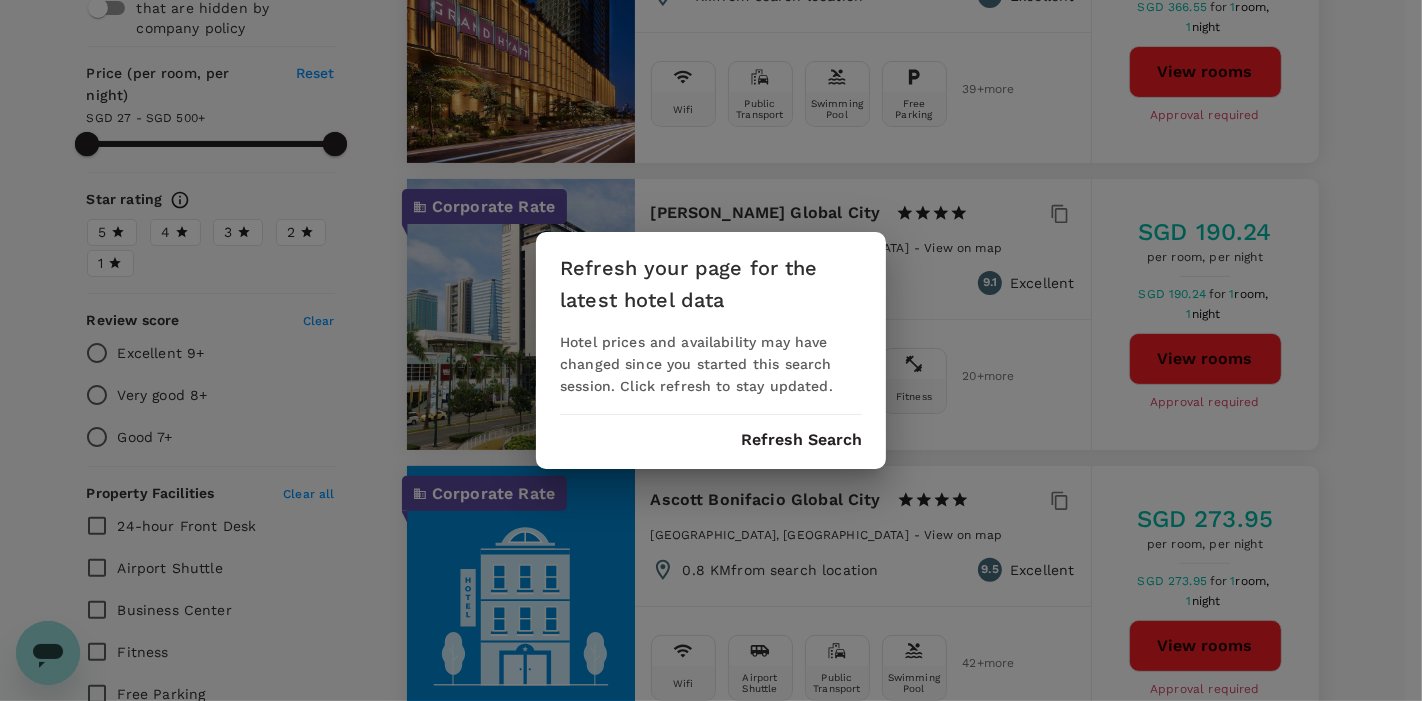 click on "Refresh Search" at bounding box center (801, 440) 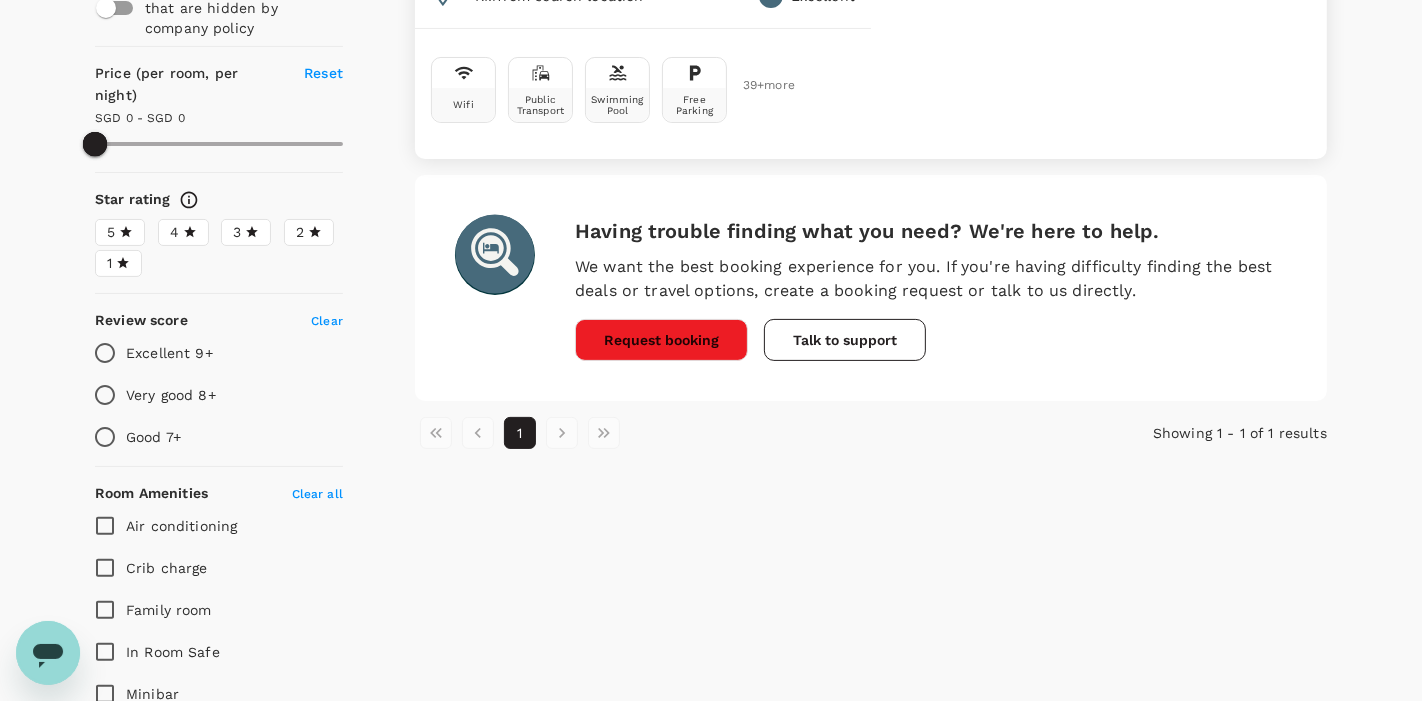 type on "499.91" 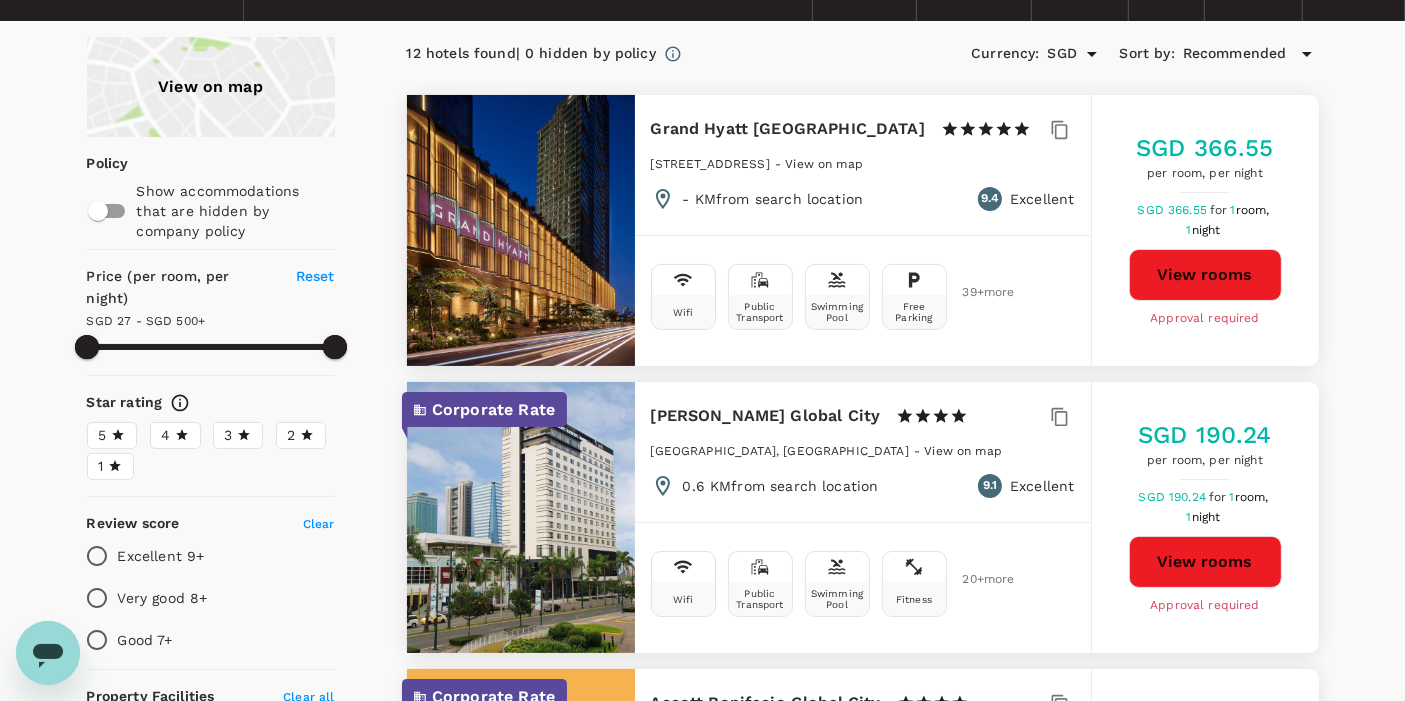 scroll, scrollTop: 0, scrollLeft: 0, axis: both 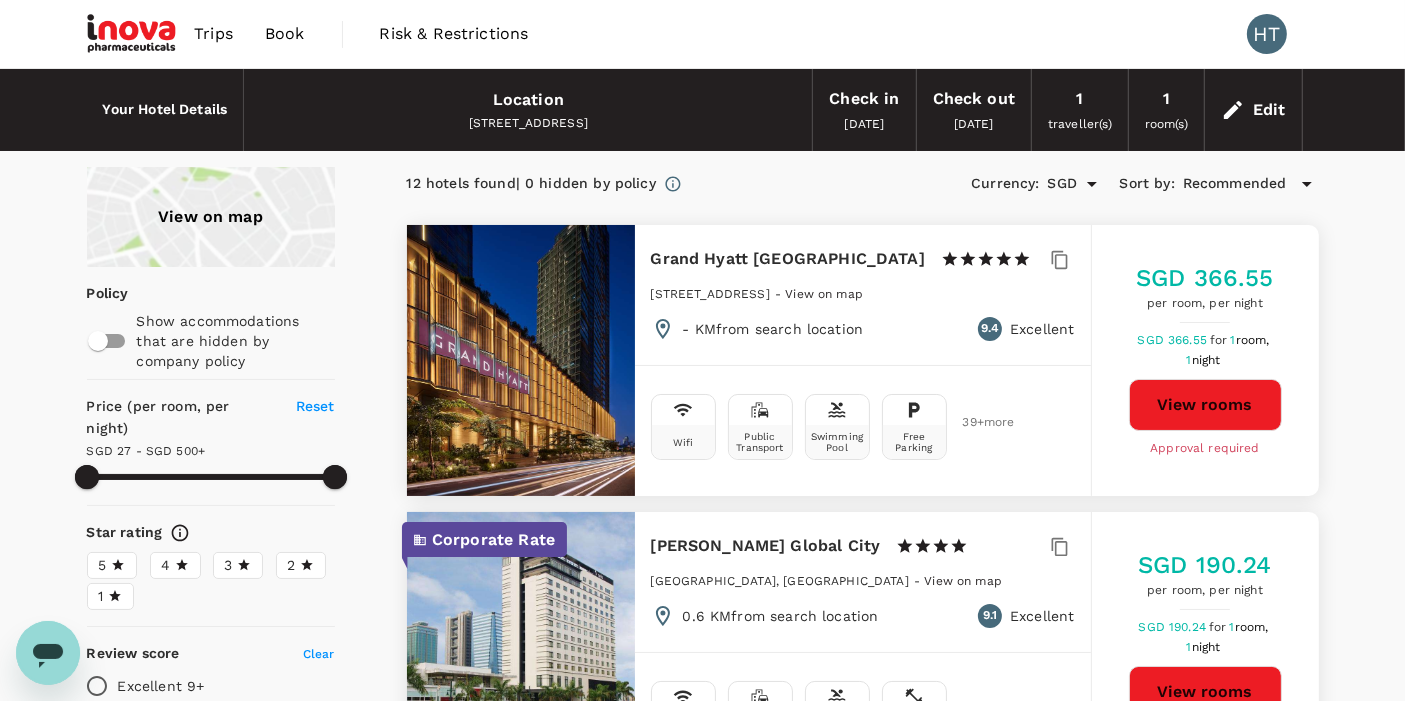 click on "Edit" at bounding box center (1253, 110) 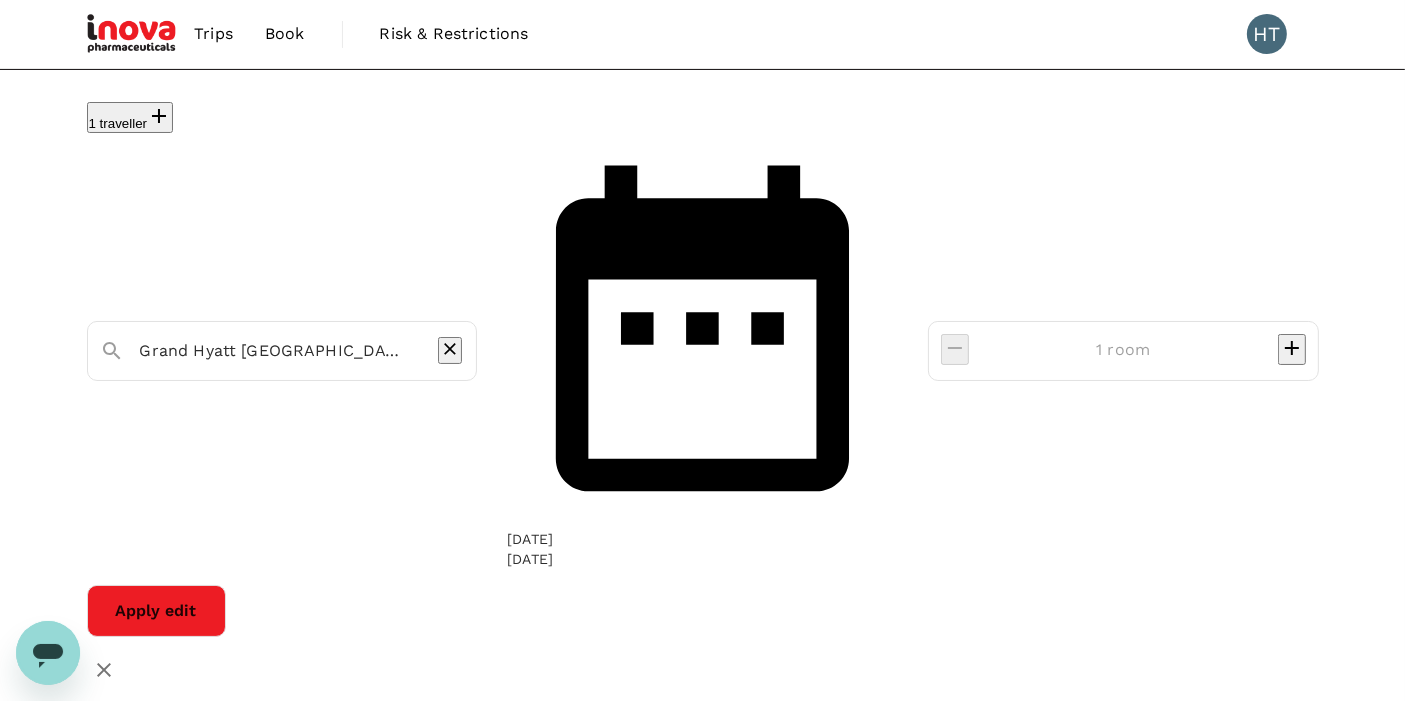click on "17 Aug" at bounding box center [530, 539] 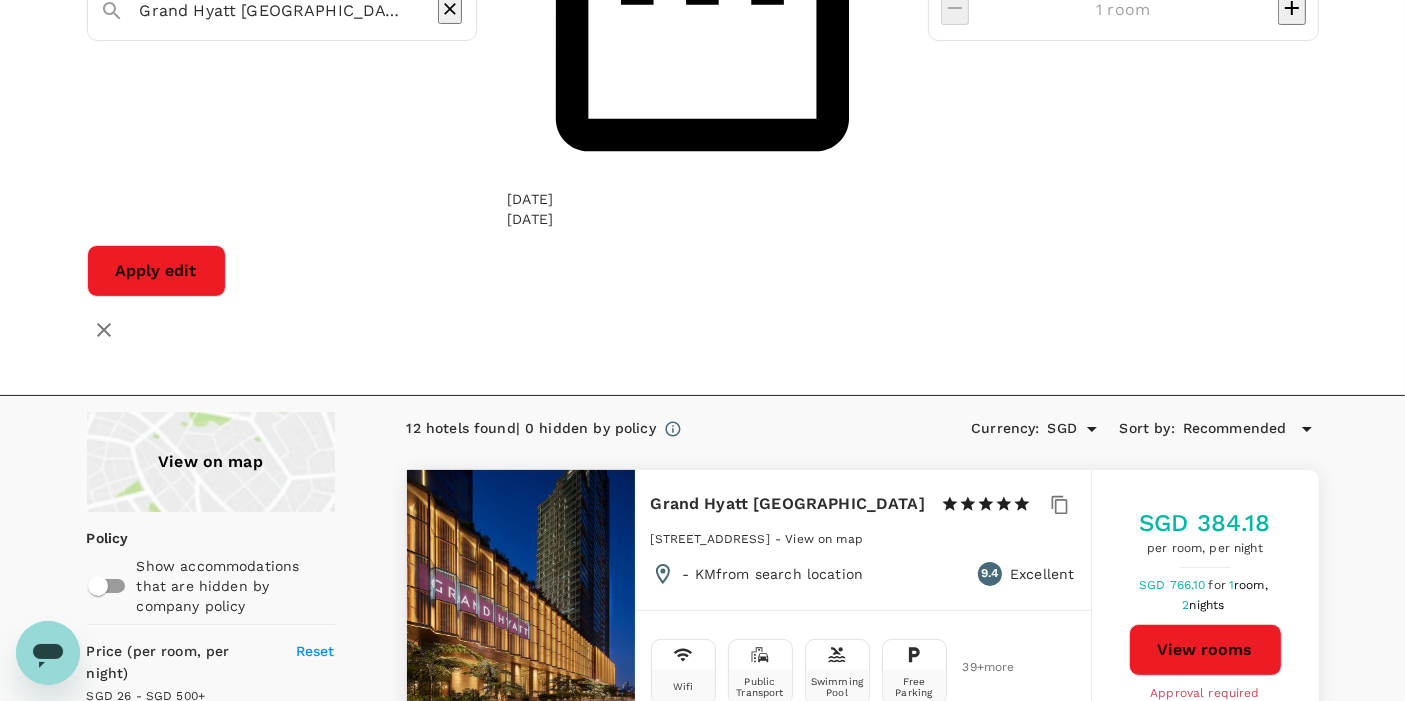 scroll, scrollTop: 444, scrollLeft: 0, axis: vertical 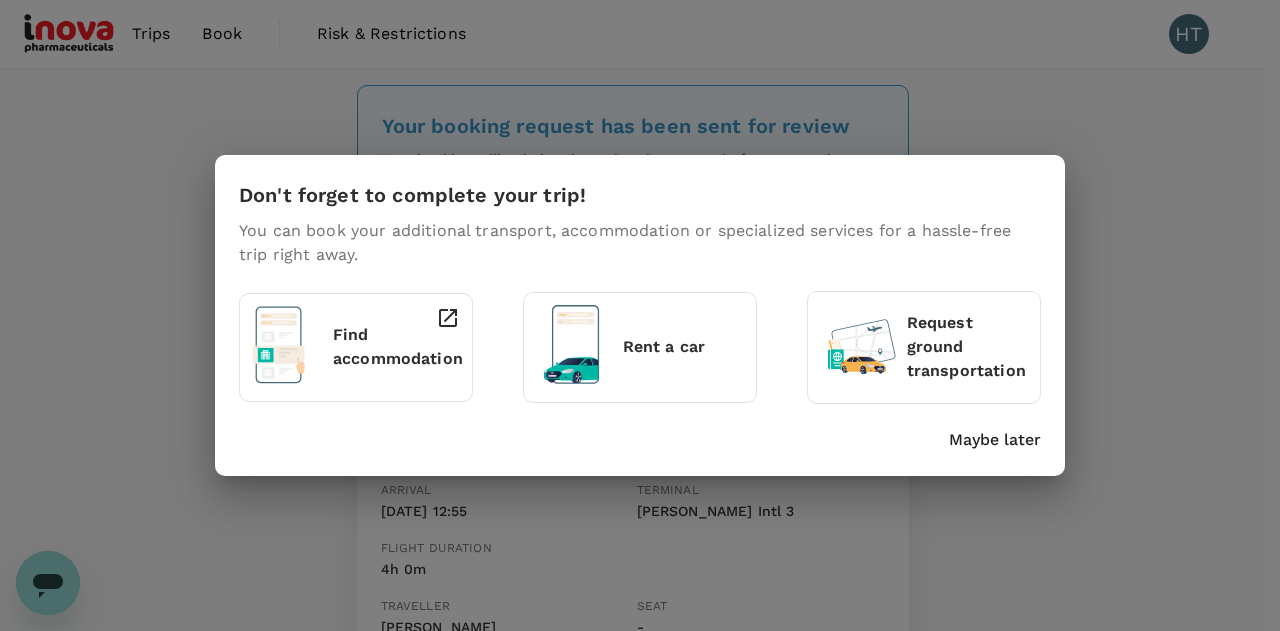 click on "Maybe later" at bounding box center (995, 440) 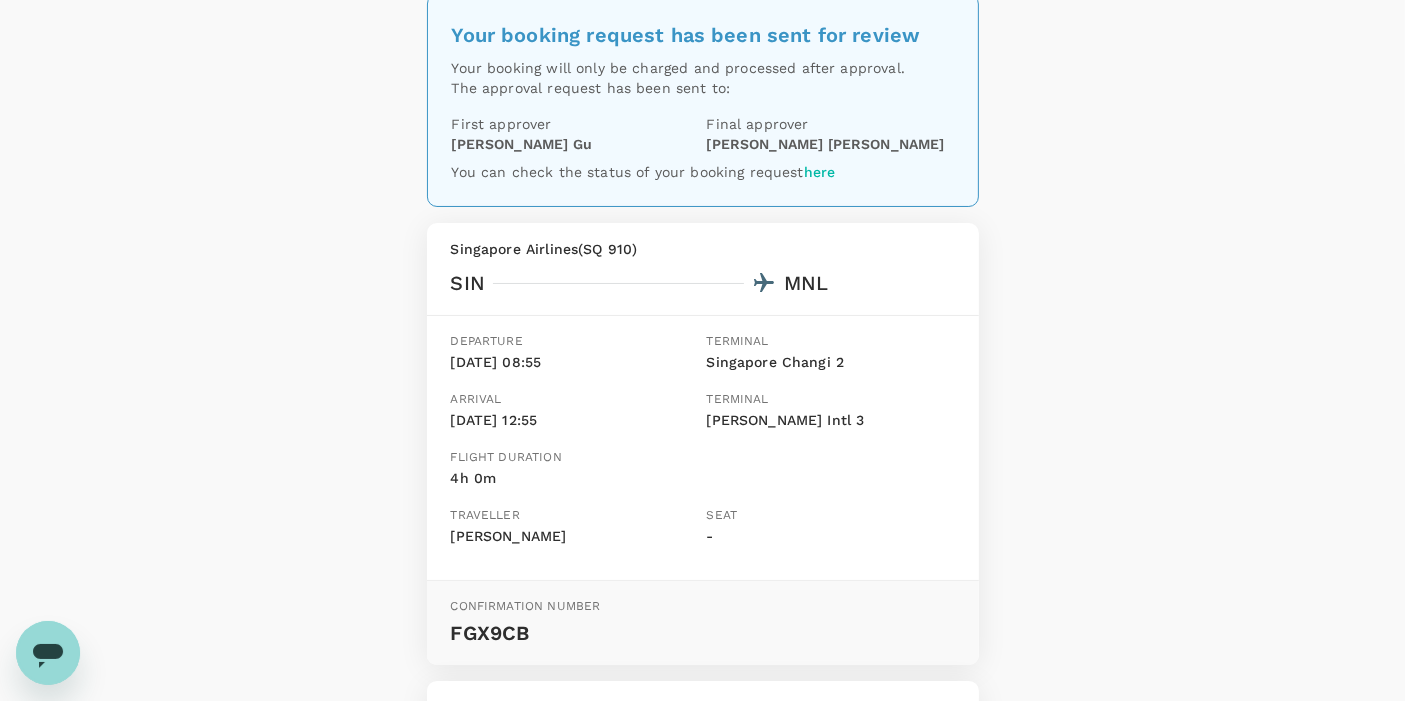 scroll, scrollTop: 0, scrollLeft: 0, axis: both 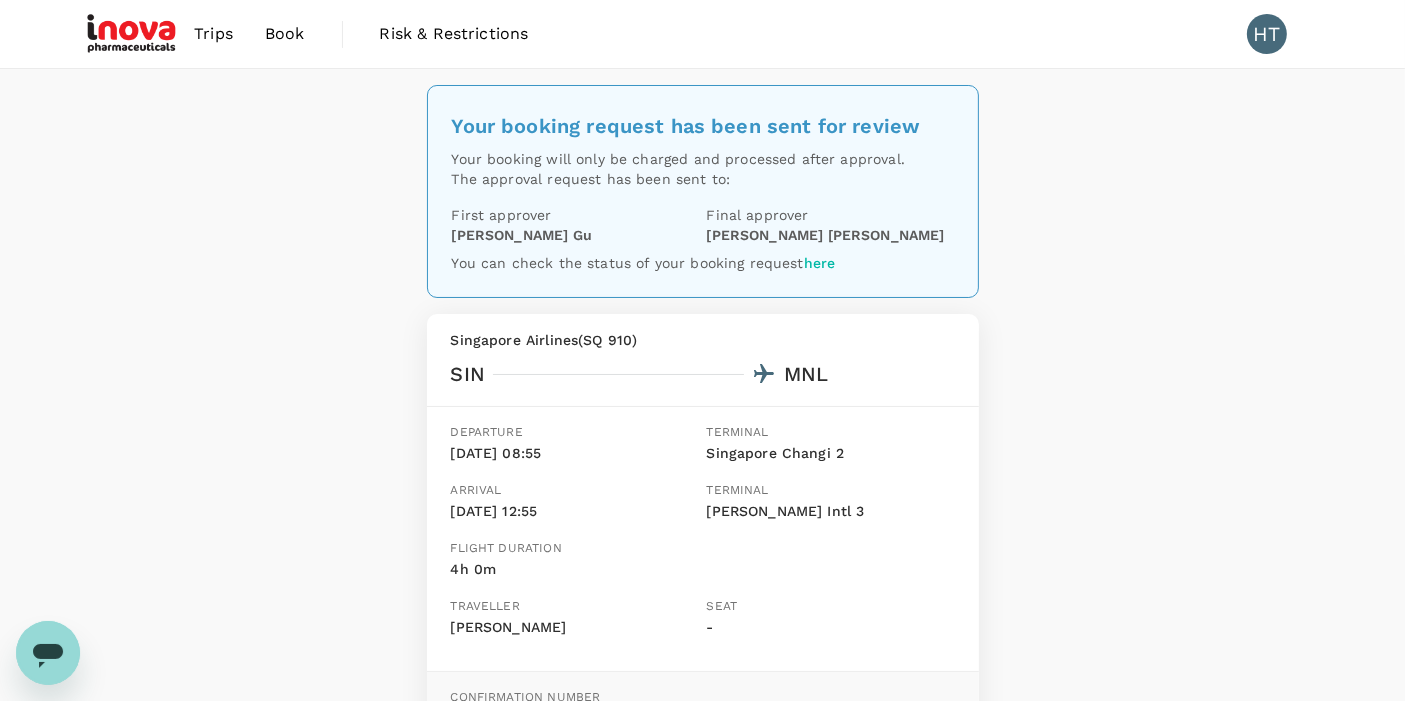 click on "Book" at bounding box center (285, 34) 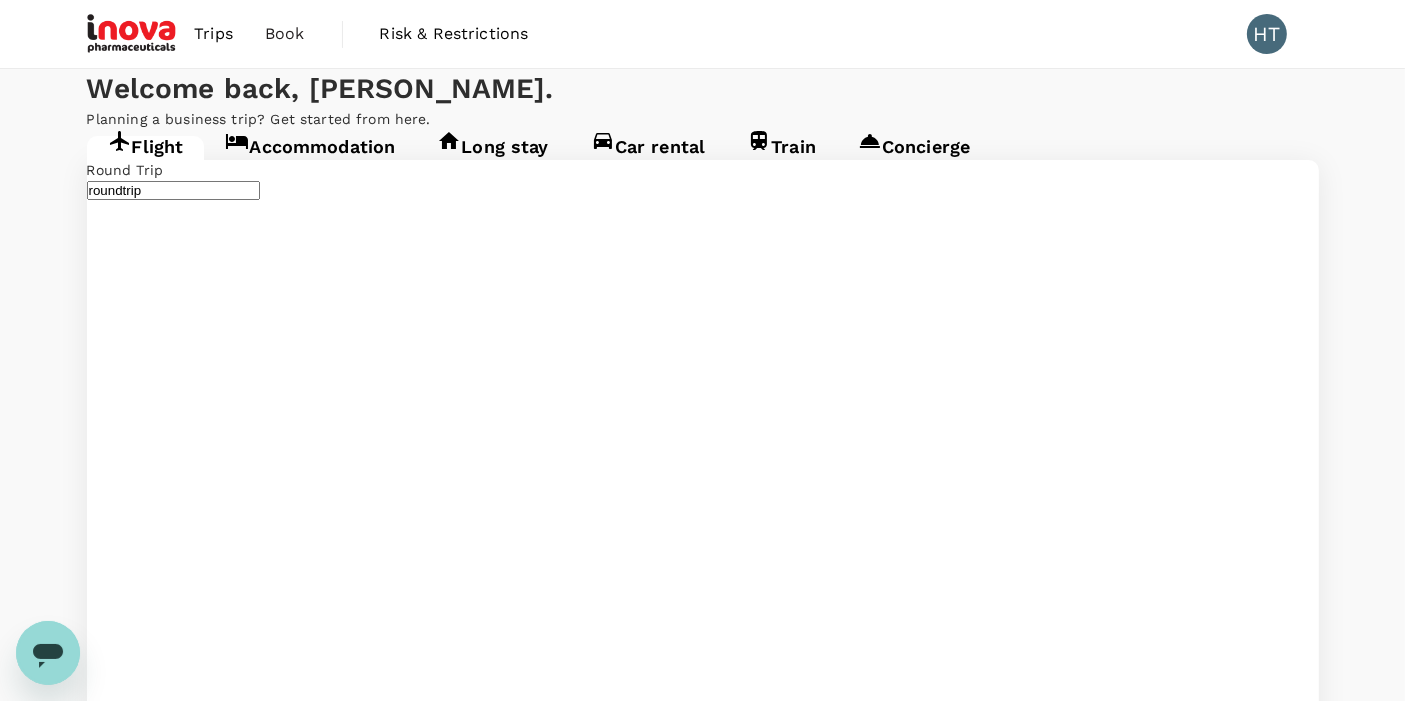 type 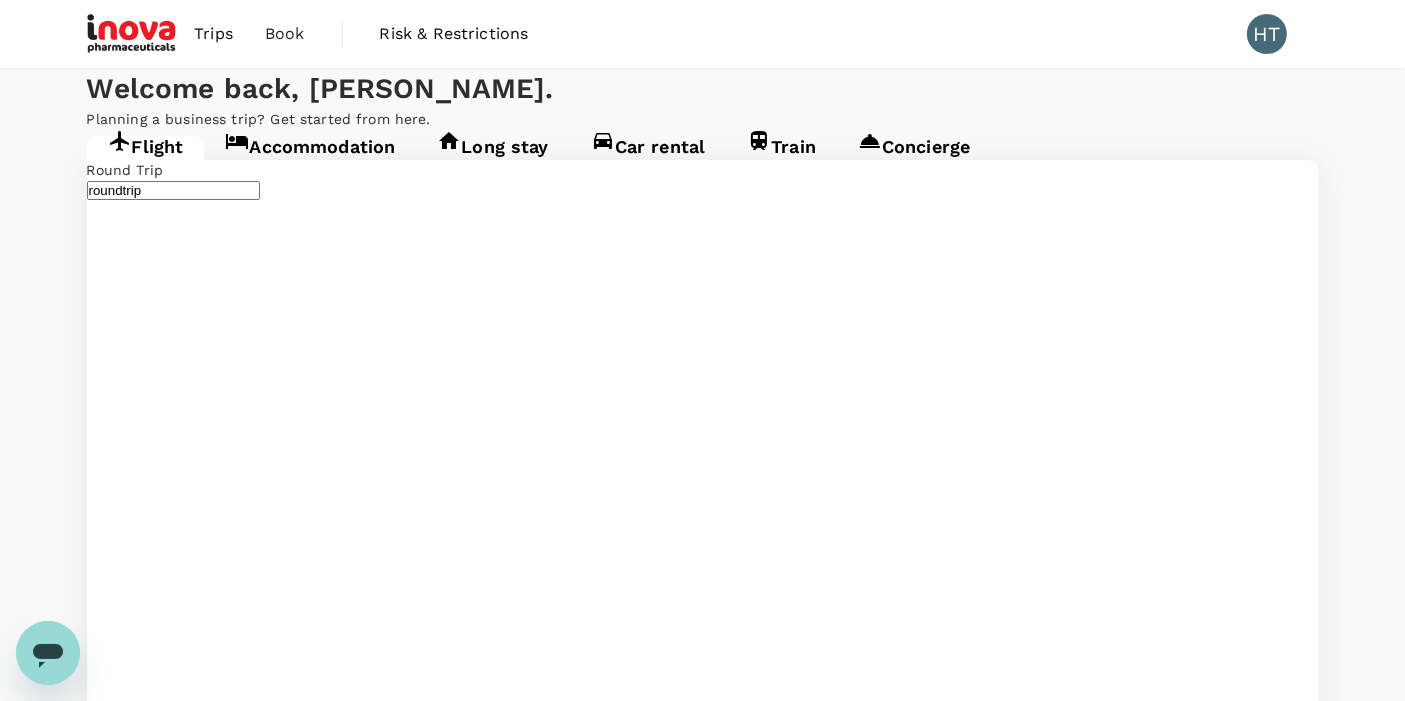 type 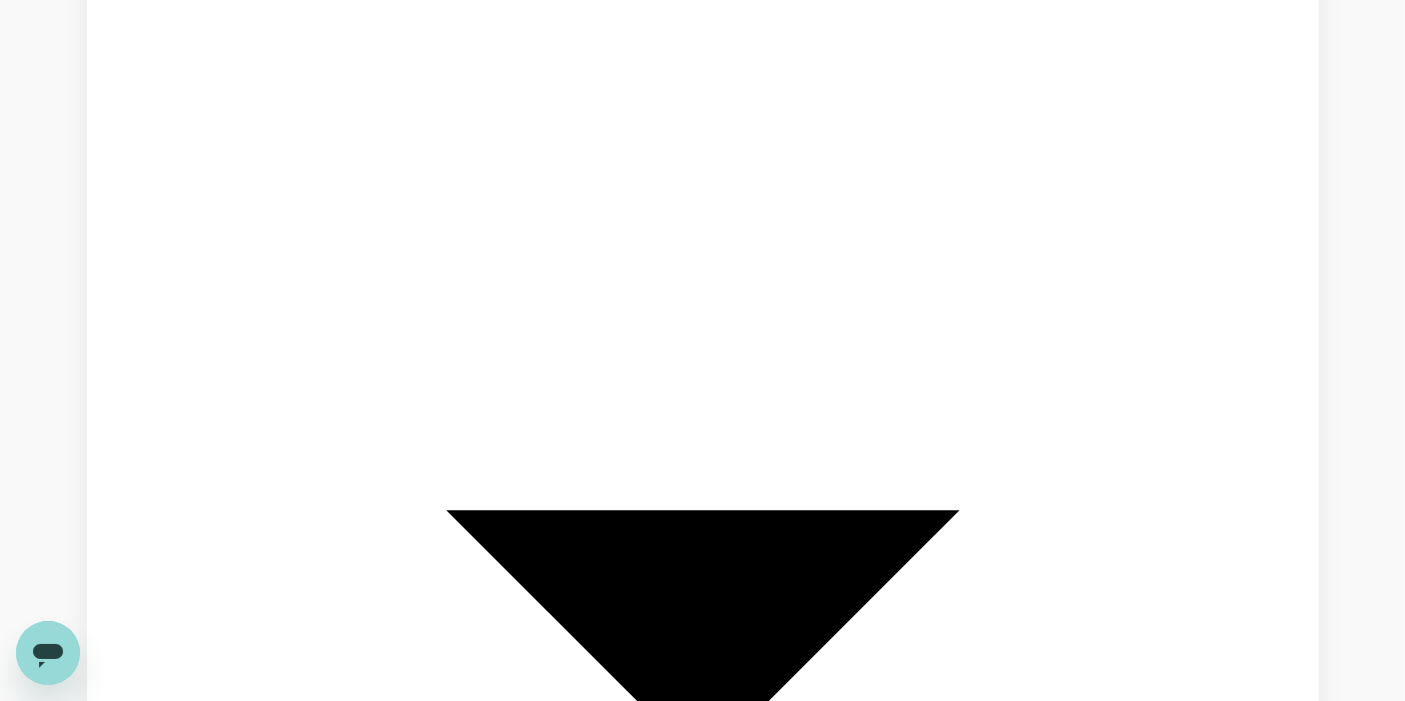 scroll, scrollTop: 222, scrollLeft: 0, axis: vertical 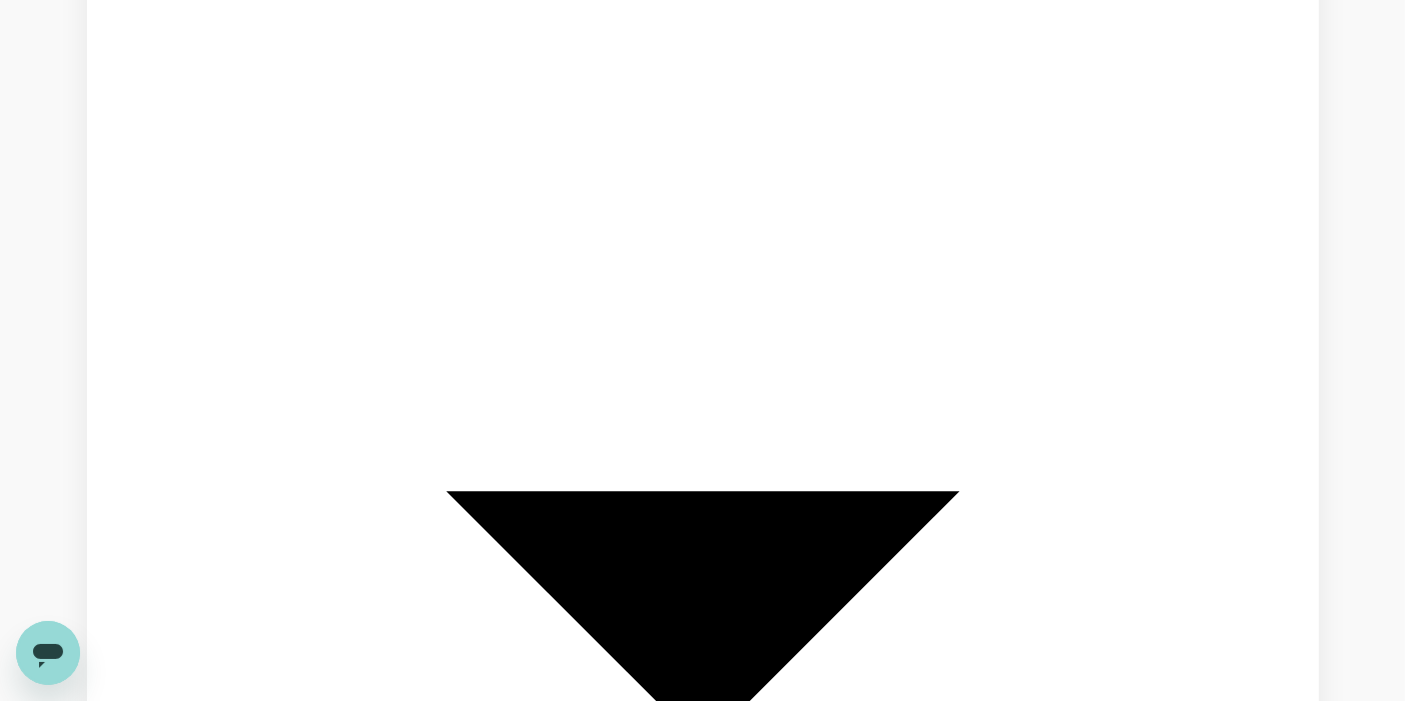 click on "Add airlines" at bounding box center (130, 4184) 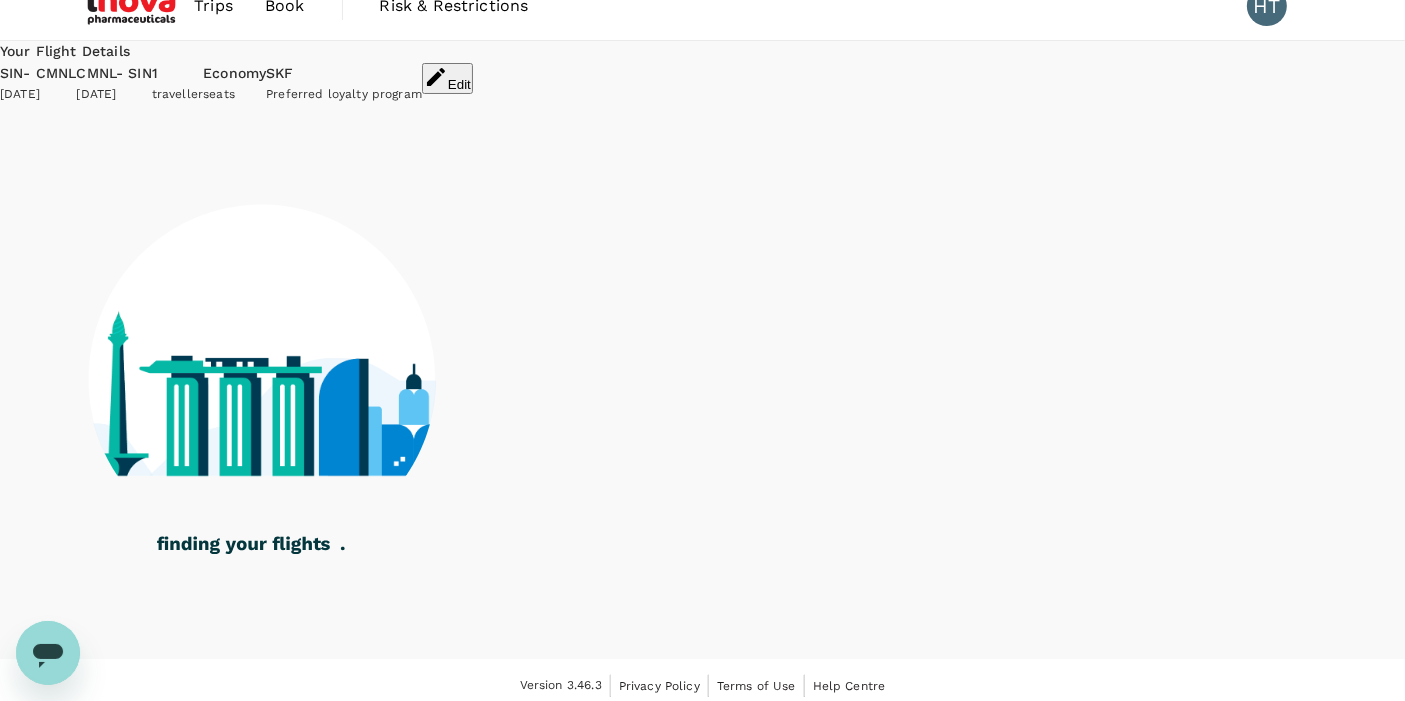 scroll, scrollTop: 42, scrollLeft: 0, axis: vertical 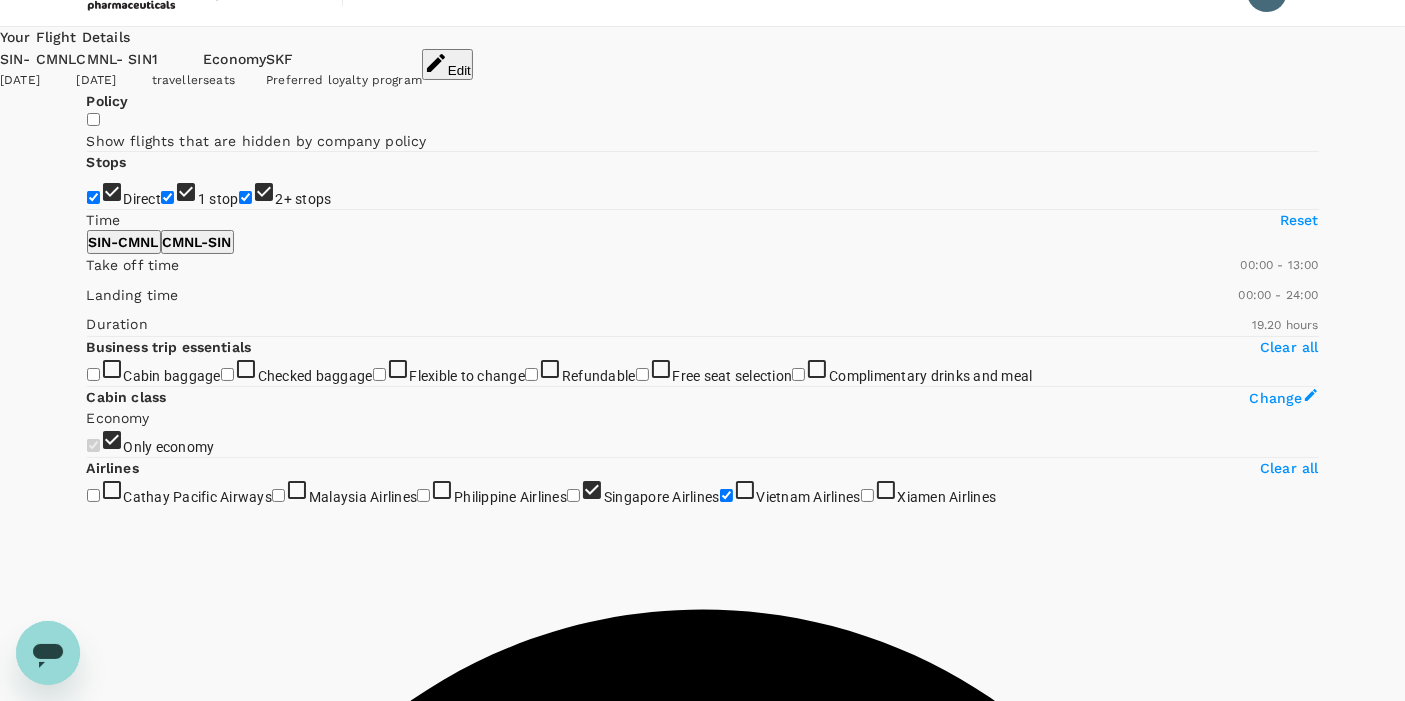 checkbox on "false" 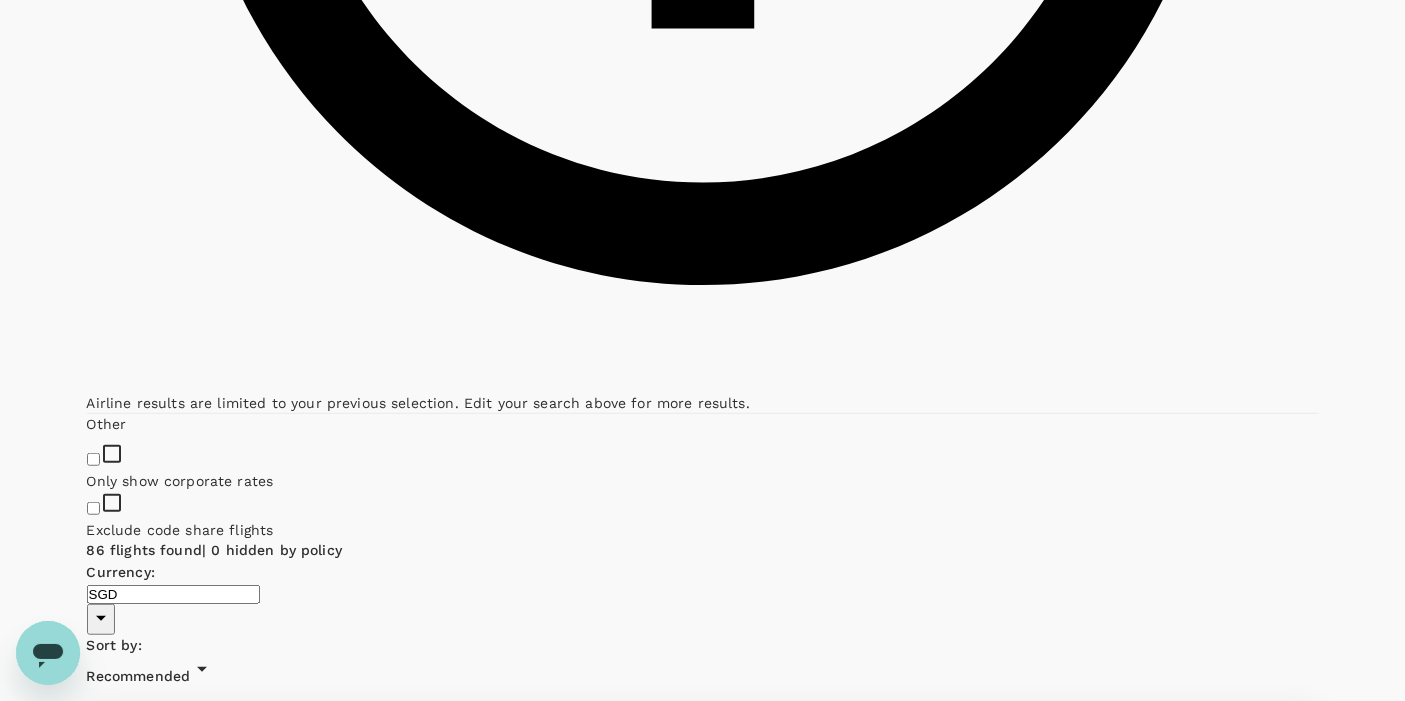 scroll, scrollTop: 1487, scrollLeft: 0, axis: vertical 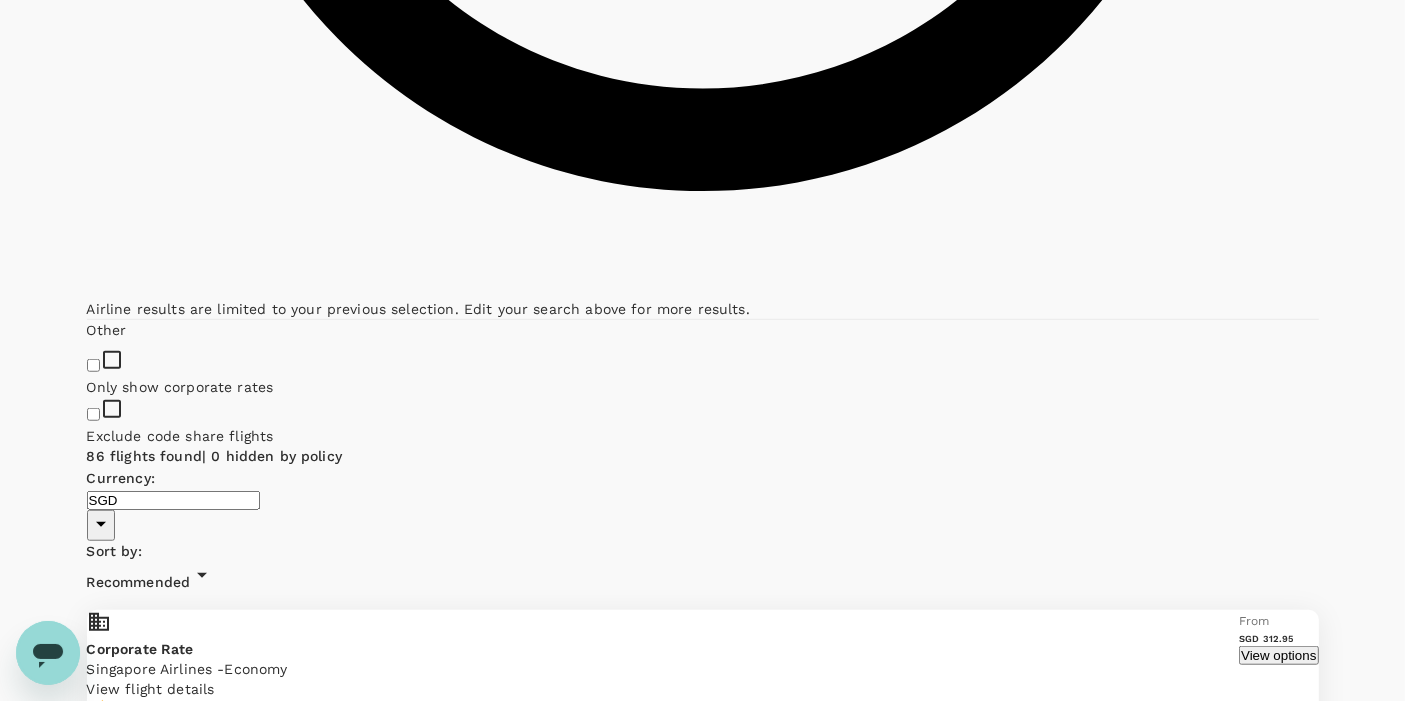 click on "View options" at bounding box center (1278, 15007) 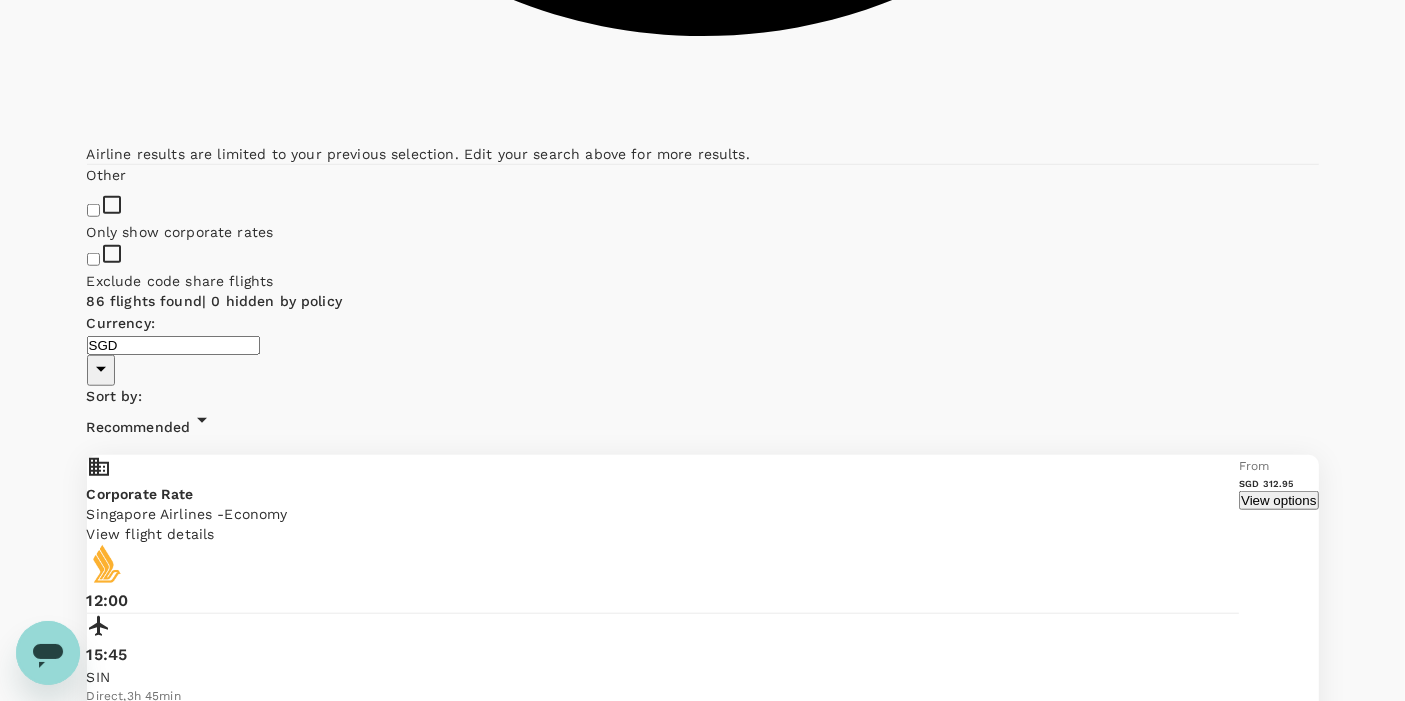 scroll, scrollTop: 1594, scrollLeft: 0, axis: vertical 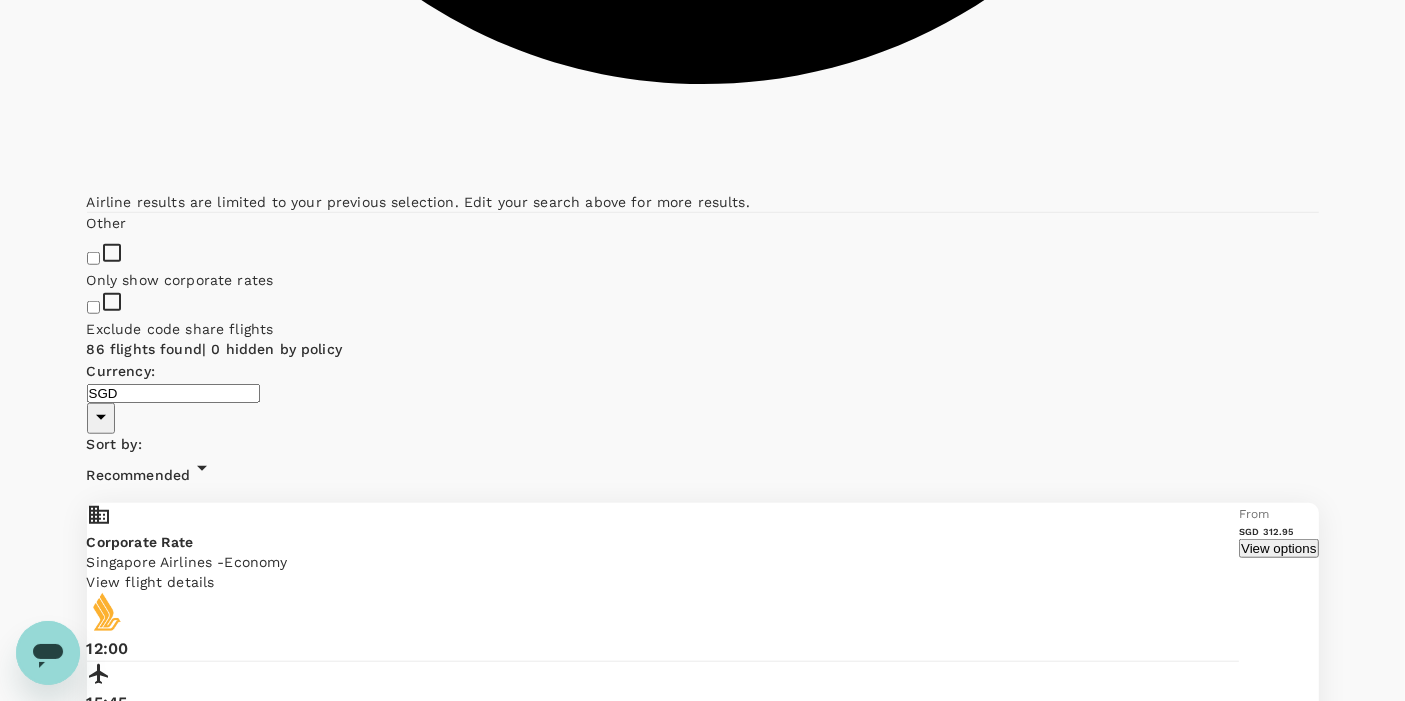 click 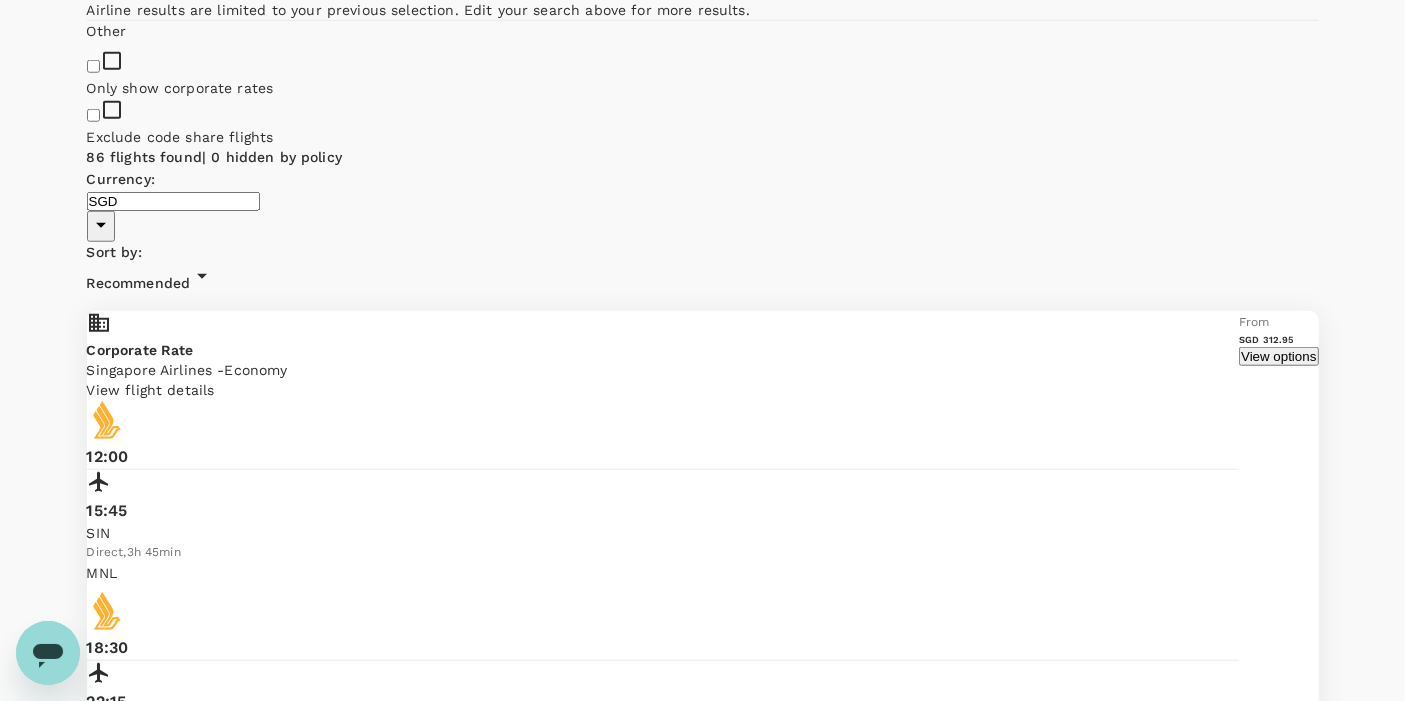 scroll, scrollTop: 1816, scrollLeft: 0, axis: vertical 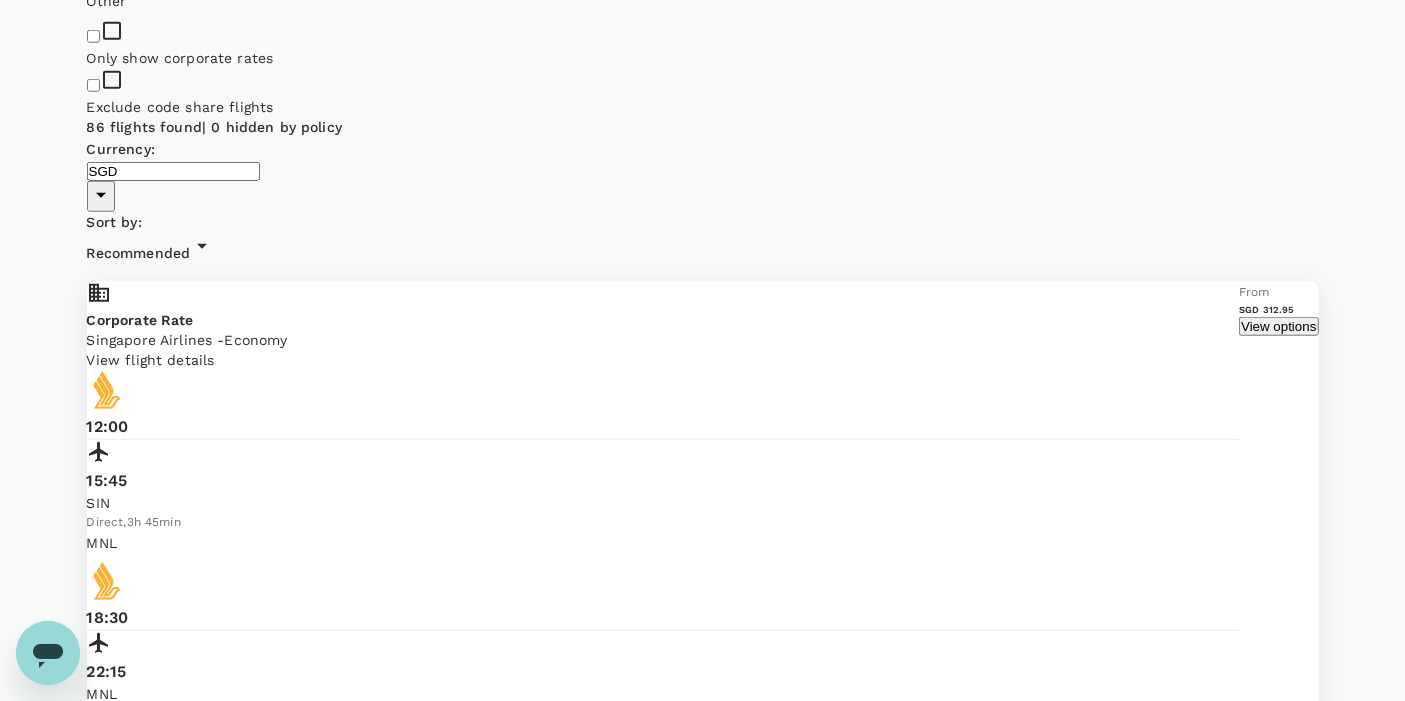 click on "SGD 469.19" at bounding box center (533, 17850) 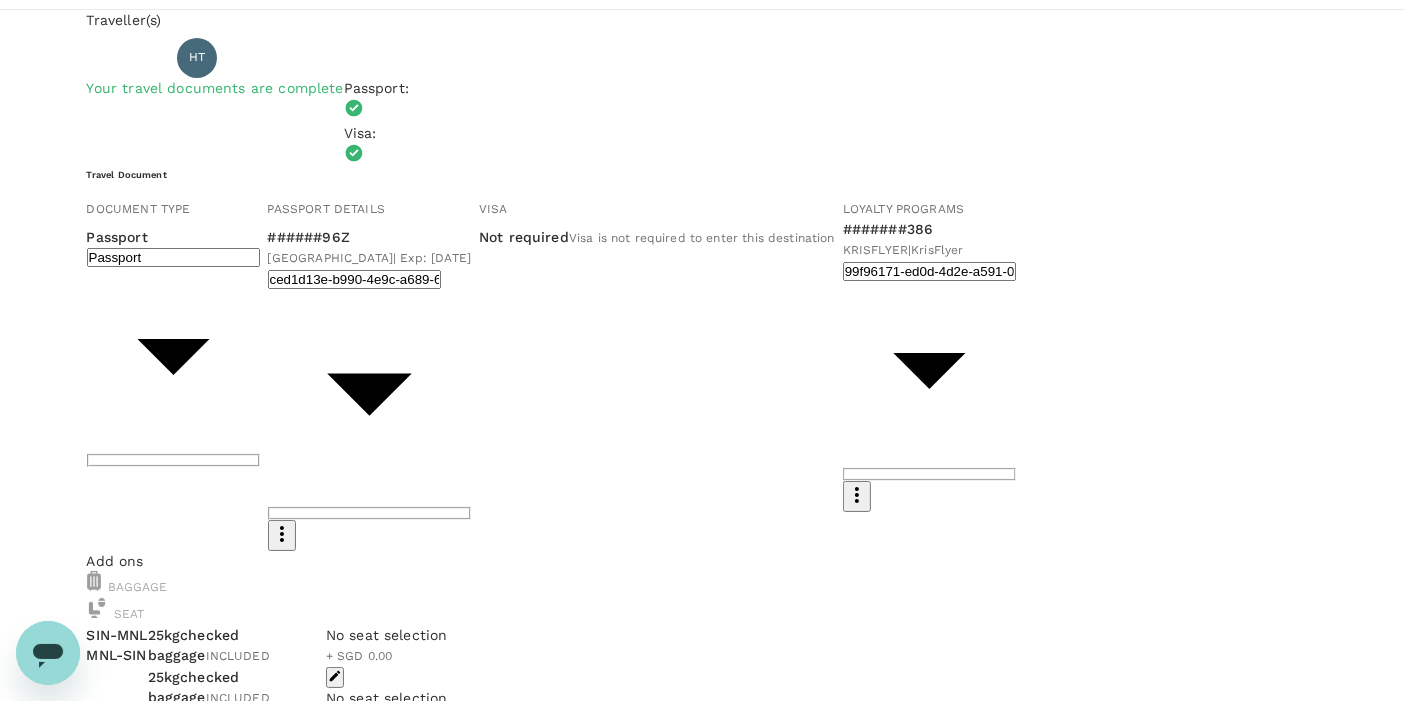 scroll, scrollTop: 111, scrollLeft: 0, axis: vertical 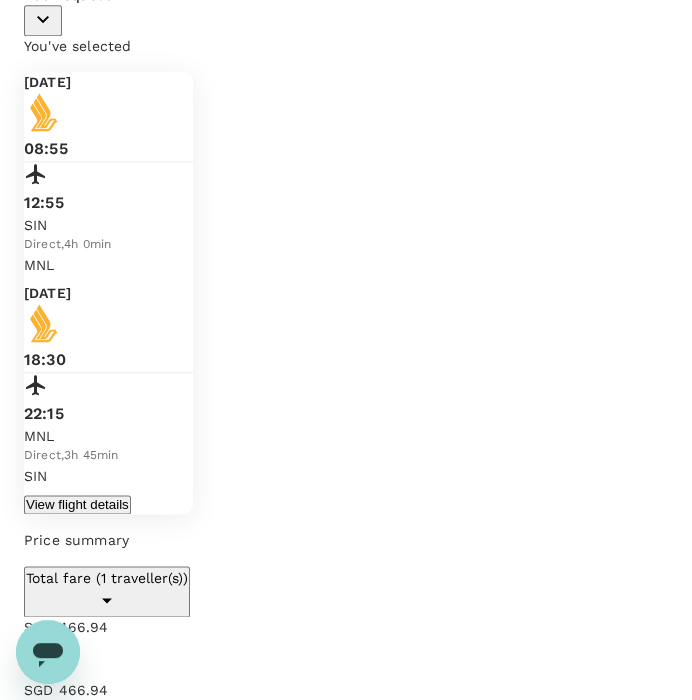 drag, startPoint x: 63, startPoint y: 638, endPoint x: 322, endPoint y: 618, distance: 259.77106 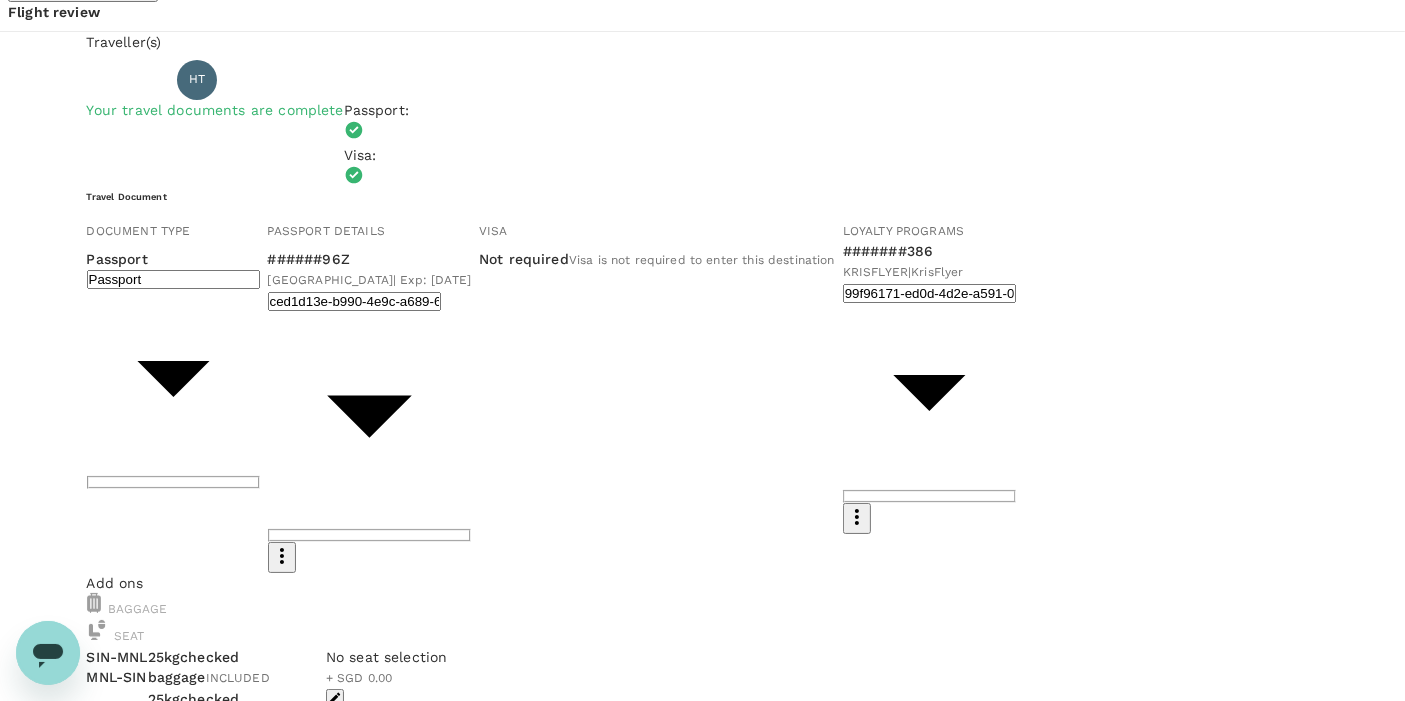 scroll, scrollTop: 0, scrollLeft: 0, axis: both 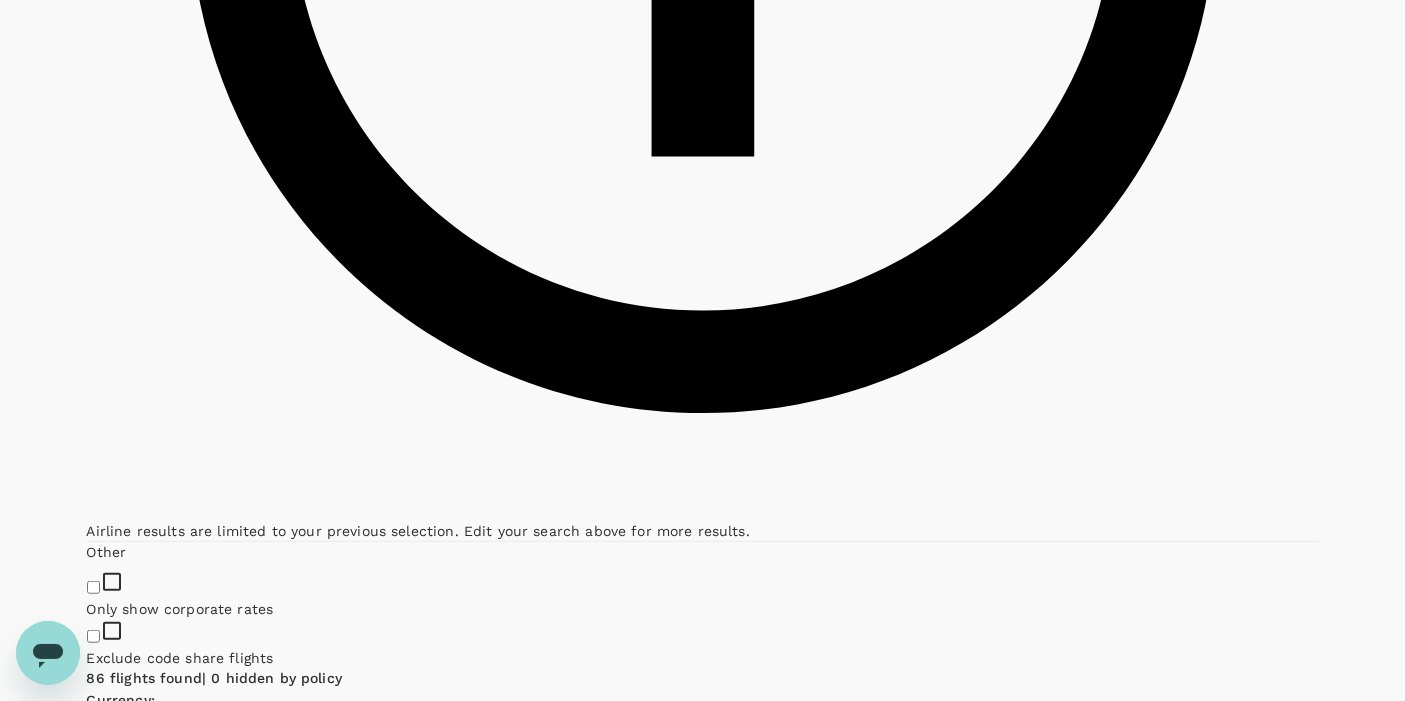 click on "View options" at bounding box center (1278, 15229) 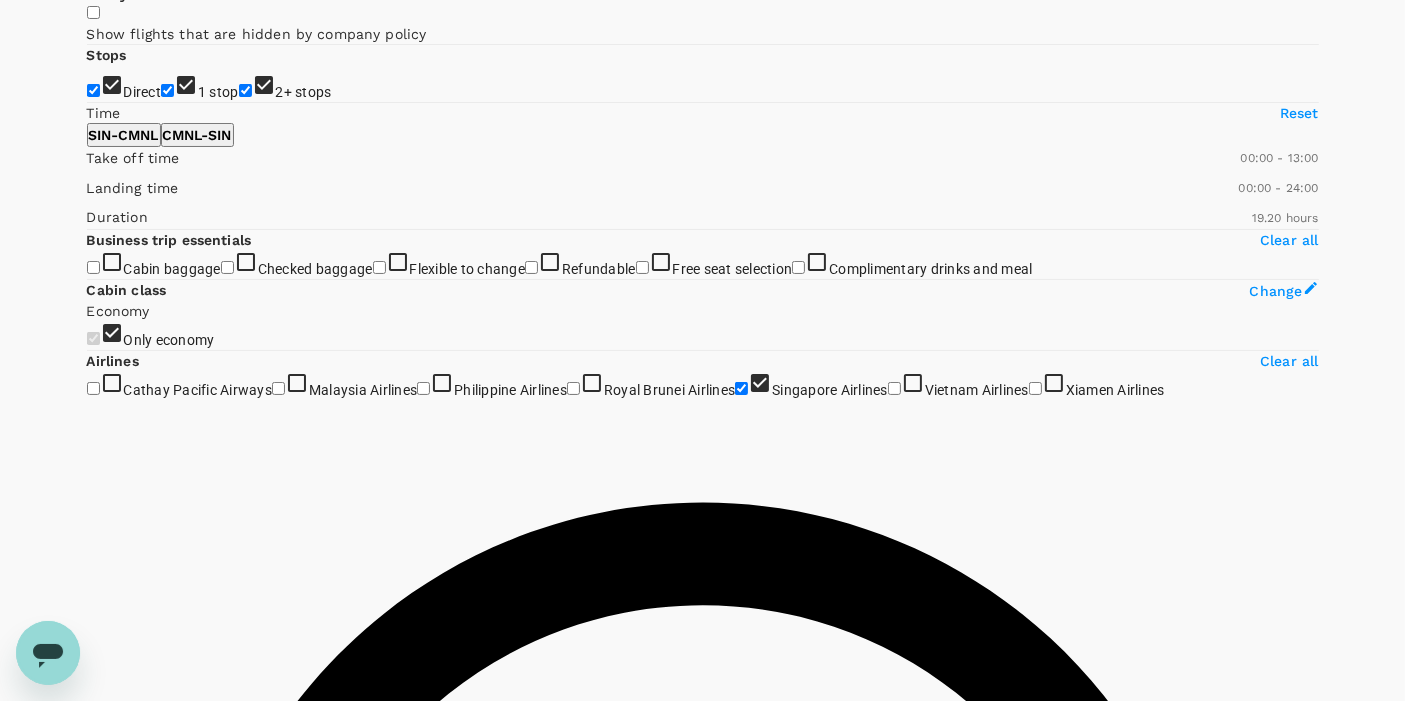 scroll, scrollTop: 0, scrollLeft: 0, axis: both 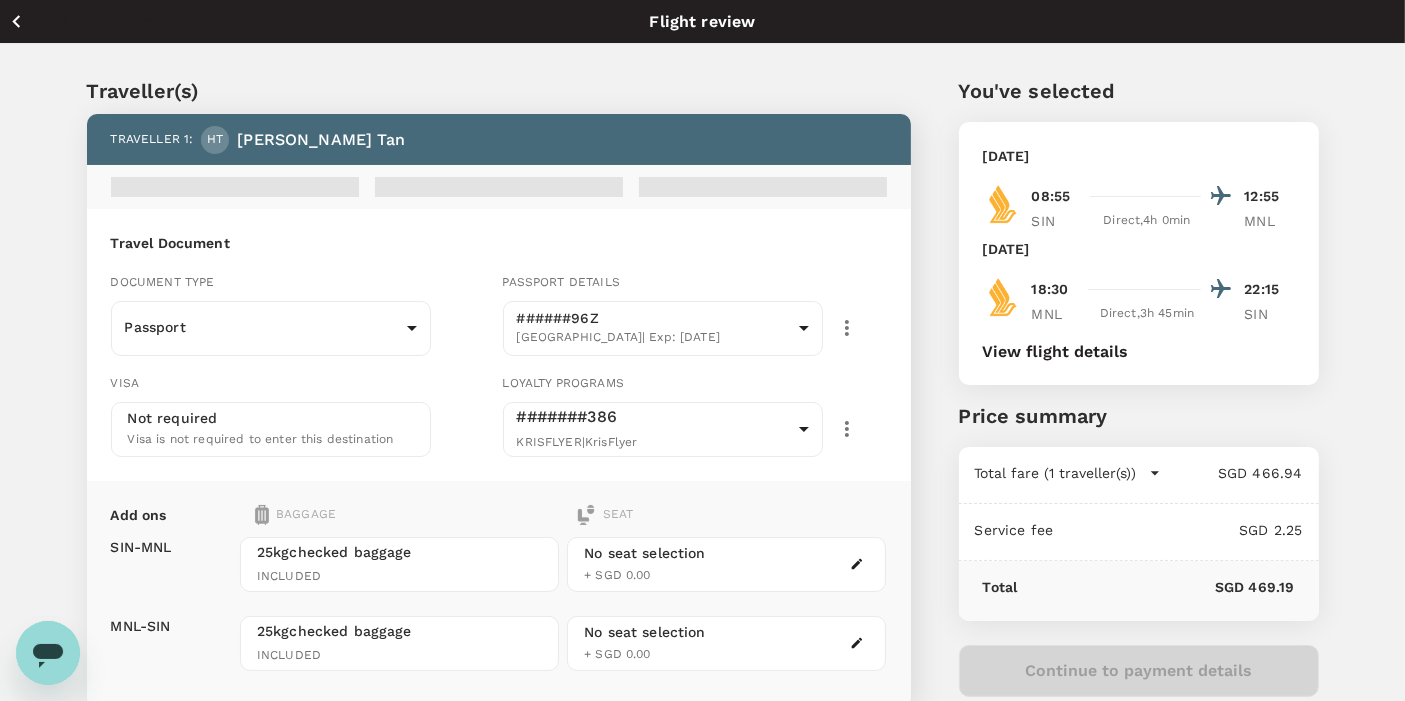 click 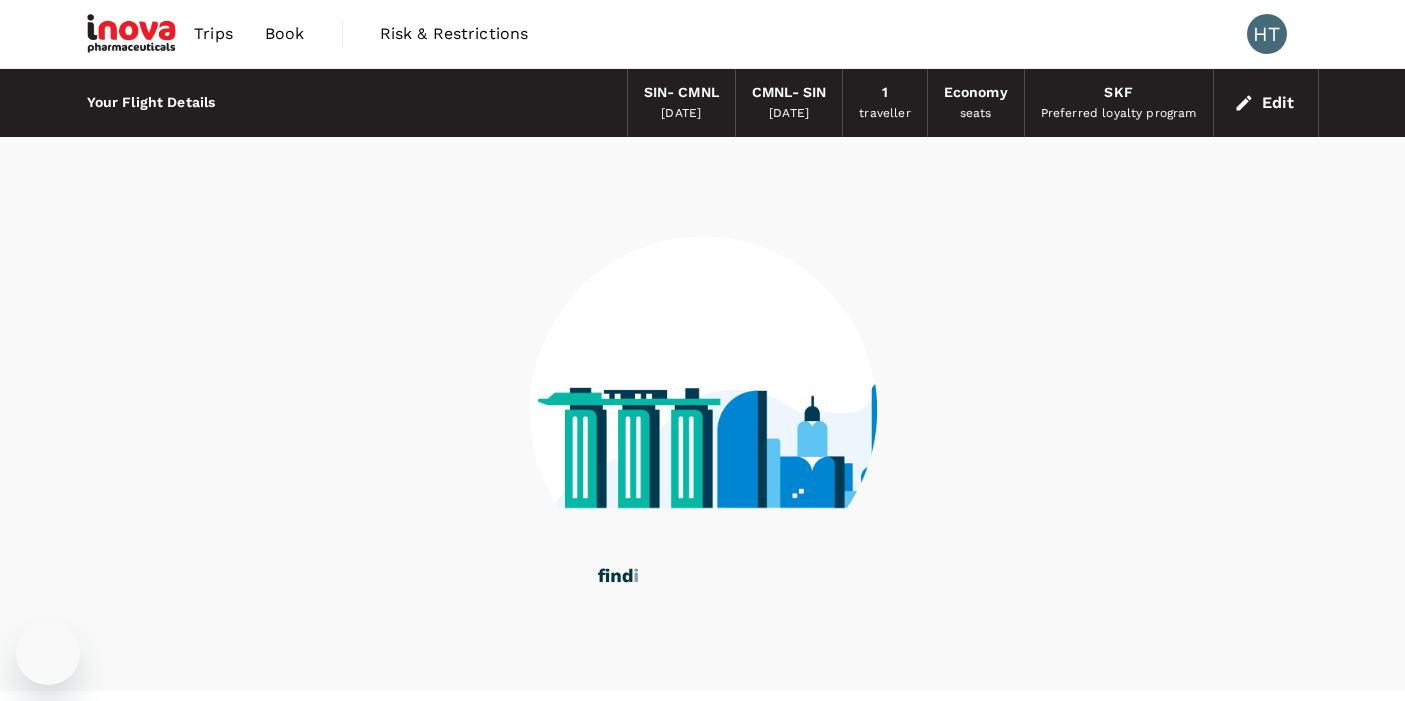 scroll, scrollTop: 42, scrollLeft: 0, axis: vertical 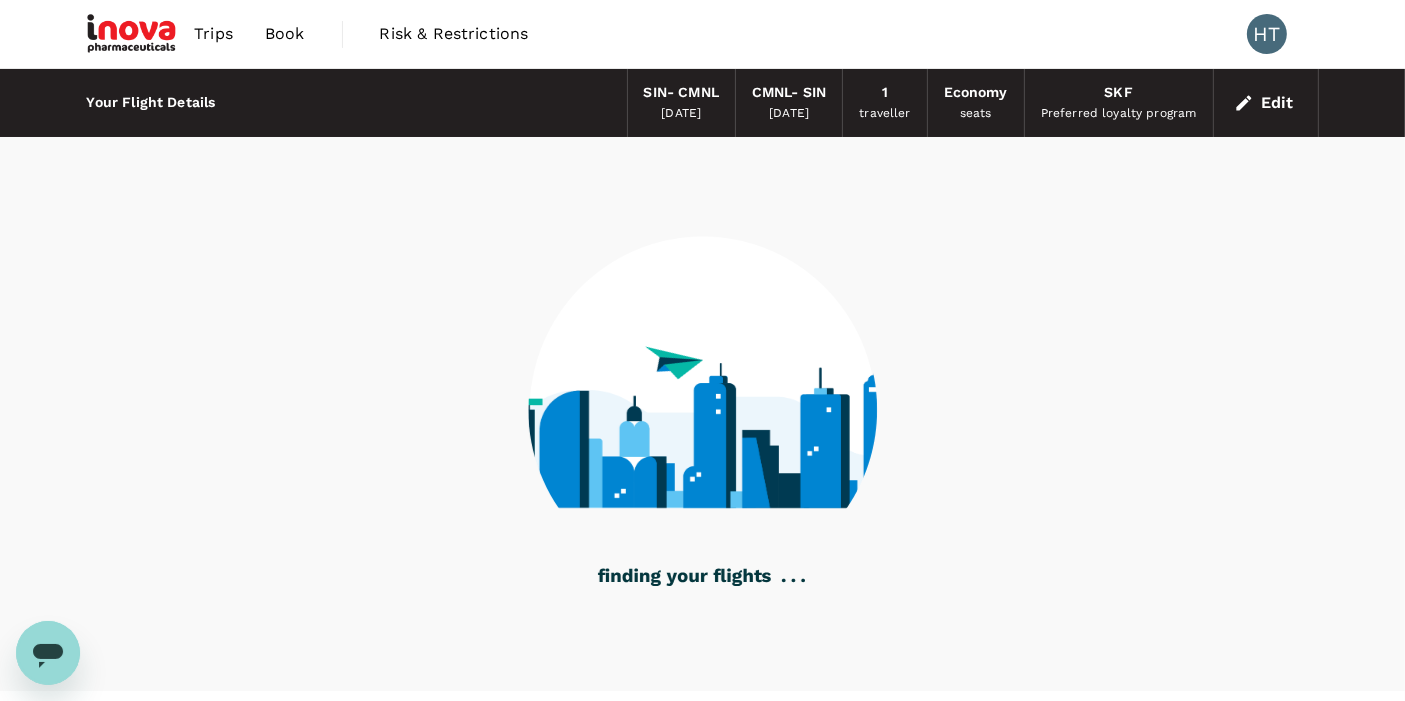 click at bounding box center (133, 34) 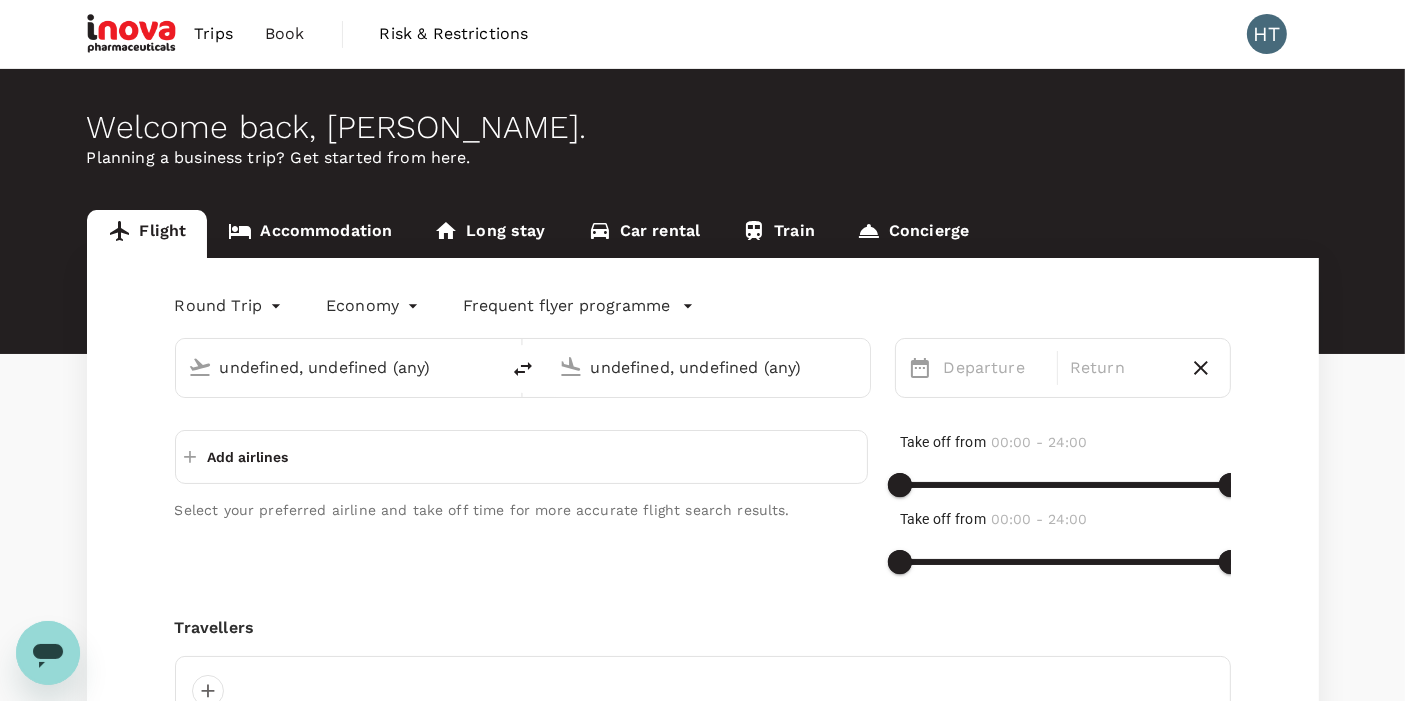 type on "Singapore Changi (SIN)" 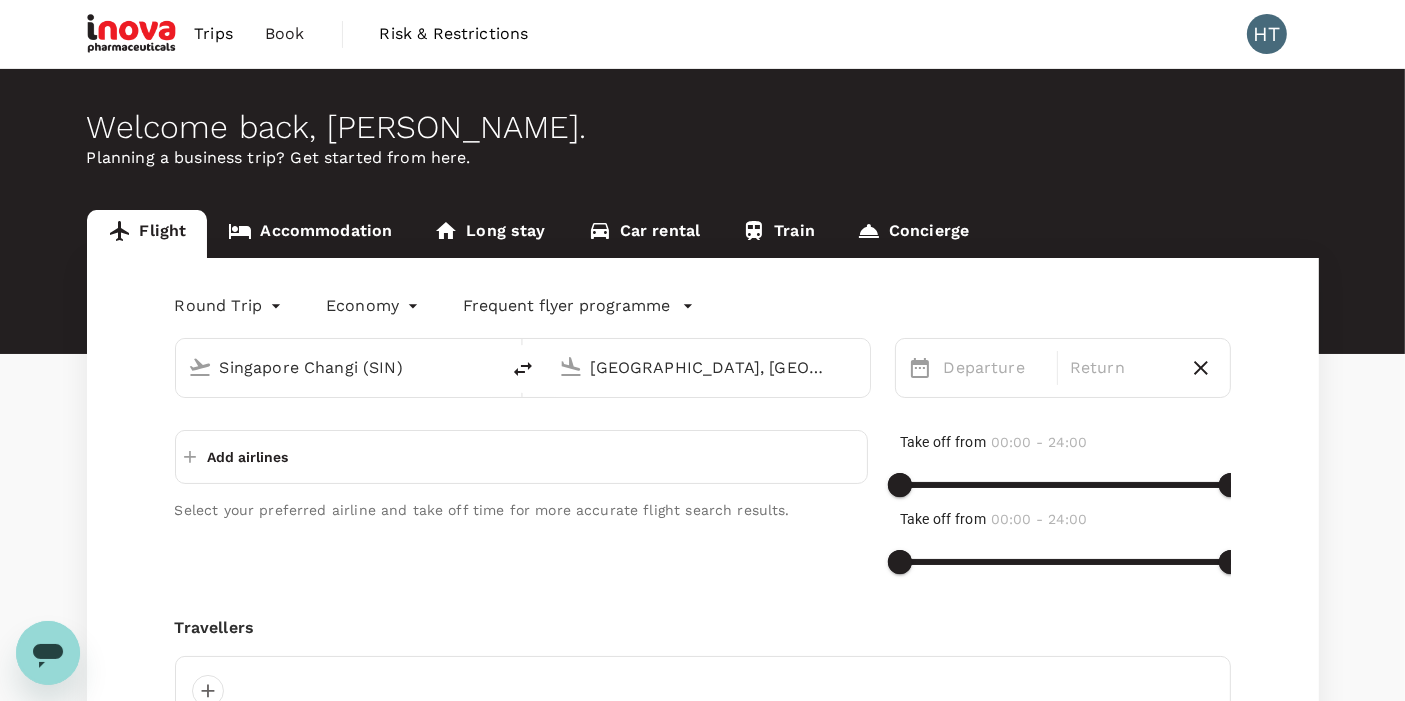 type 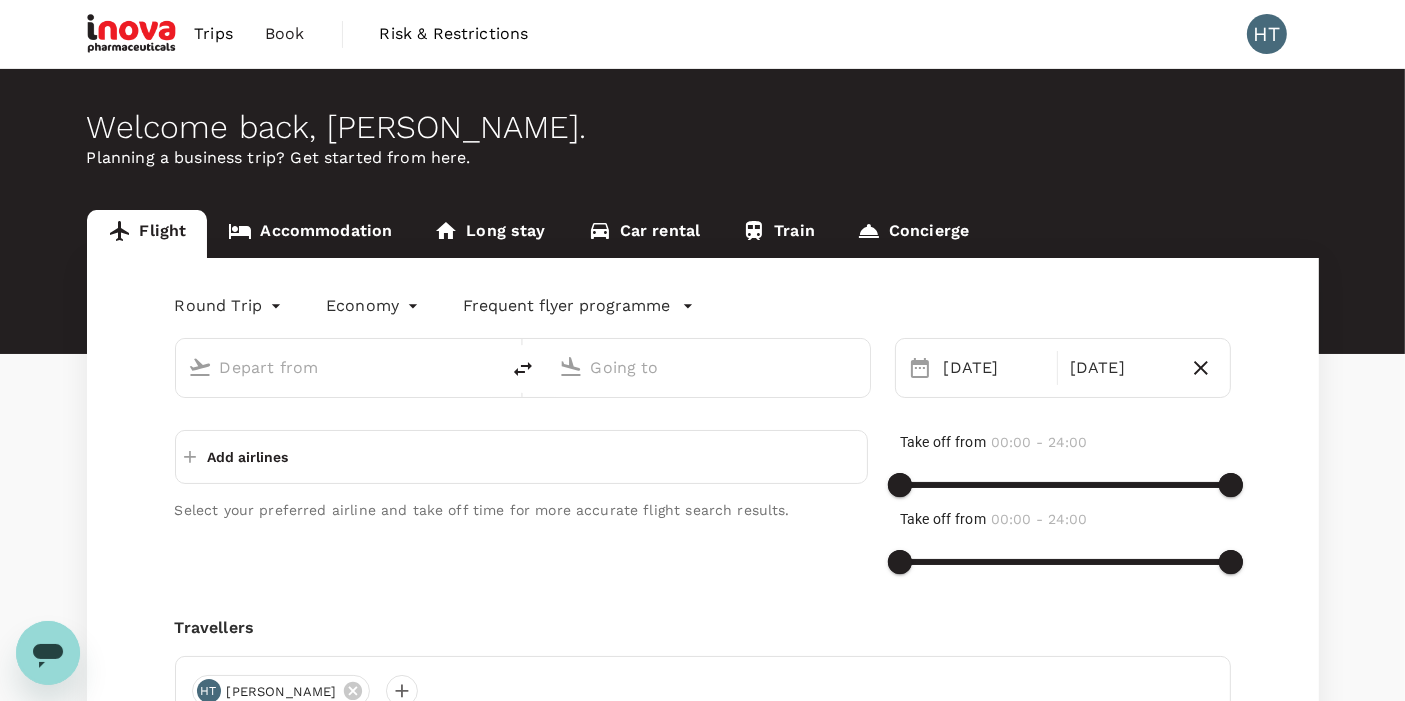 type on "Singapore Changi (SIN)" 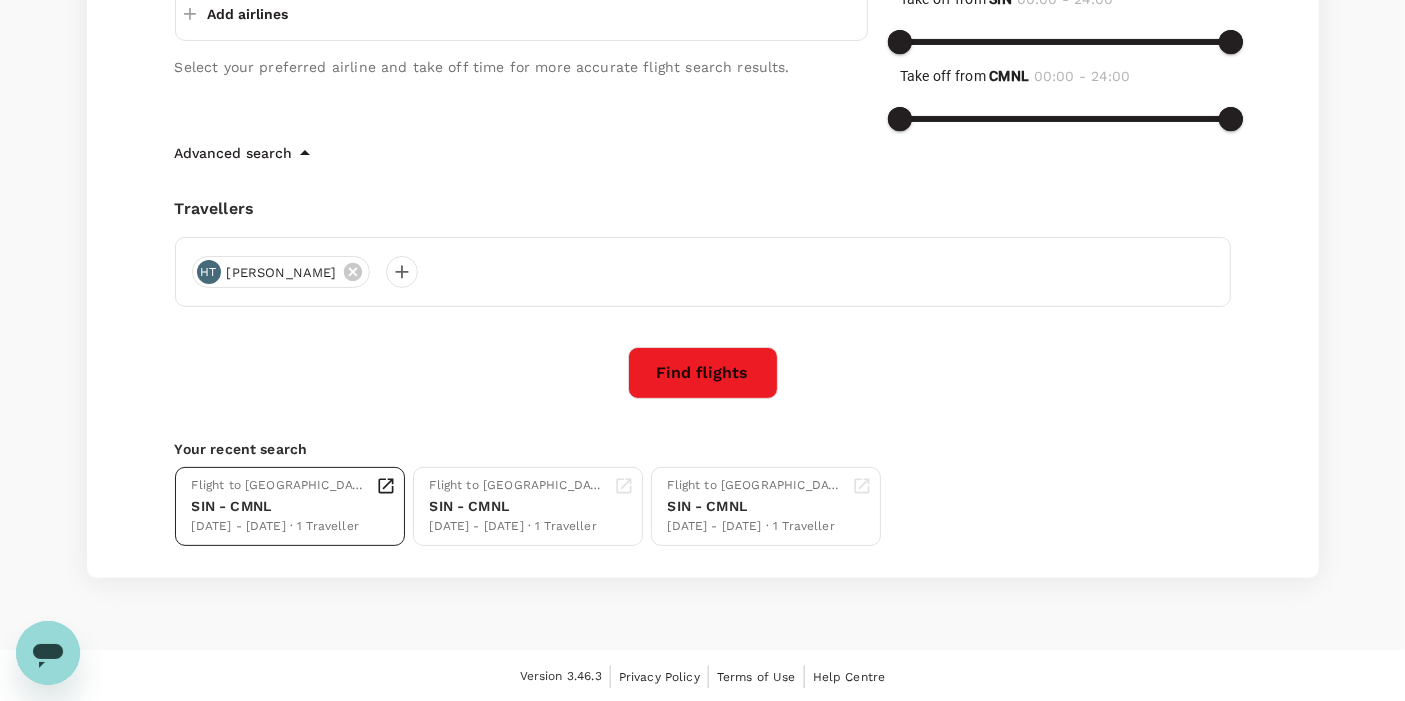 scroll, scrollTop: 0, scrollLeft: 0, axis: both 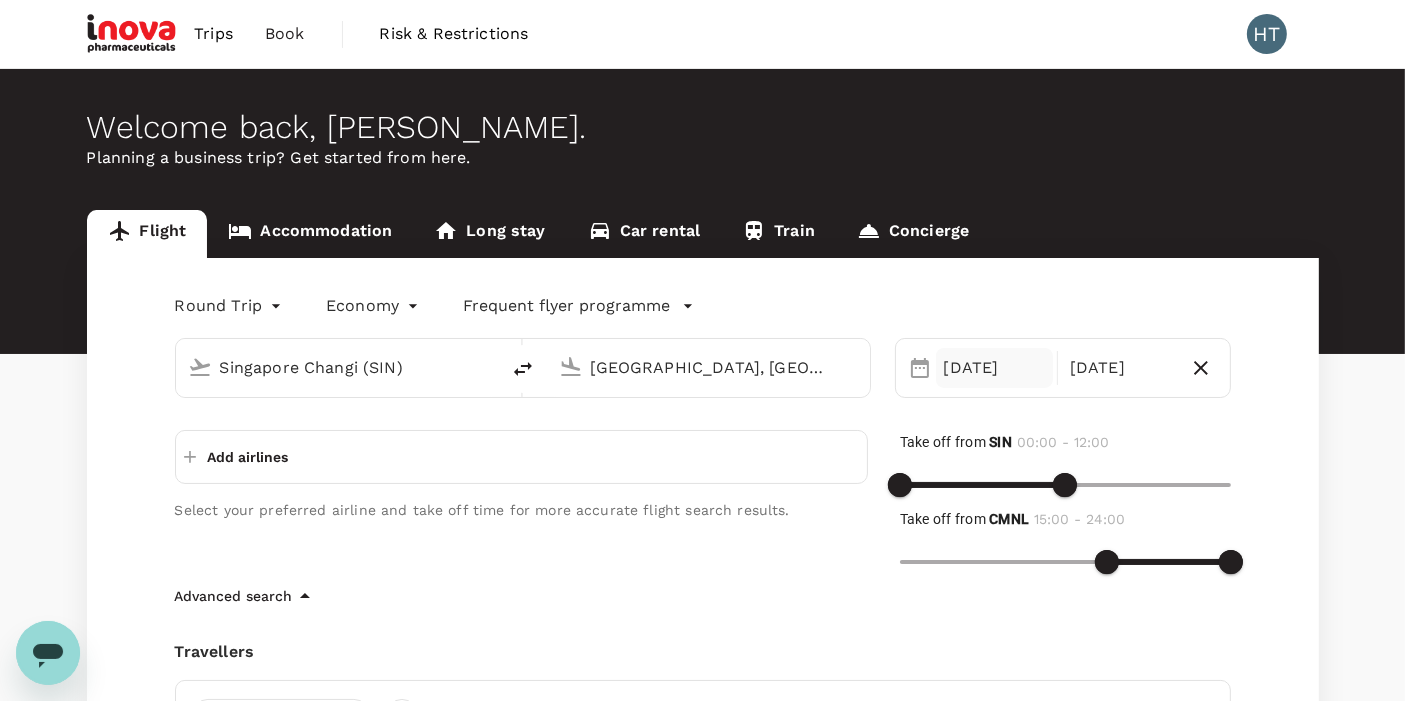 click on "[DATE]" at bounding box center [995, 368] 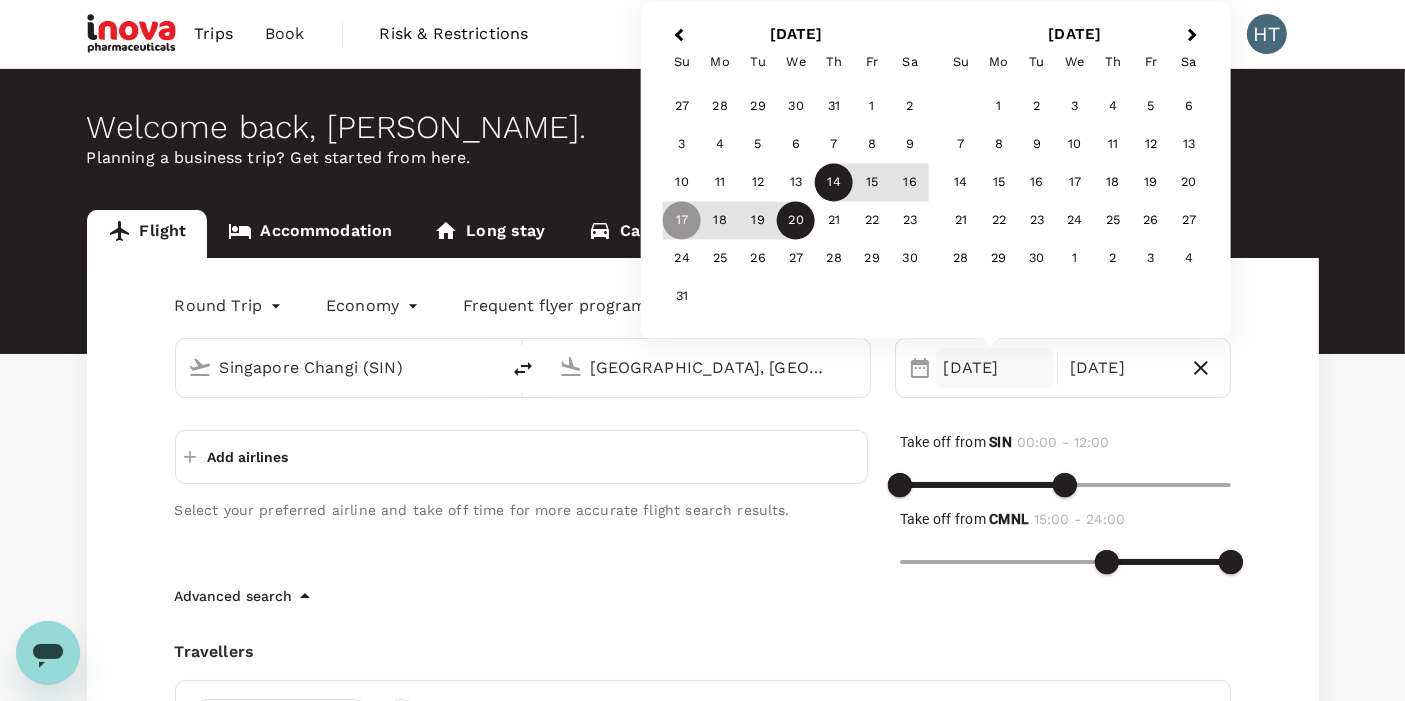 click on "14" at bounding box center [834, 183] 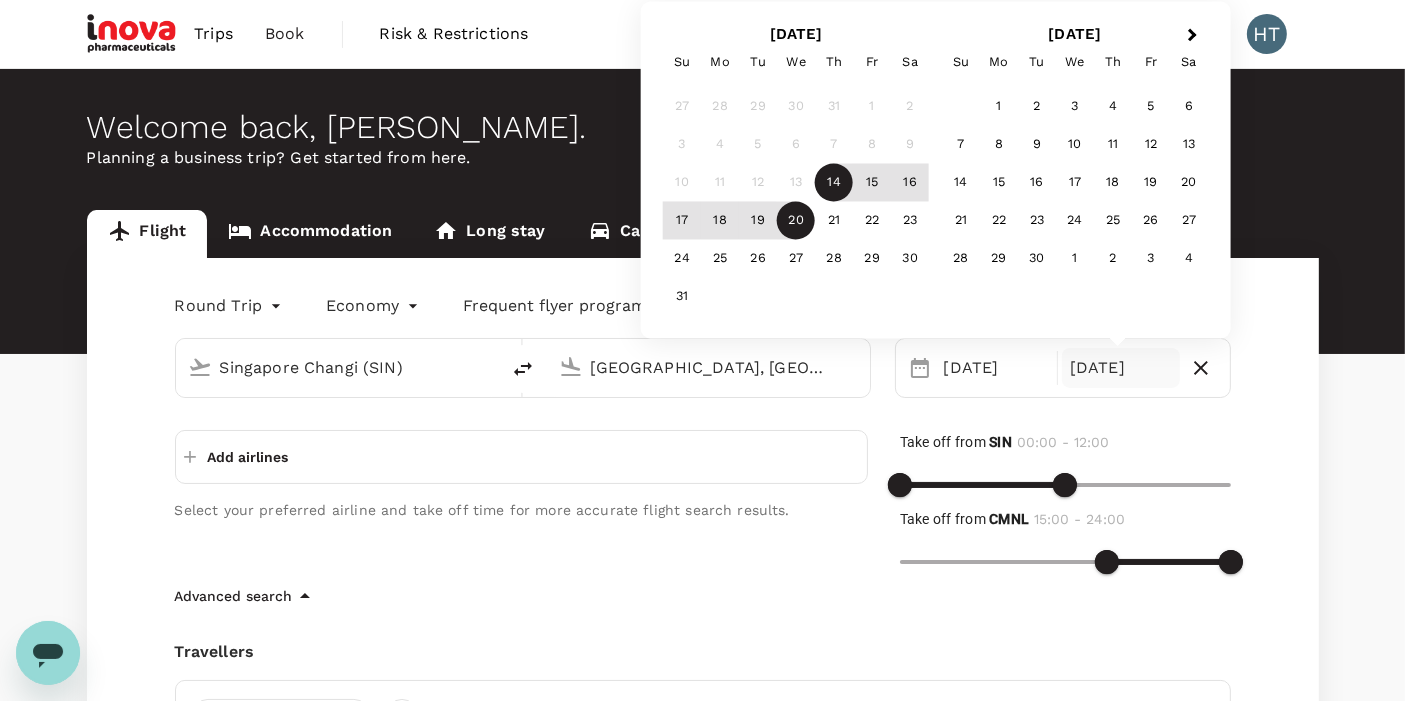 click on "20" at bounding box center (796, 221) 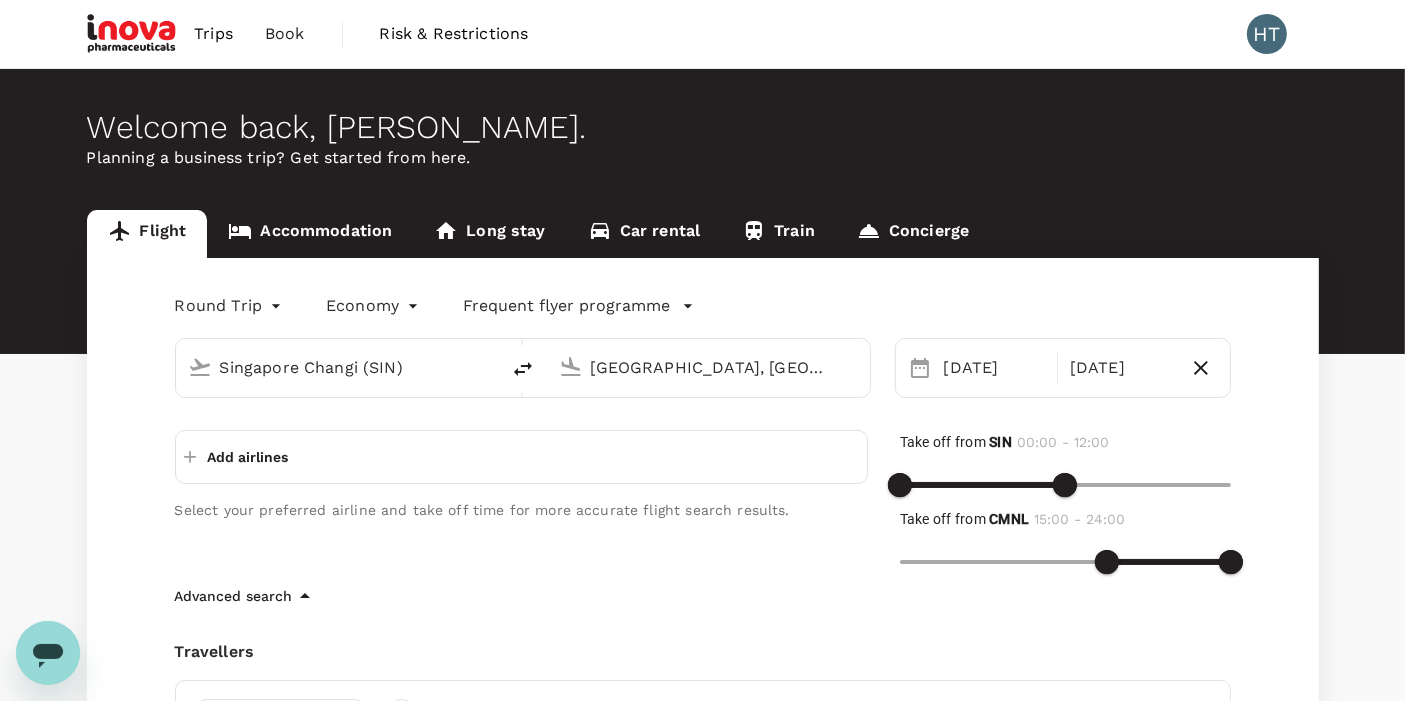 scroll, scrollTop: 443, scrollLeft: 0, axis: vertical 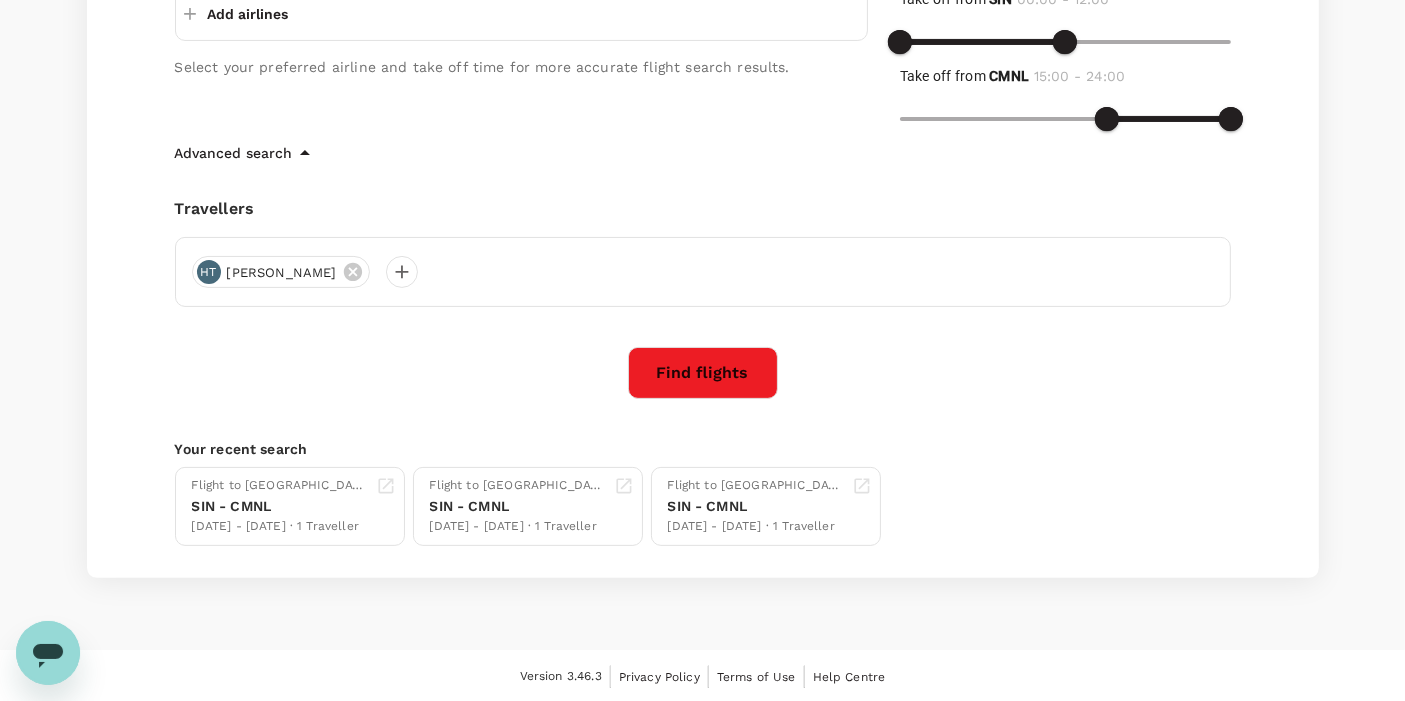 click on "Find flights" at bounding box center [703, 373] 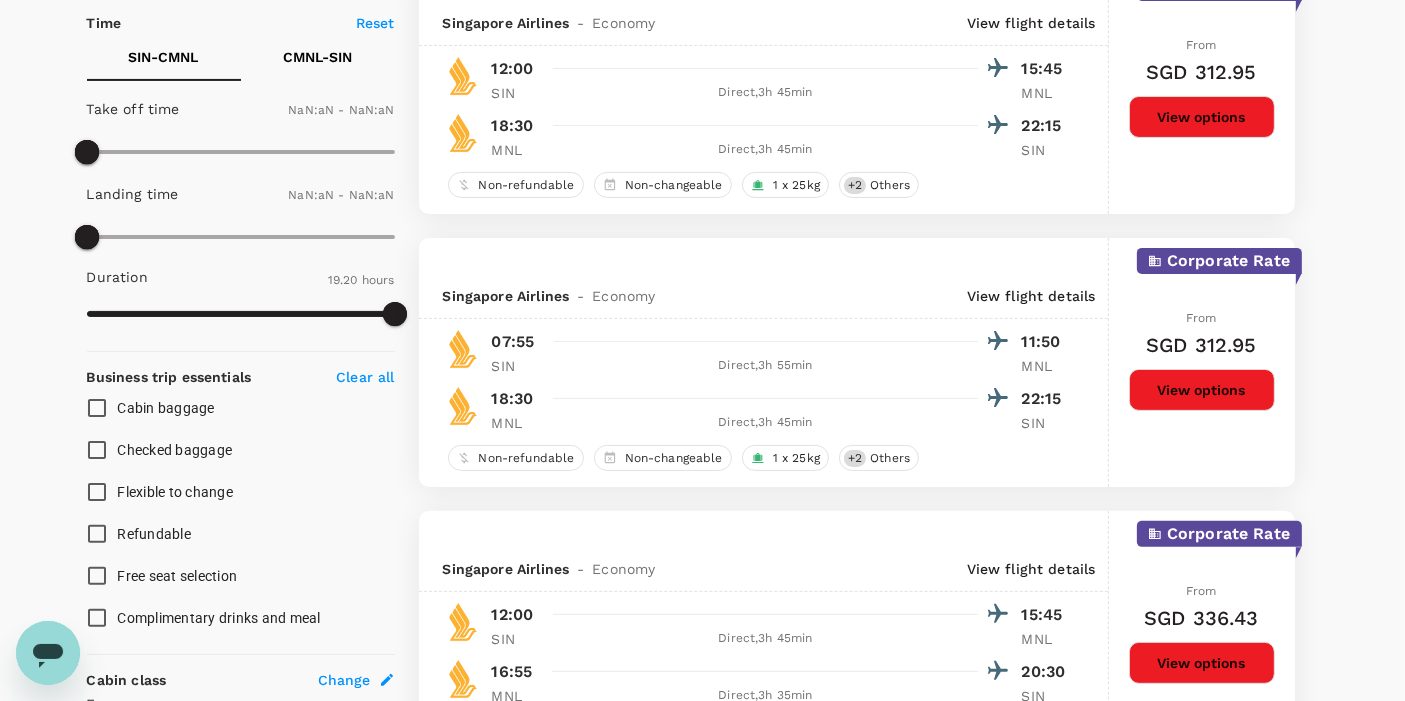 type on "780" 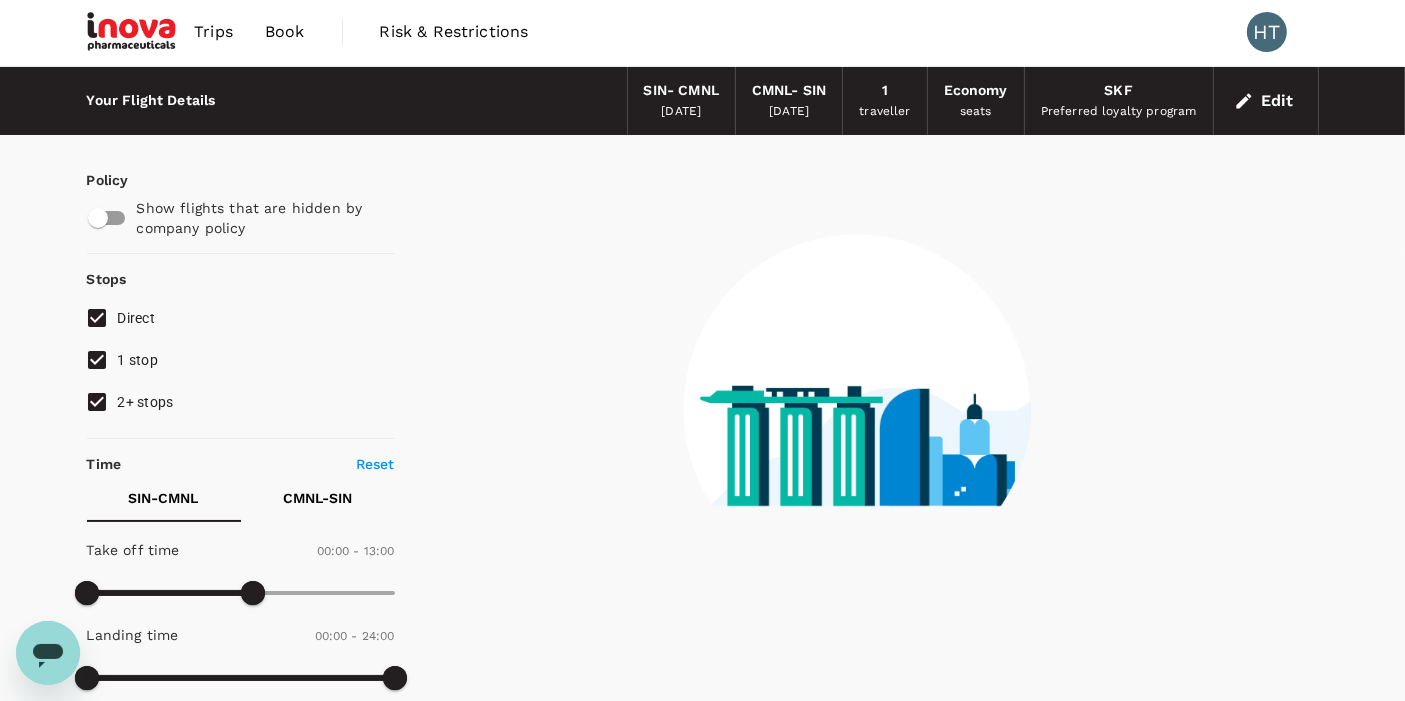 scroll, scrollTop: 0, scrollLeft: 0, axis: both 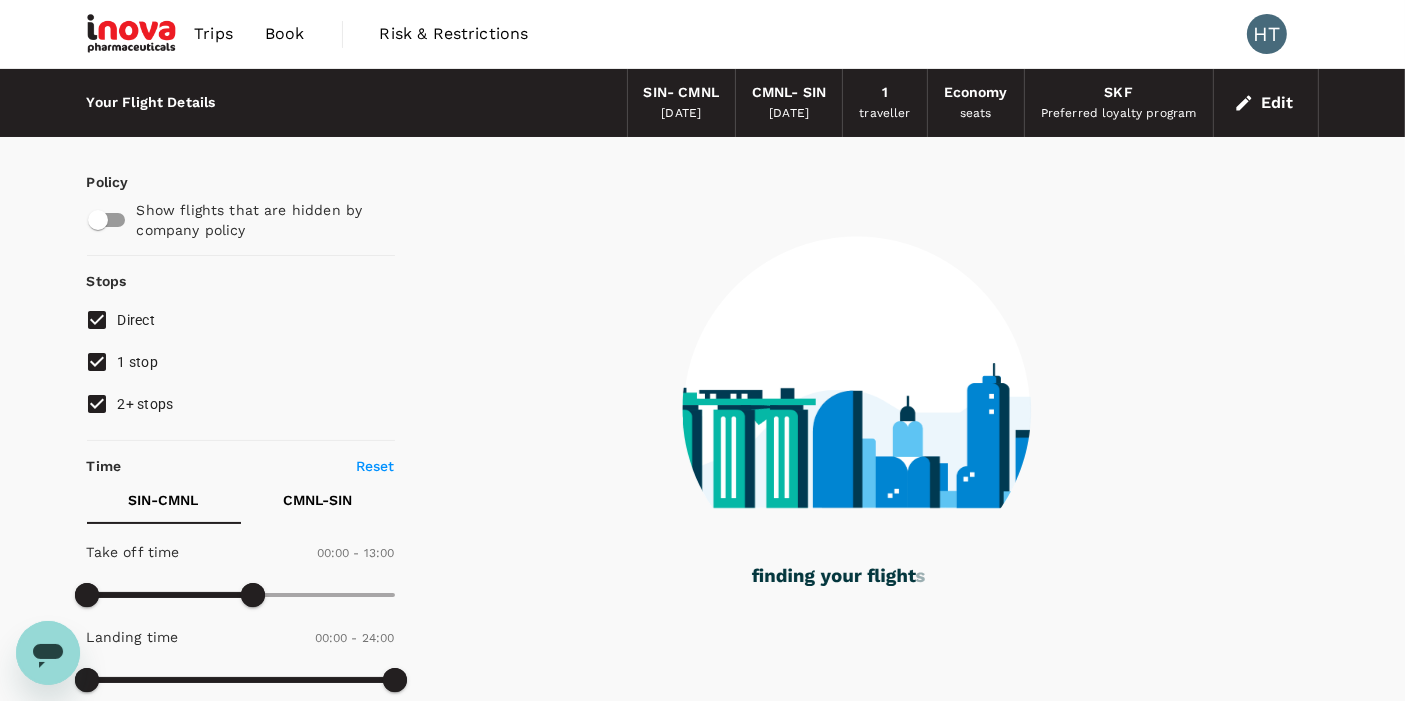 click on "1 stop" at bounding box center (97, 362) 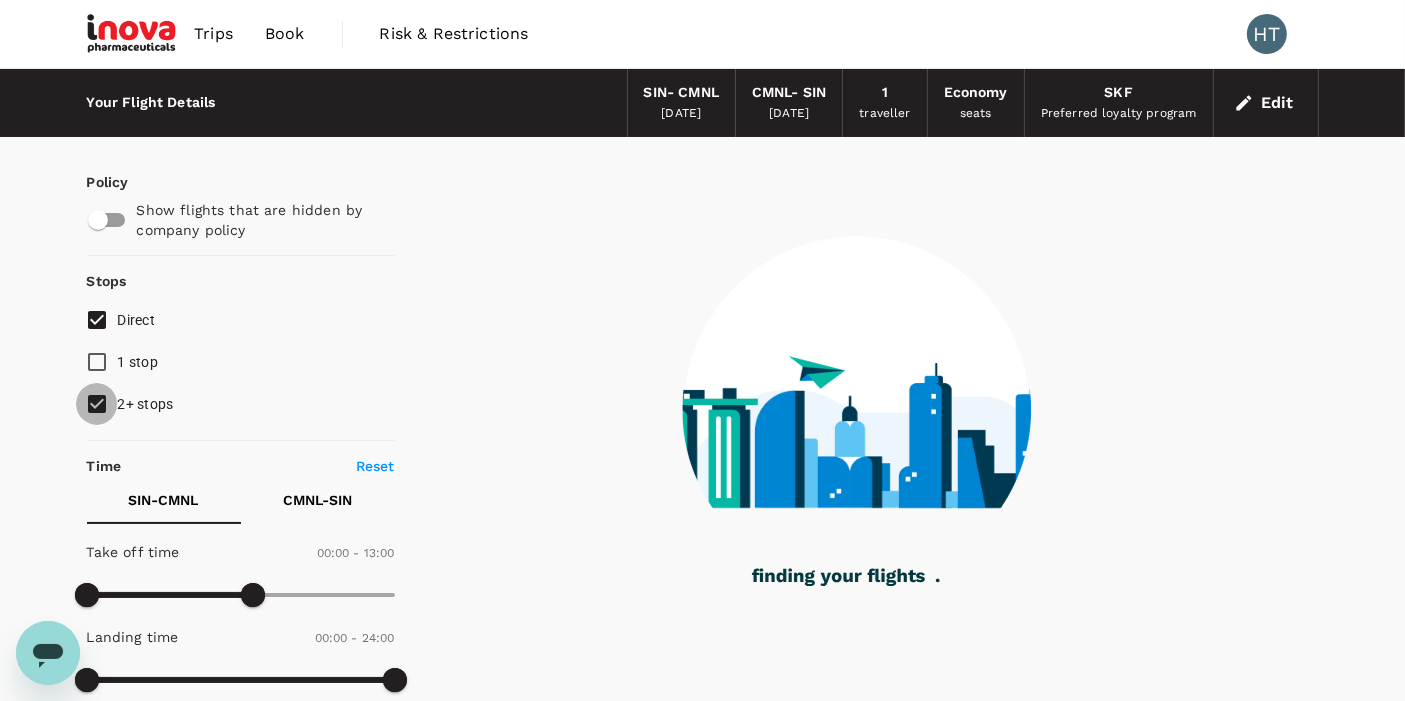 click on "2+ stops" at bounding box center (97, 404) 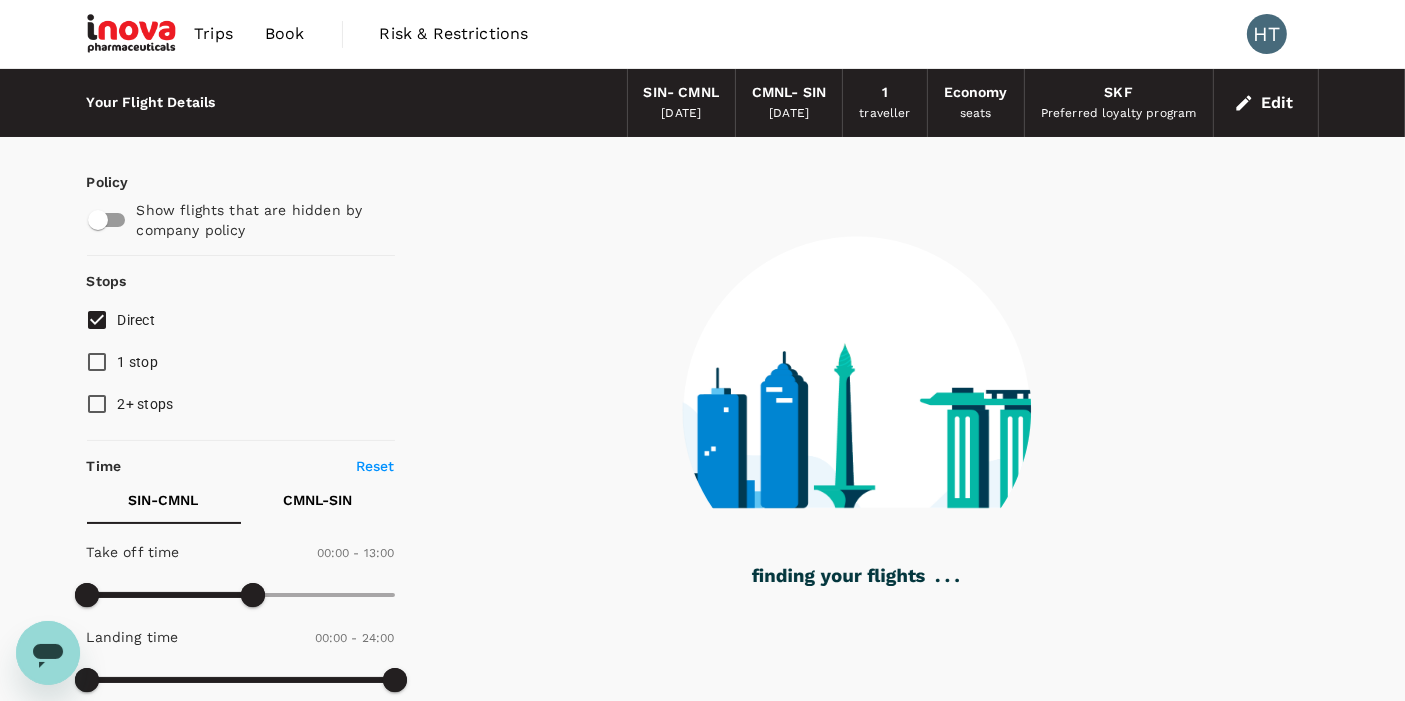 scroll, scrollTop: 0, scrollLeft: 0, axis: both 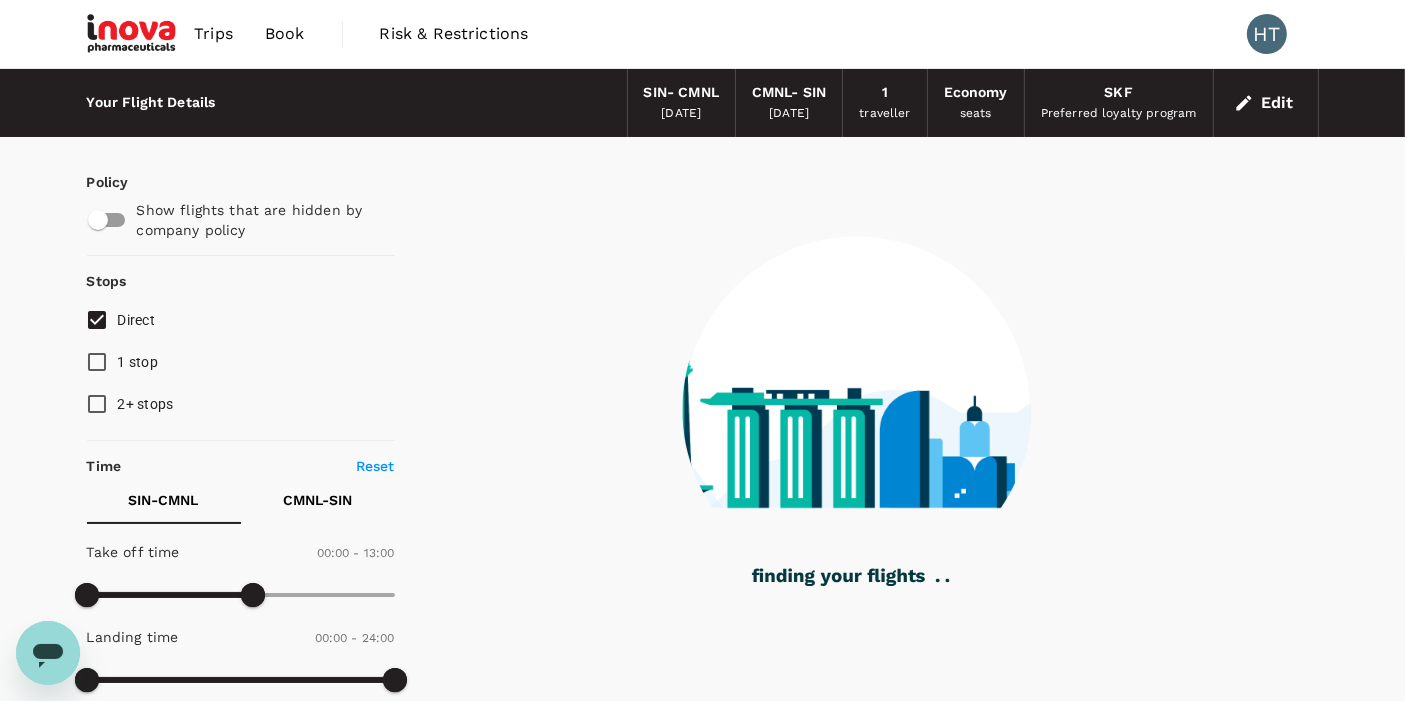 checkbox on "false" 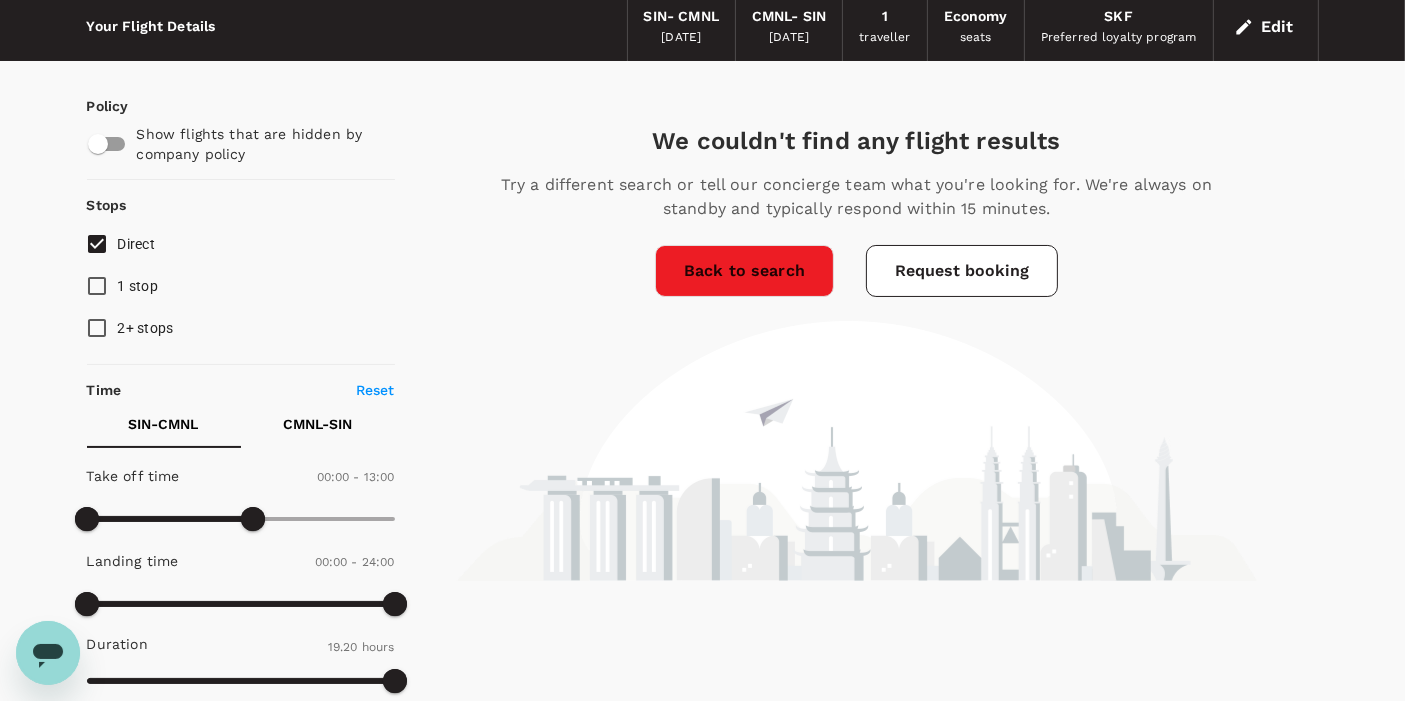 scroll, scrollTop: 111, scrollLeft: 0, axis: vertical 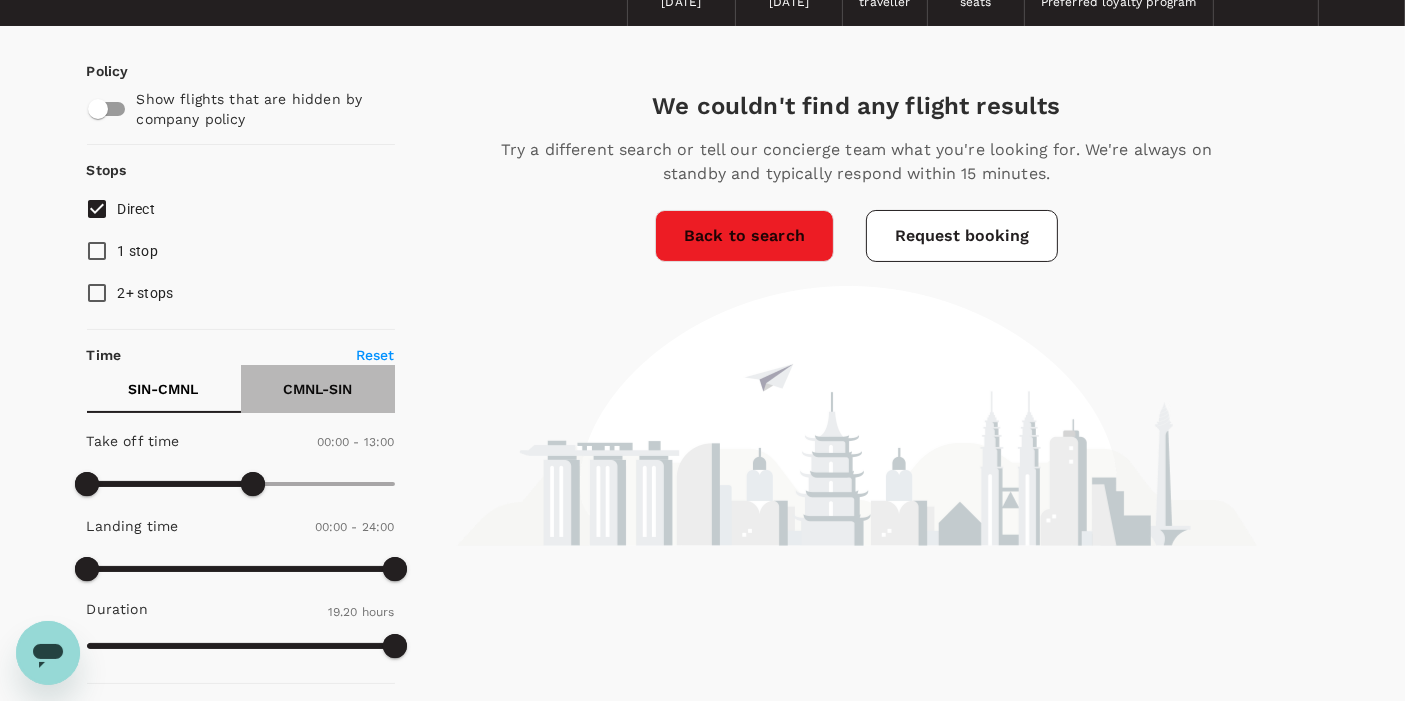click on "CMNL - SIN" at bounding box center (317, 389) 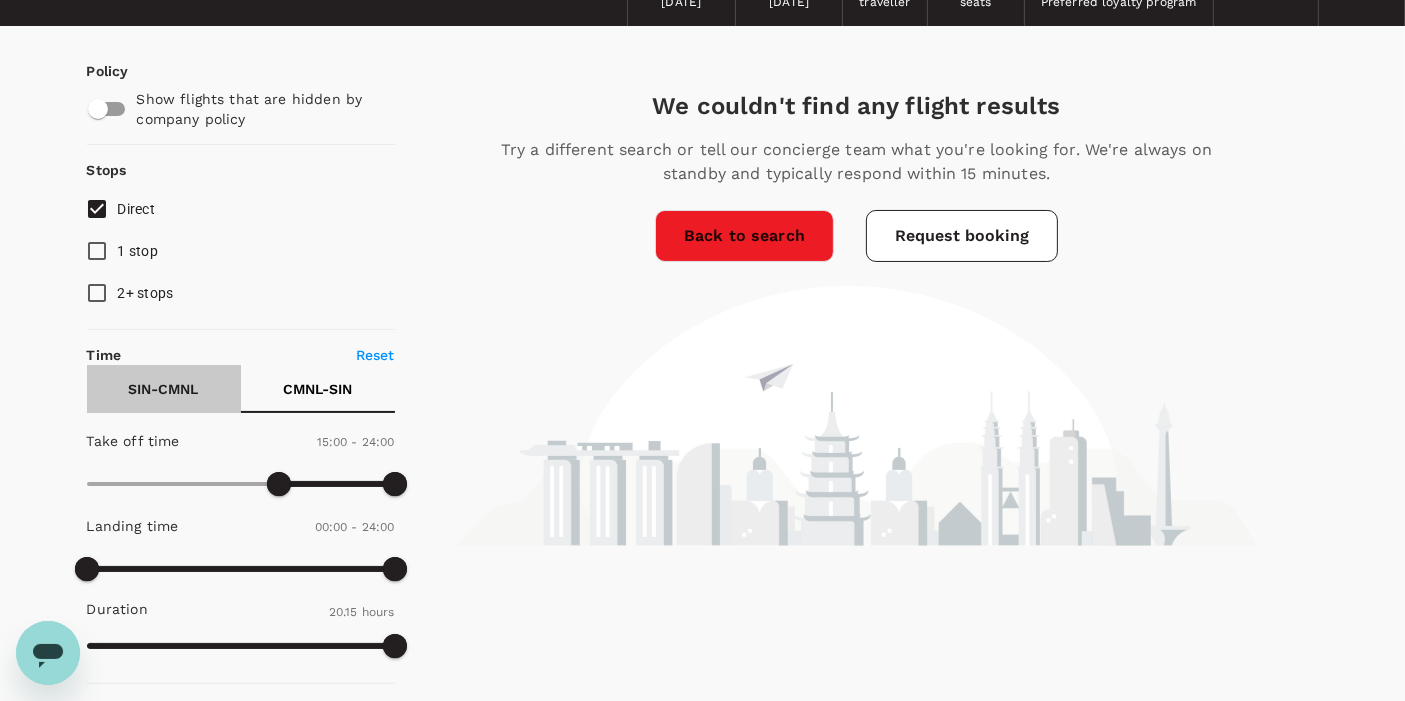click on "SIN - CMNL" at bounding box center [164, 389] 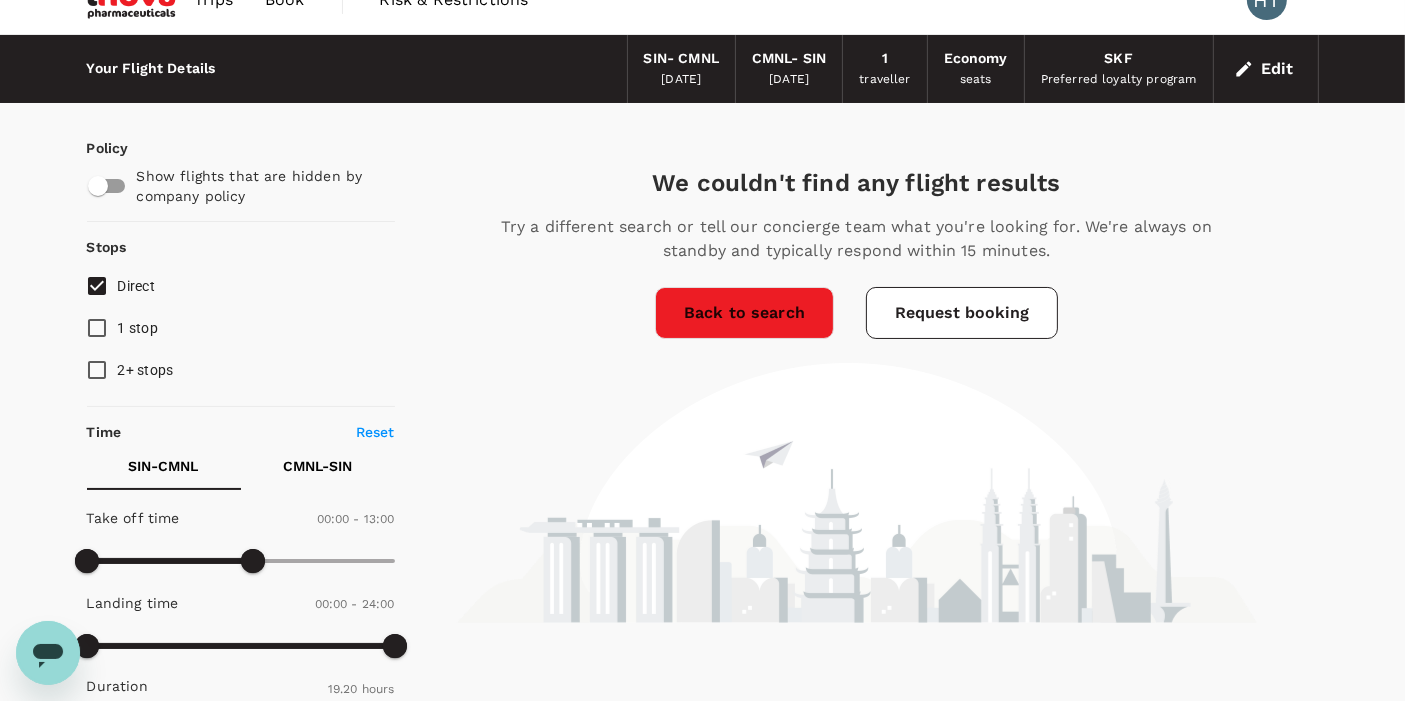 scroll, scrollTop: 0, scrollLeft: 0, axis: both 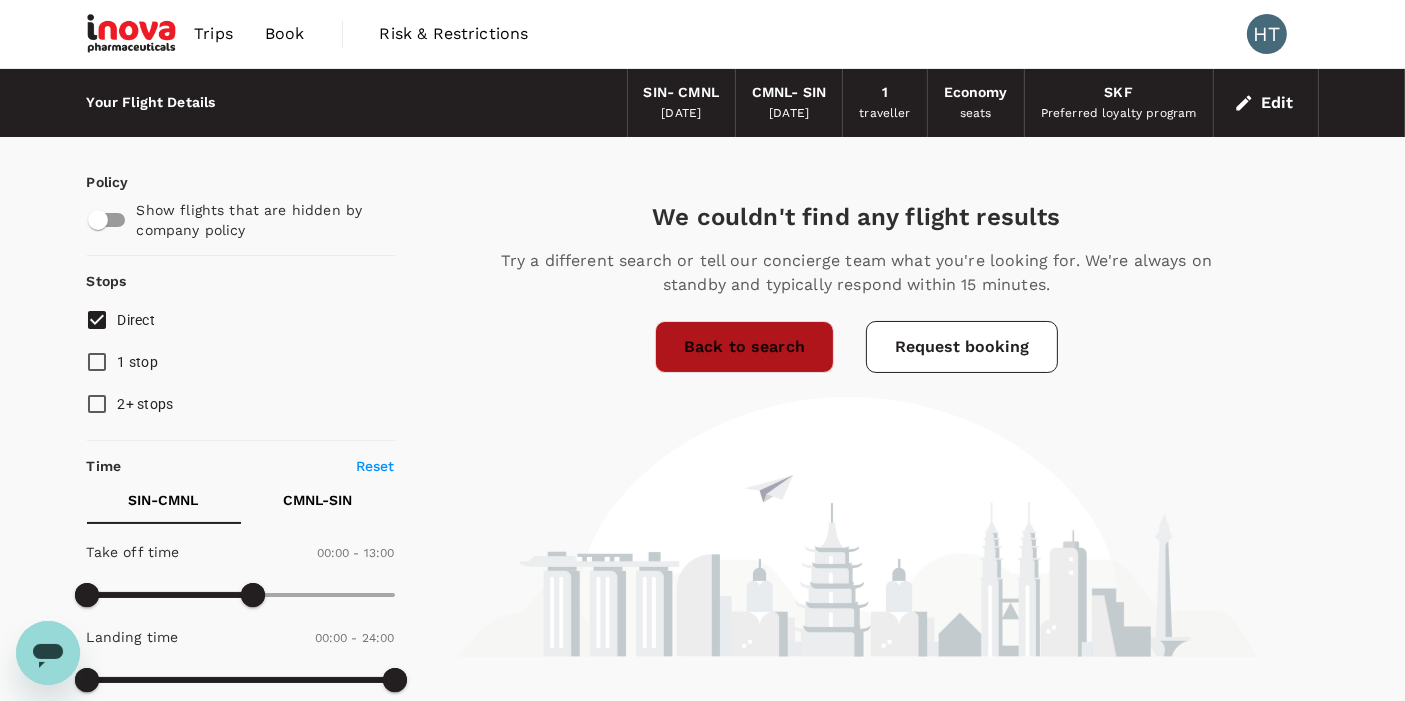 click on "Back to search" at bounding box center [744, 347] 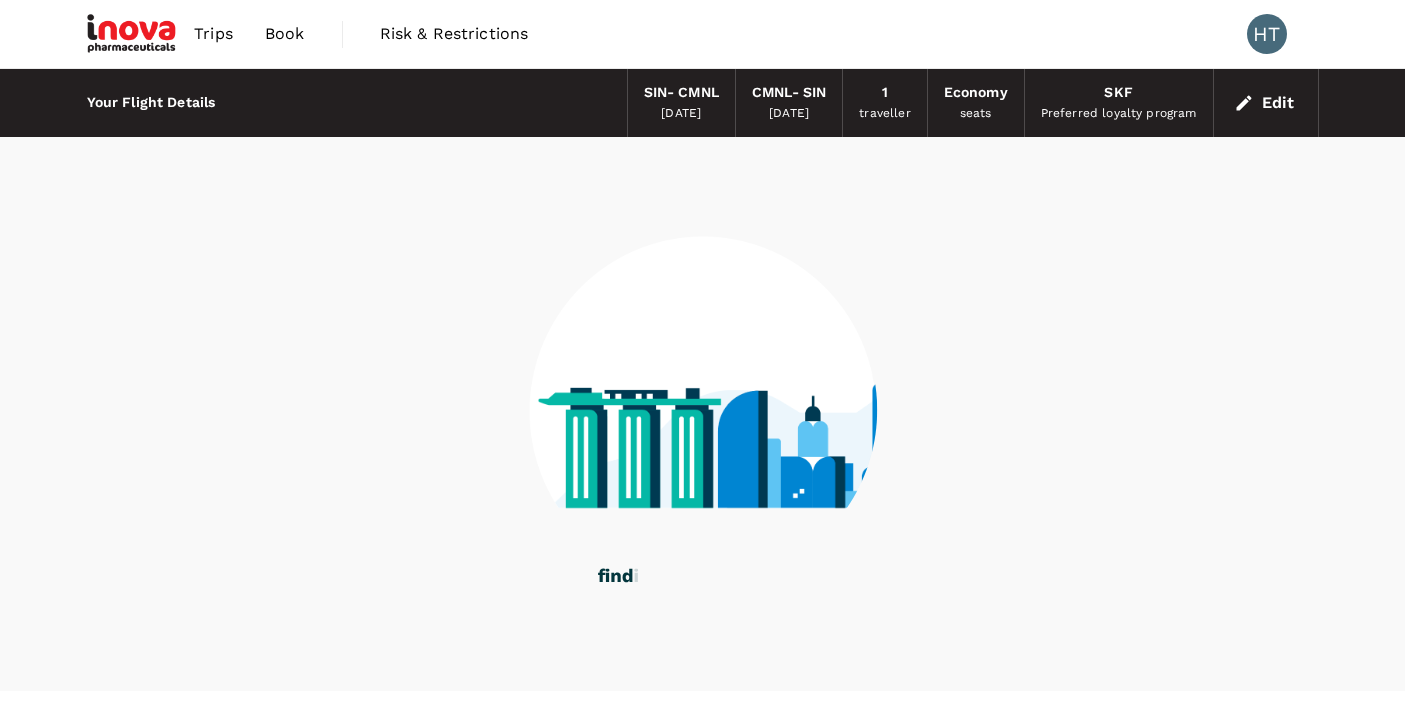 scroll, scrollTop: 0, scrollLeft: 0, axis: both 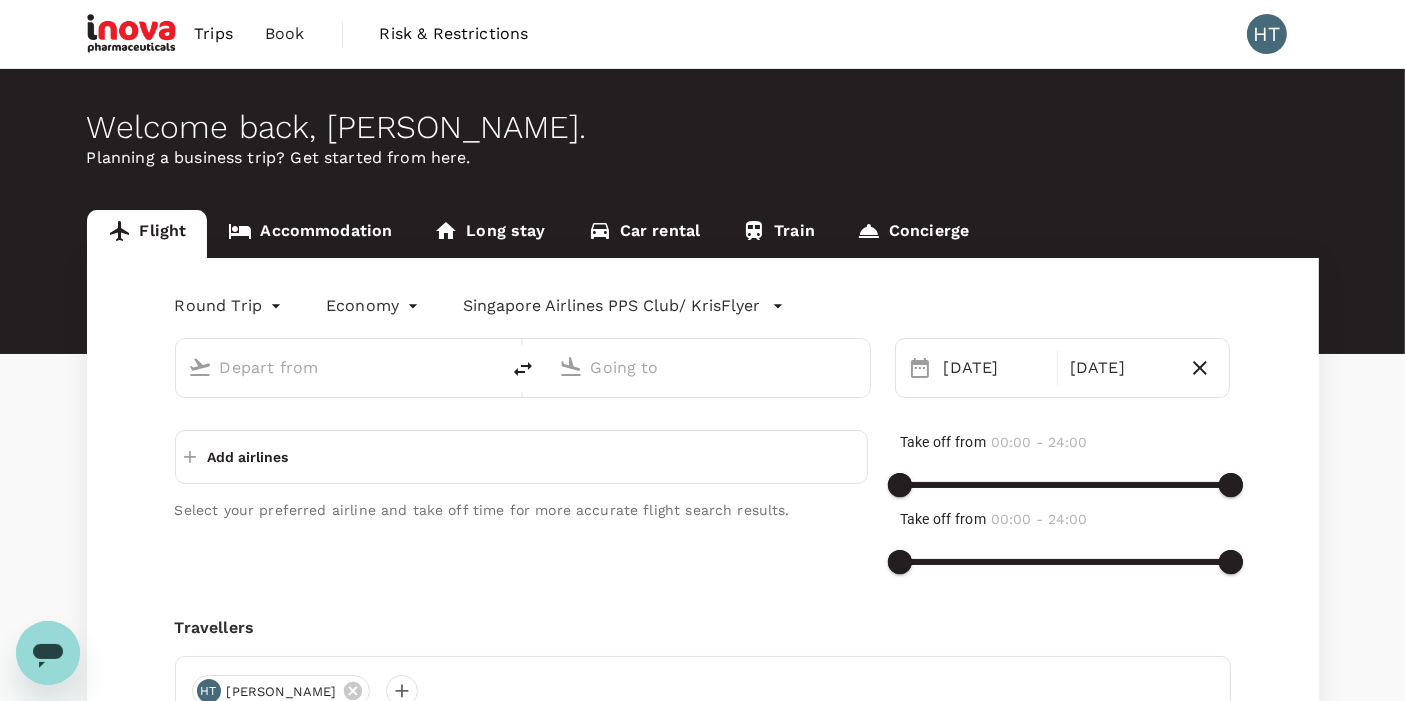 type on "Singapore Changi (SIN)" 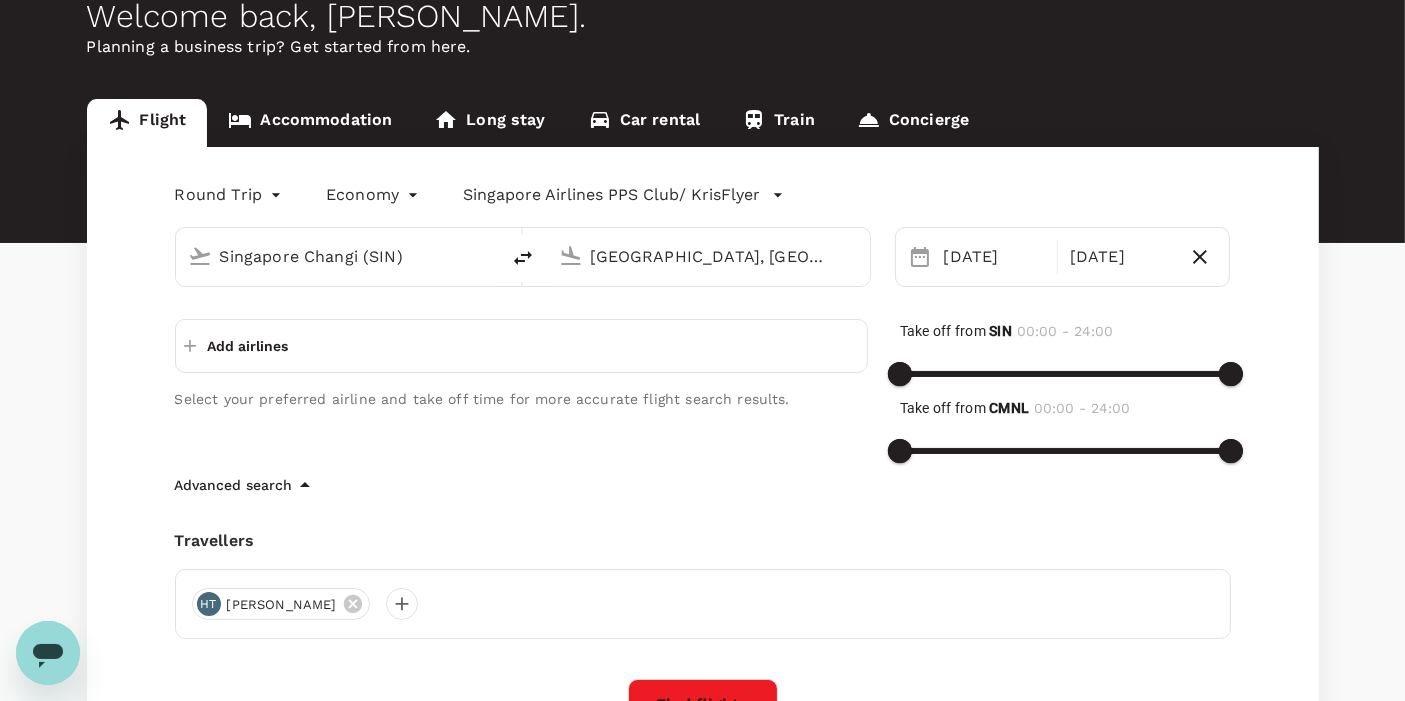 scroll, scrollTop: 222, scrollLeft: 0, axis: vertical 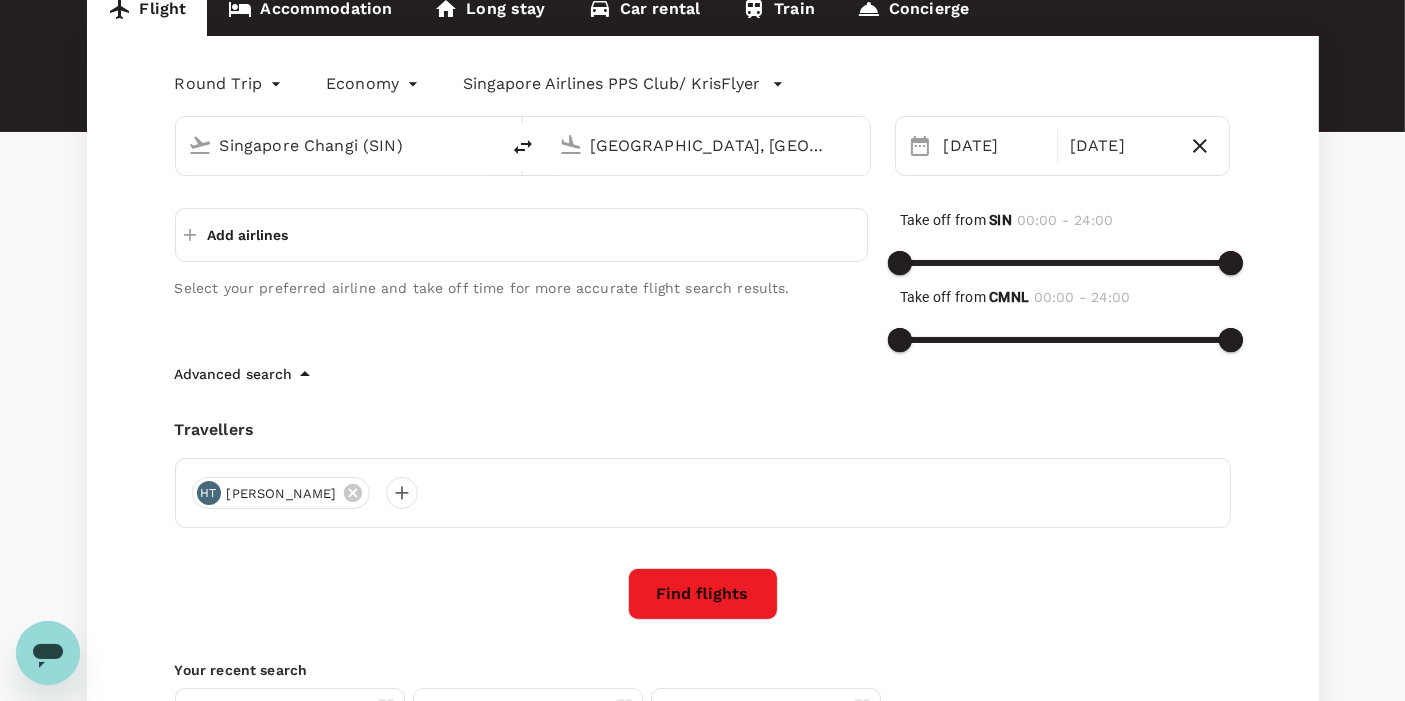 click on "Add airlines" at bounding box center [521, 235] 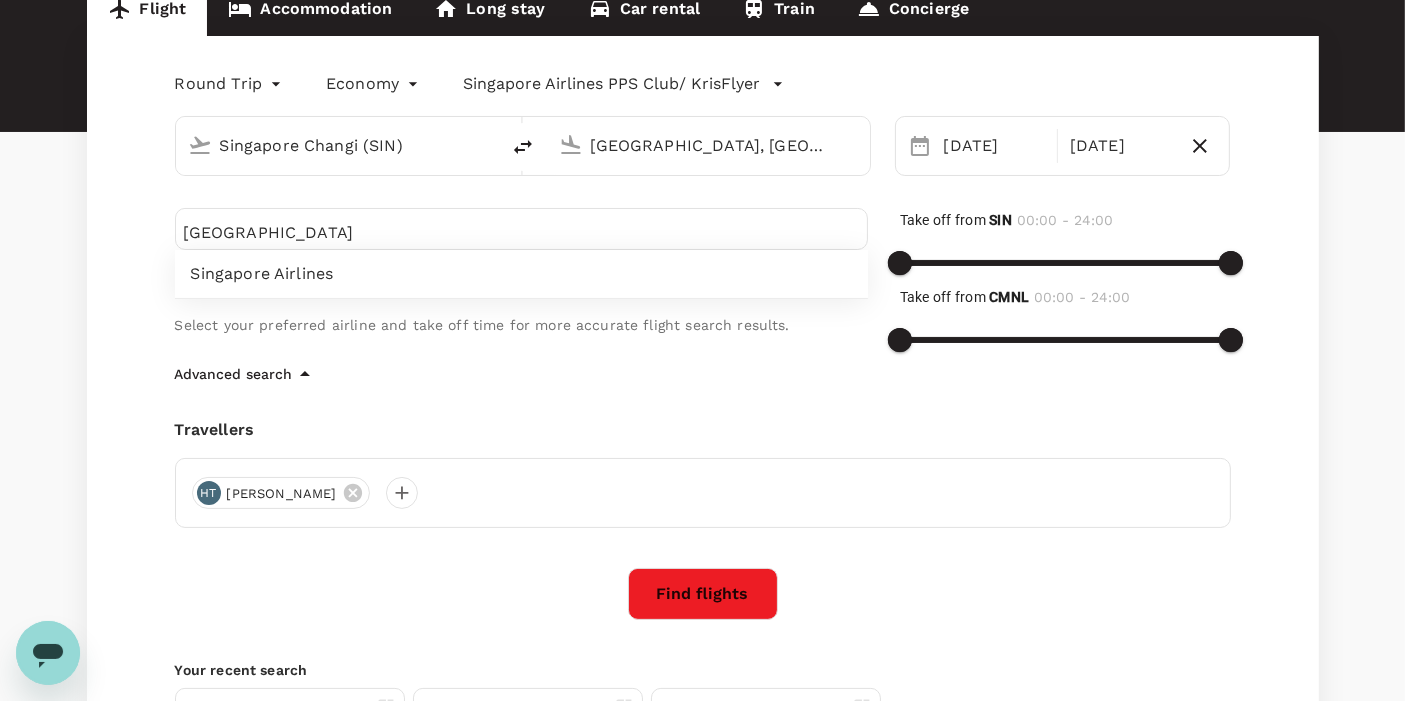 type on "[GEOGRAPHIC_DATA]" 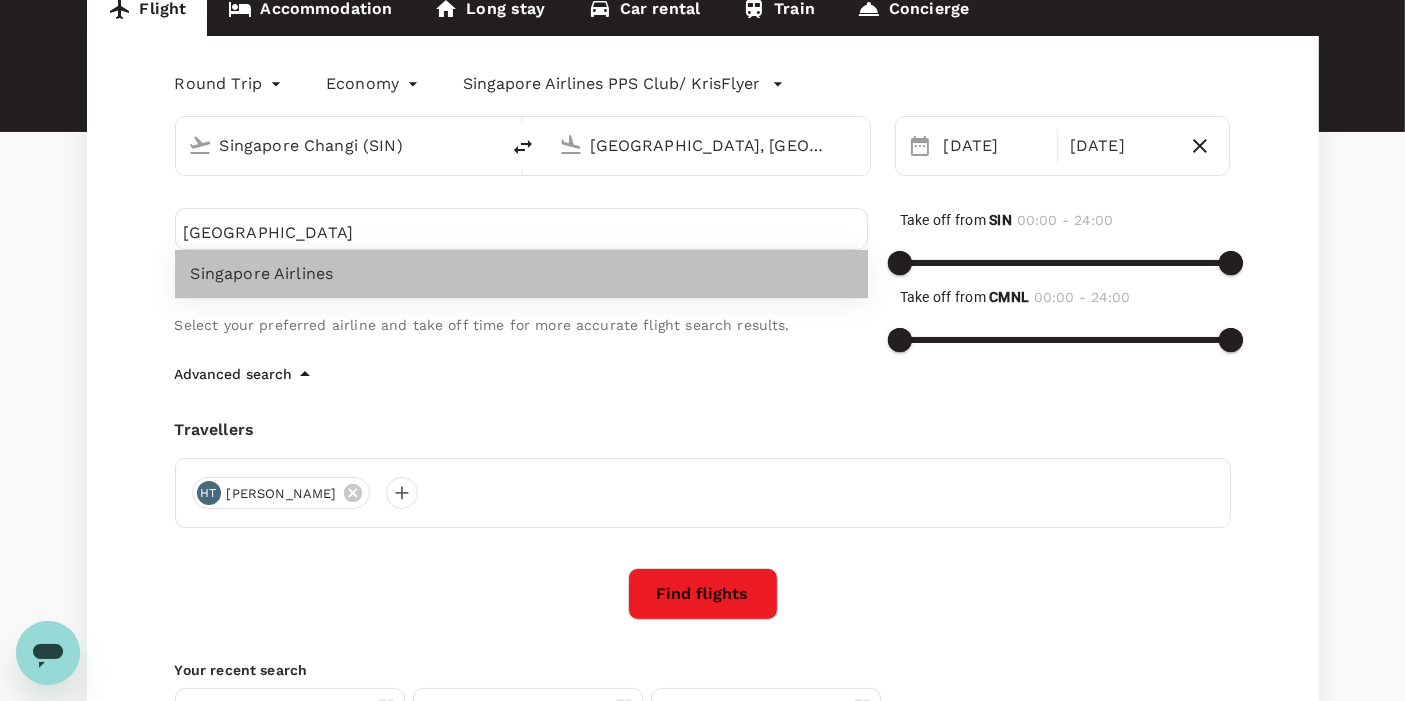 click on "Singapore Airlines" at bounding box center [521, 274] 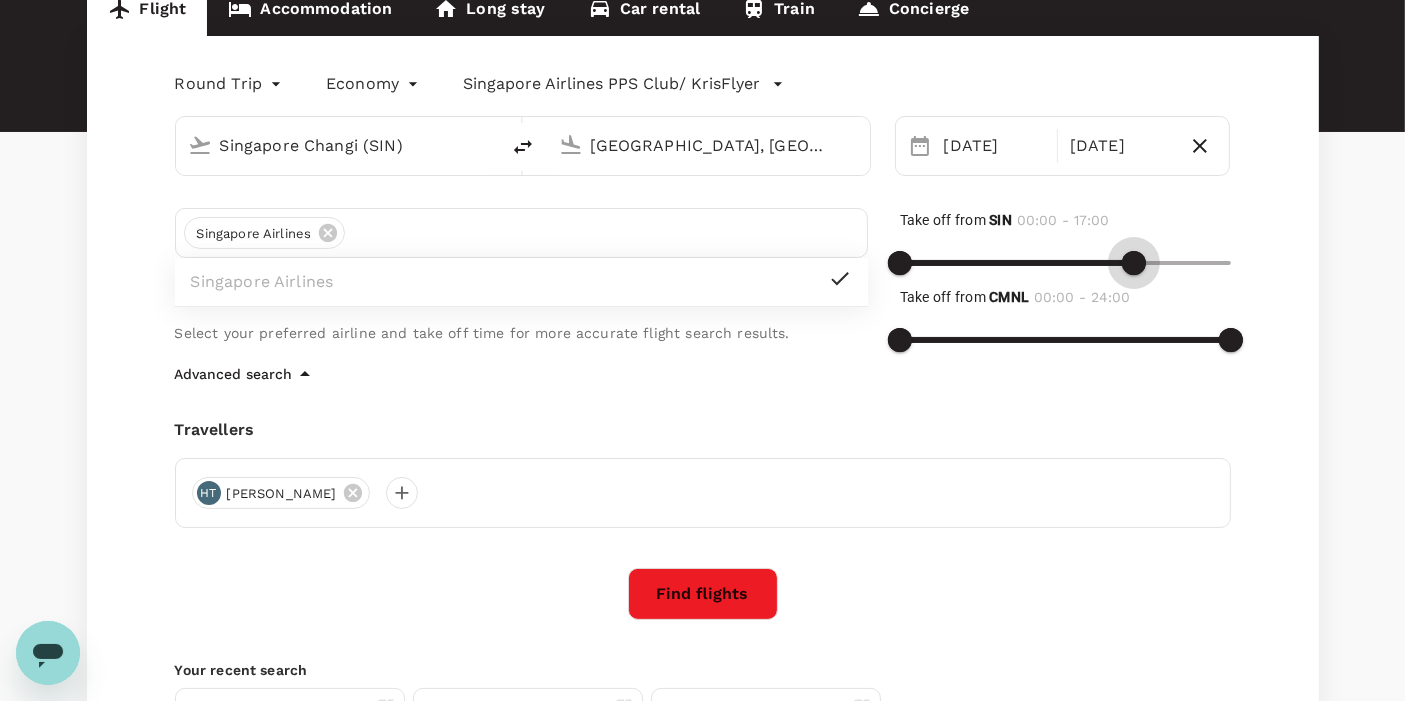 type on "630" 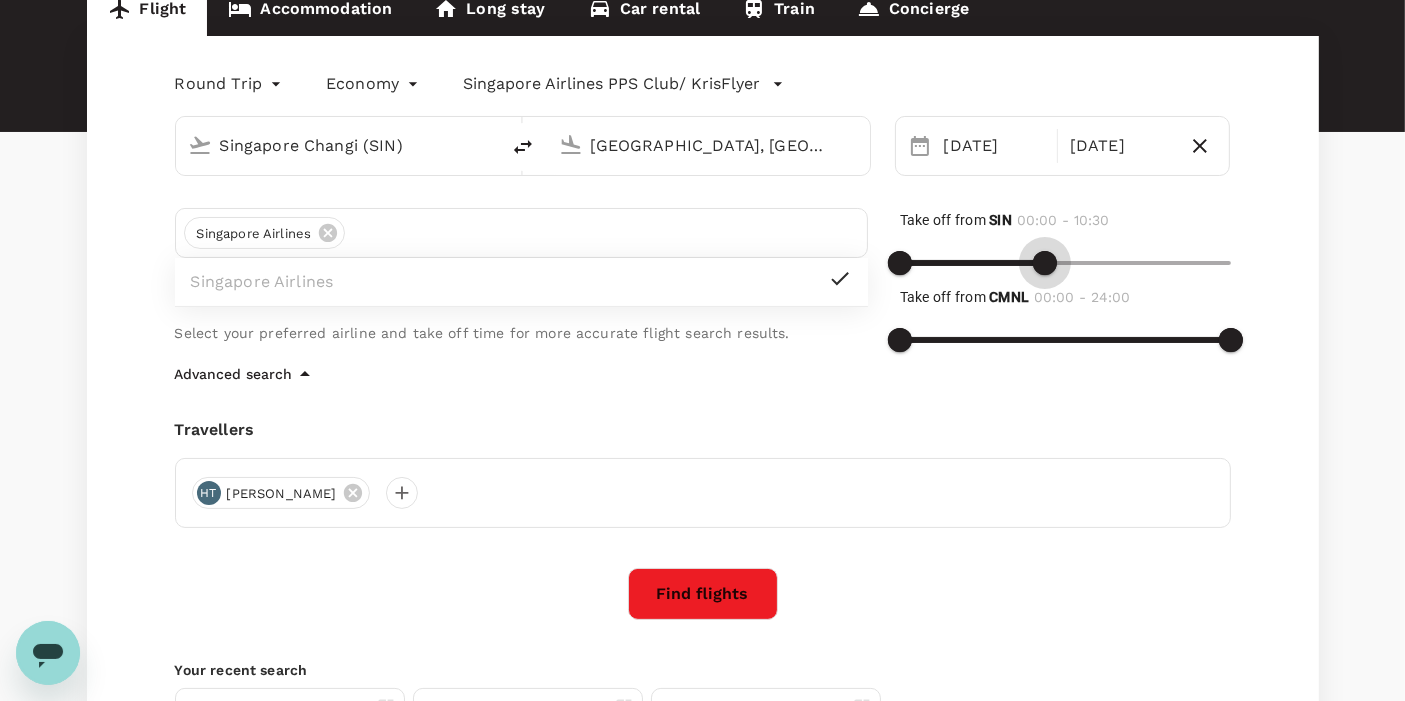 drag, startPoint x: 1214, startPoint y: 258, endPoint x: 1045, endPoint y: 272, distance: 169.57889 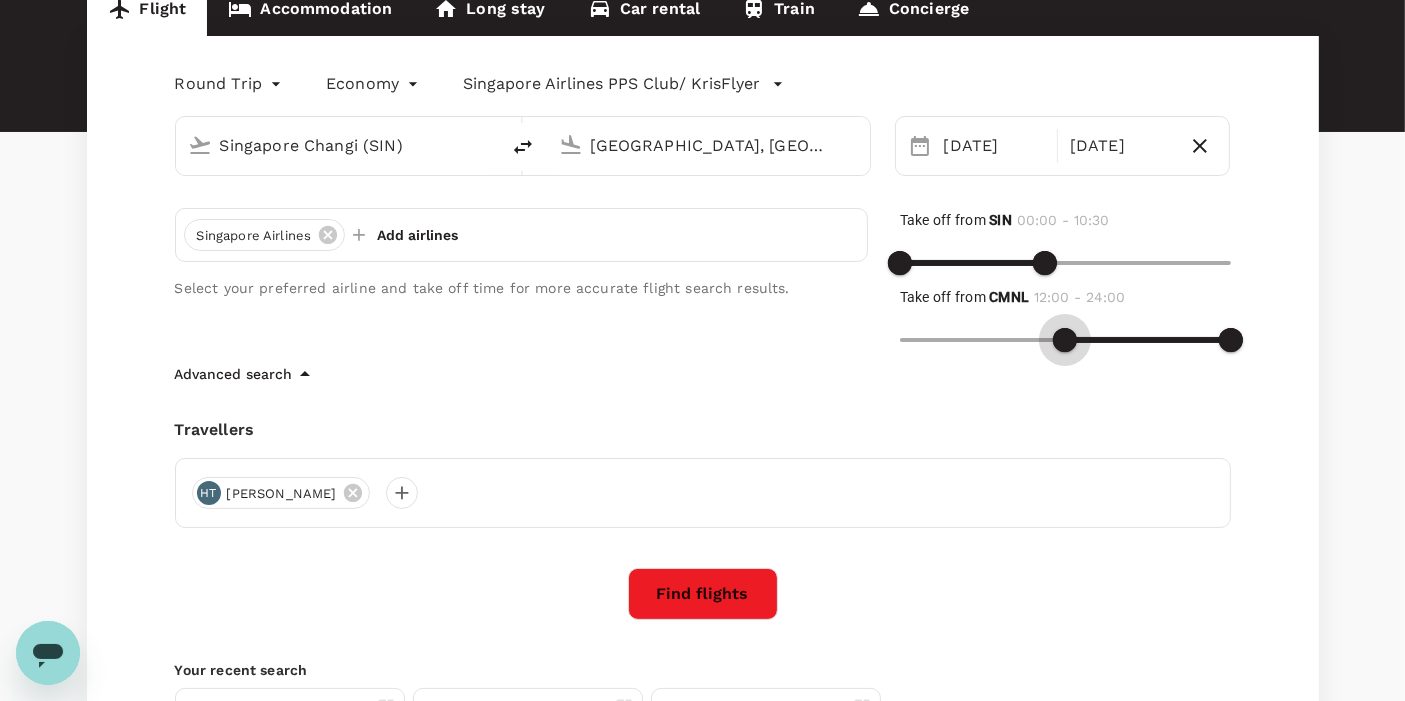 drag, startPoint x: 889, startPoint y: 343, endPoint x: 1062, endPoint y: 343, distance: 173 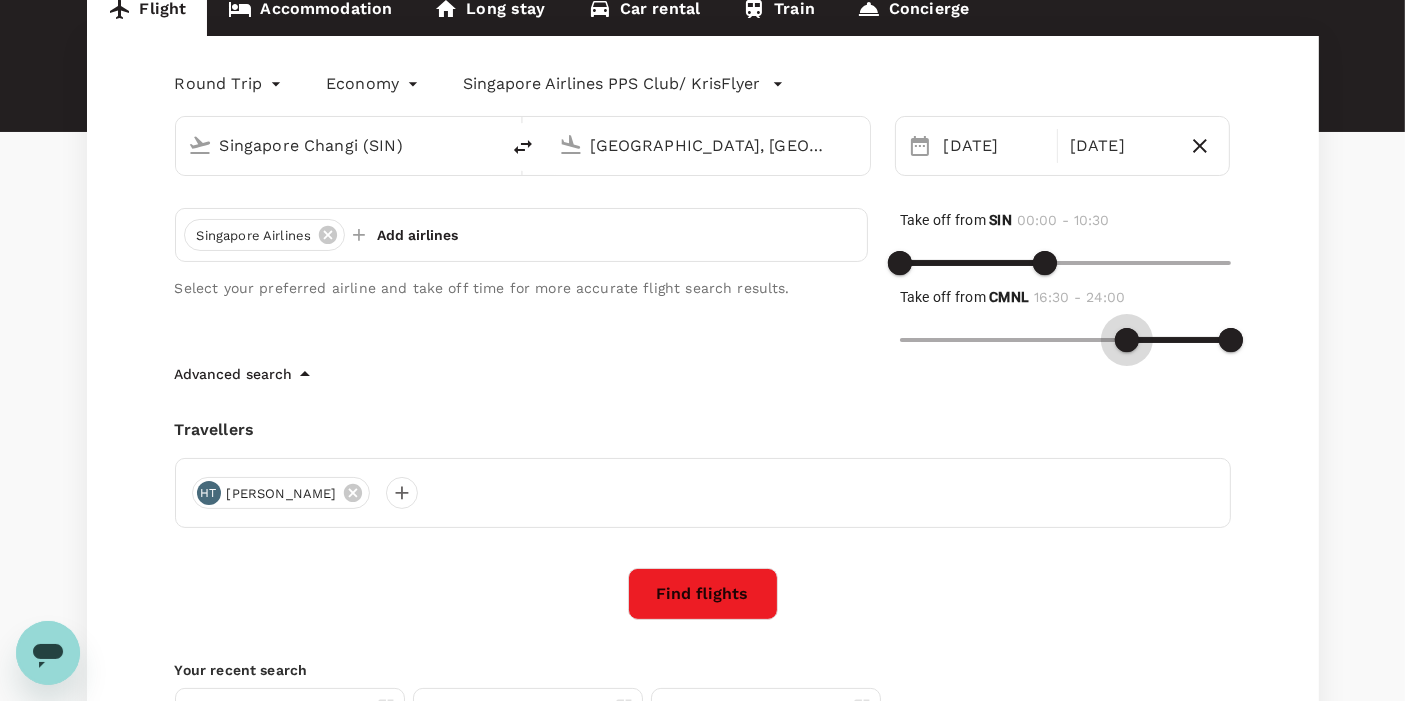 drag, startPoint x: 1062, startPoint y: 338, endPoint x: 1130, endPoint y: 340, distance: 68.0294 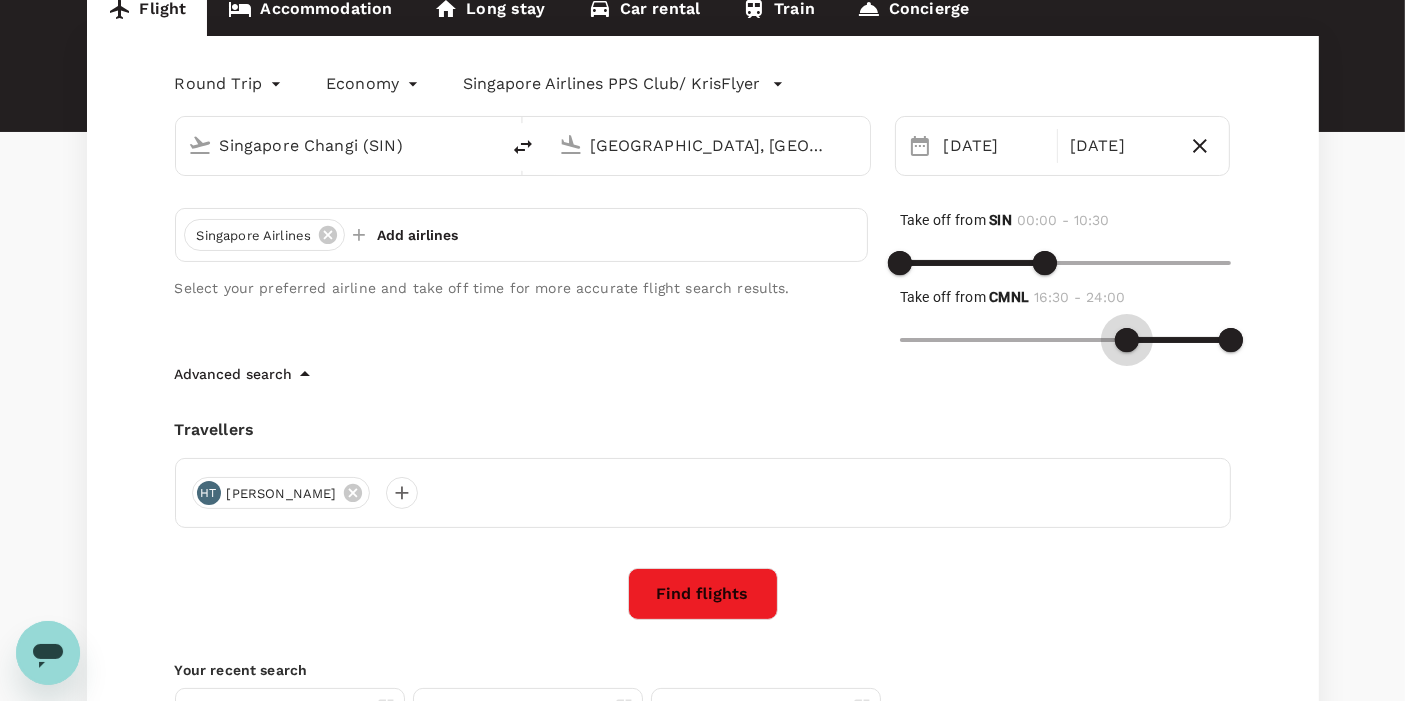 type on "930" 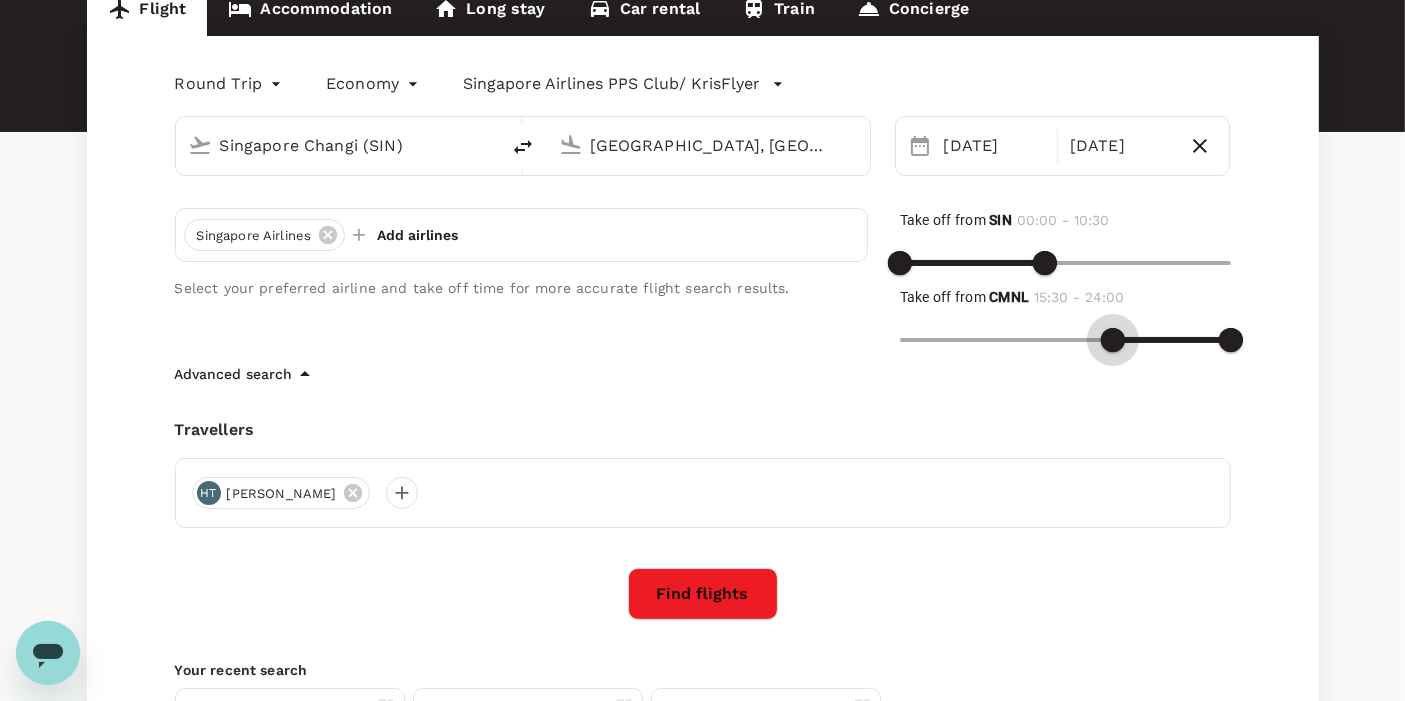 drag, startPoint x: 1126, startPoint y: 327, endPoint x: 1114, endPoint y: 338, distance: 16.27882 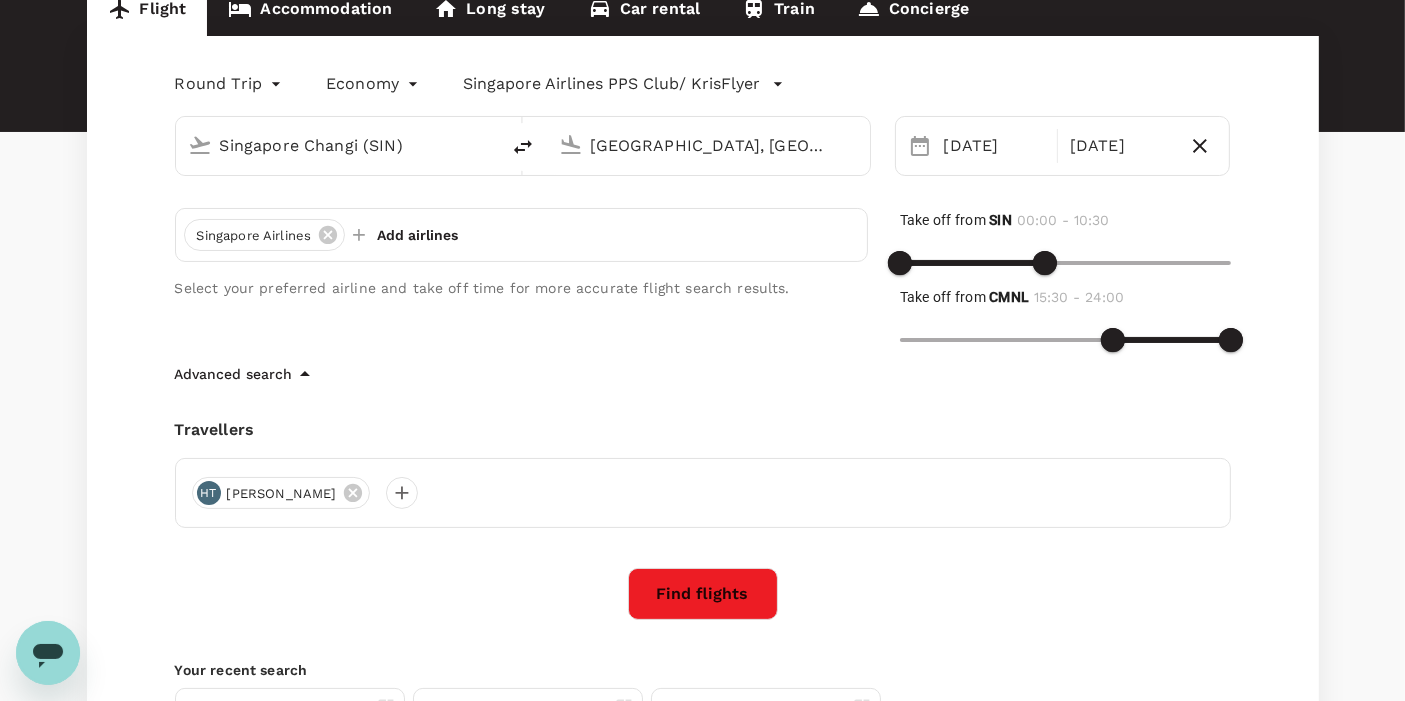 click on "Find flights" at bounding box center (703, 594) 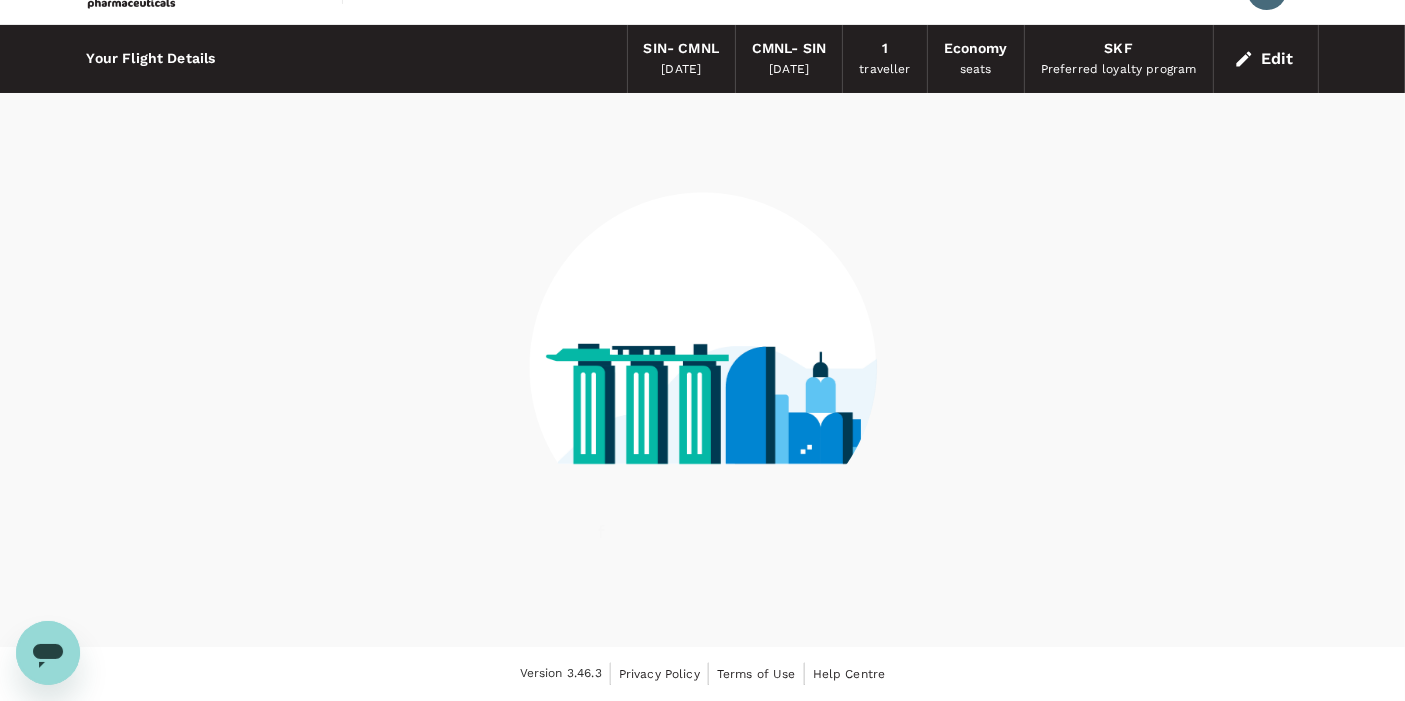 scroll, scrollTop: 0, scrollLeft: 0, axis: both 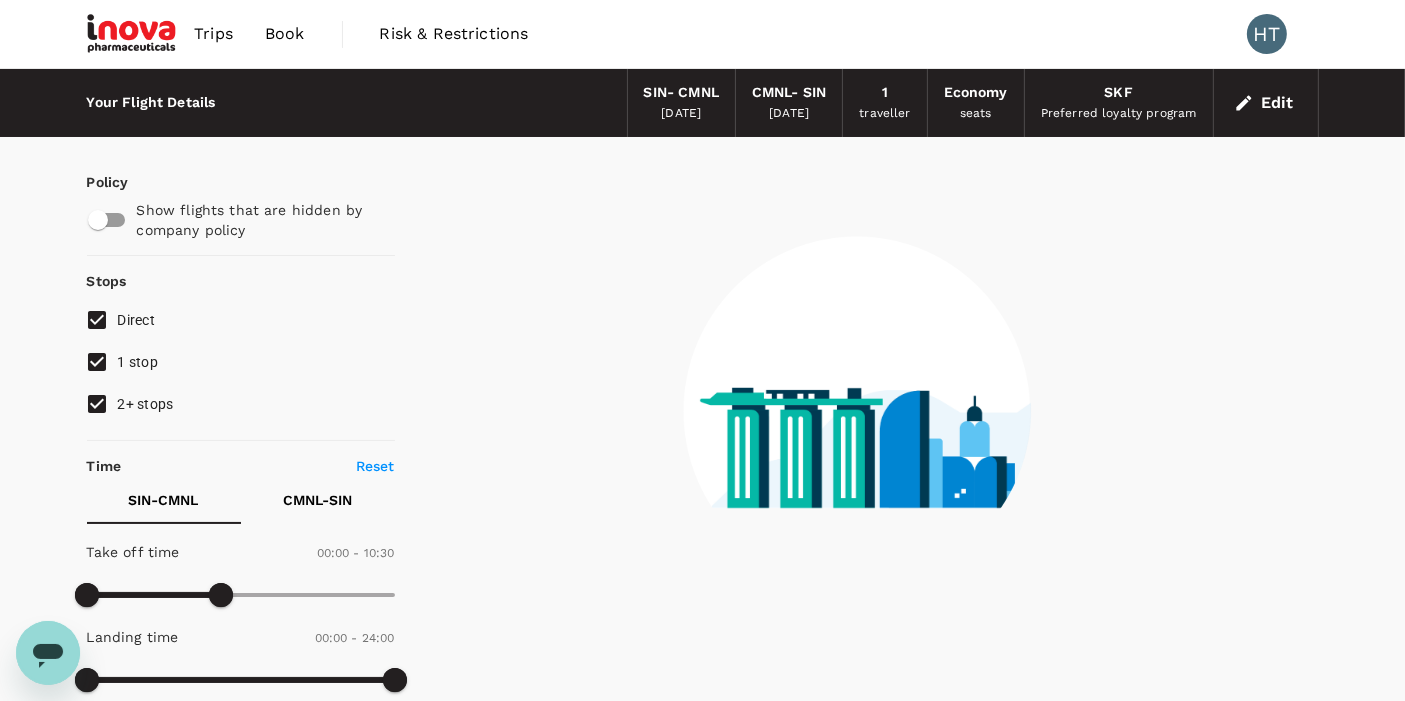 type on "1160" 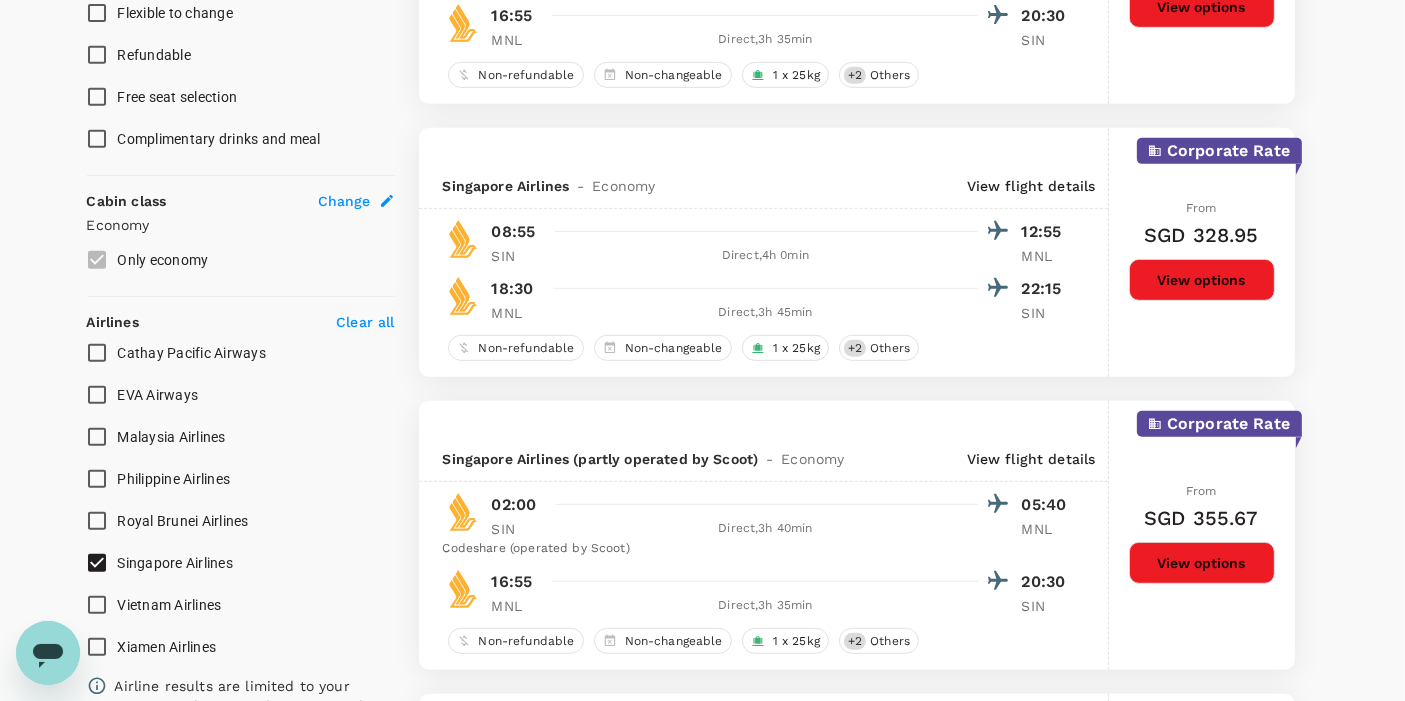 scroll, scrollTop: 888, scrollLeft: 0, axis: vertical 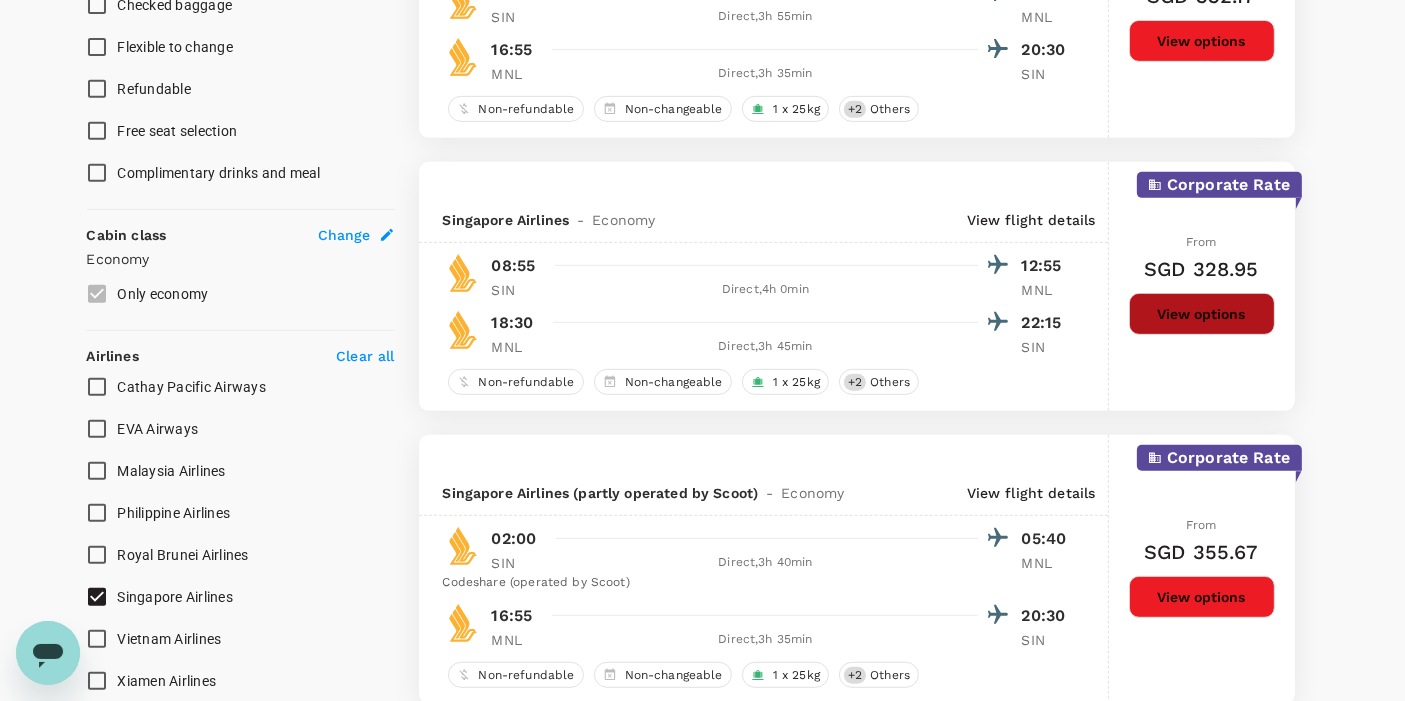 click on "View options" at bounding box center [1202, 314] 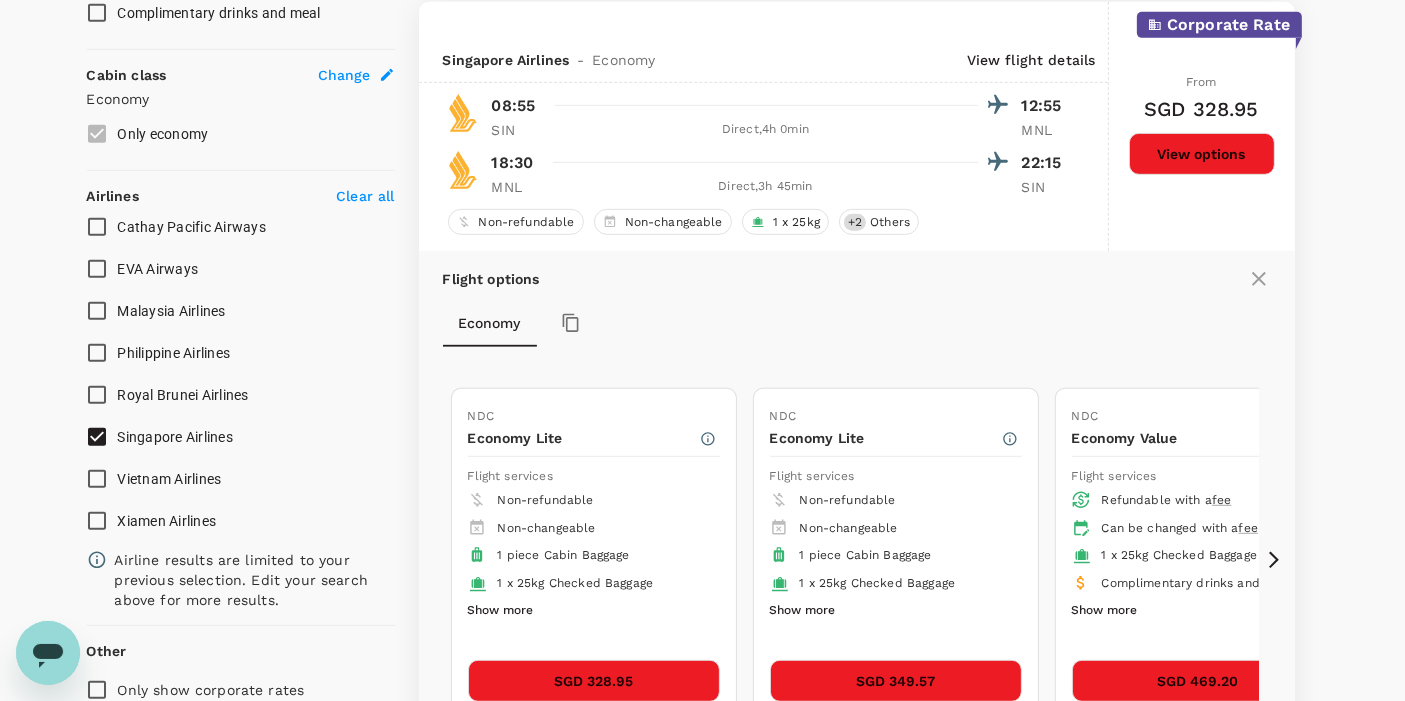 scroll, scrollTop: 1160, scrollLeft: 0, axis: vertical 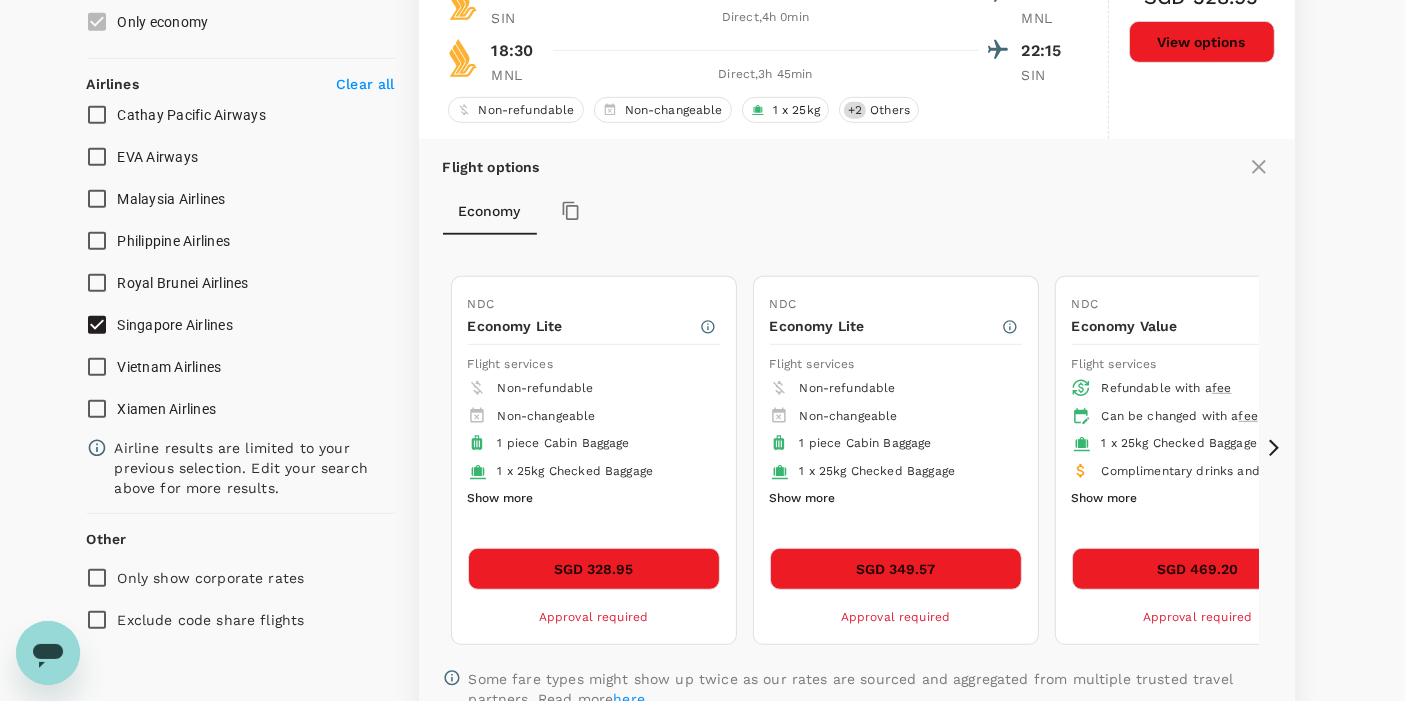 click 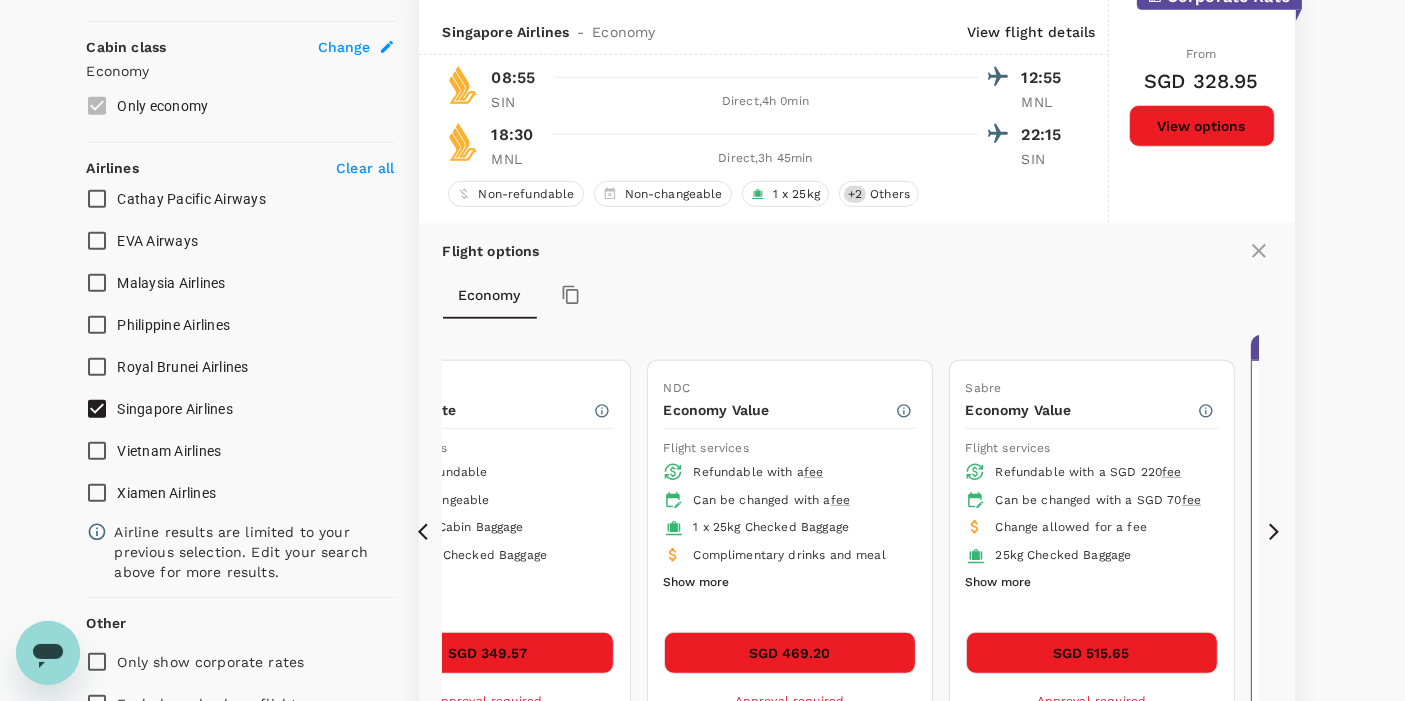 scroll, scrollTop: 1111, scrollLeft: 0, axis: vertical 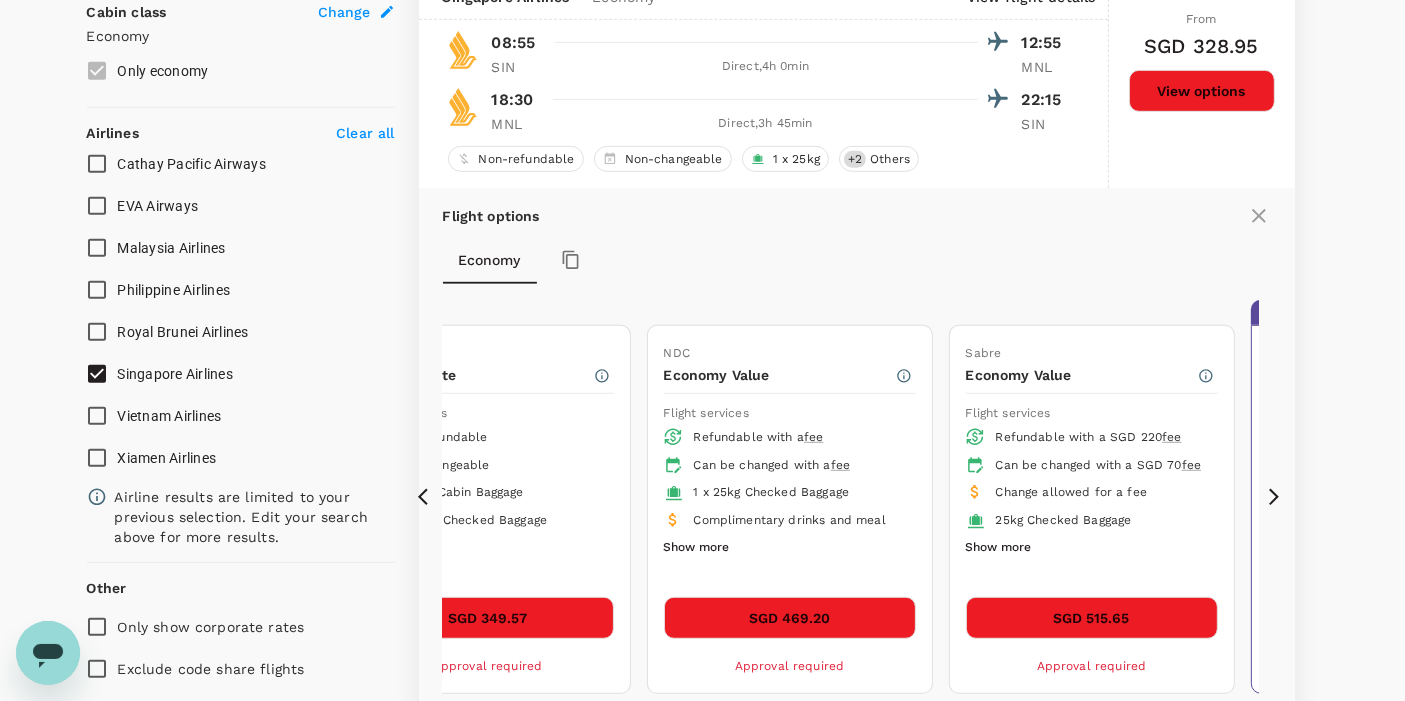 click on "SGD 469.20" at bounding box center (790, 618) 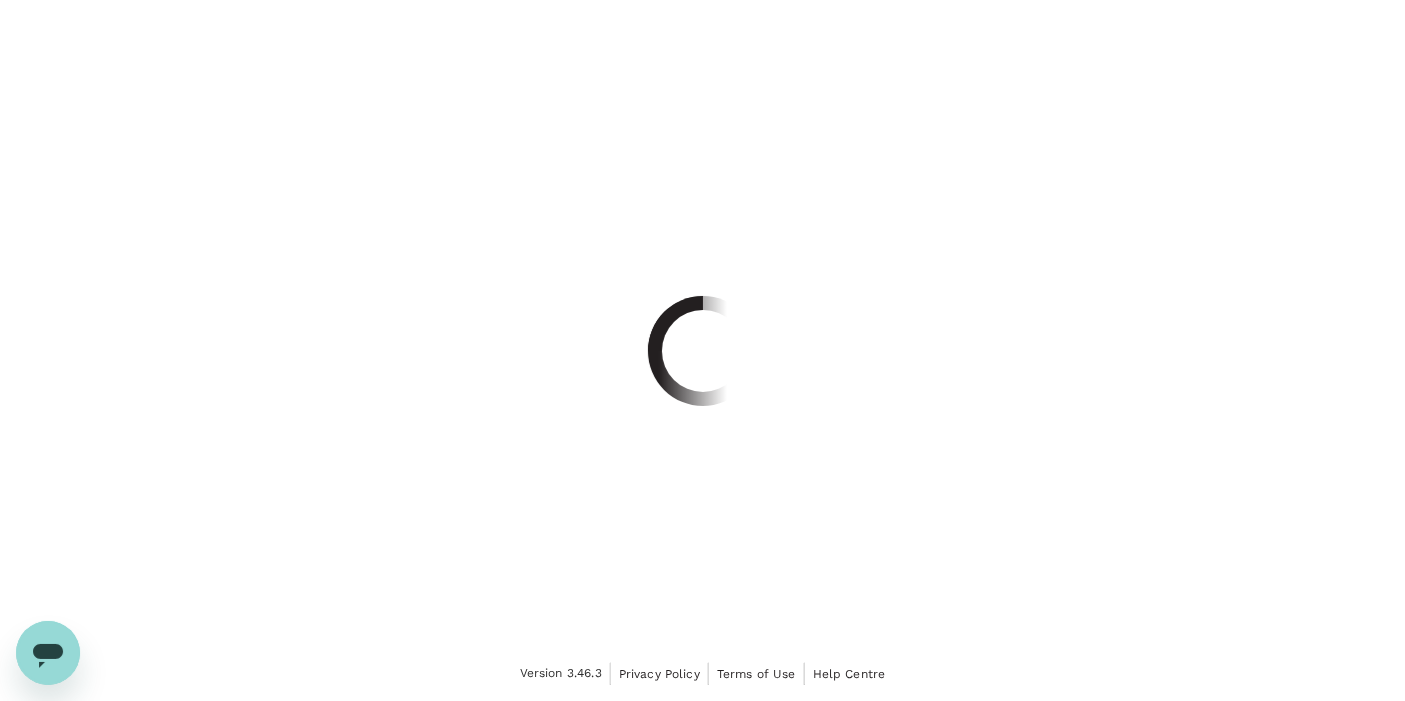 scroll, scrollTop: 0, scrollLeft: 0, axis: both 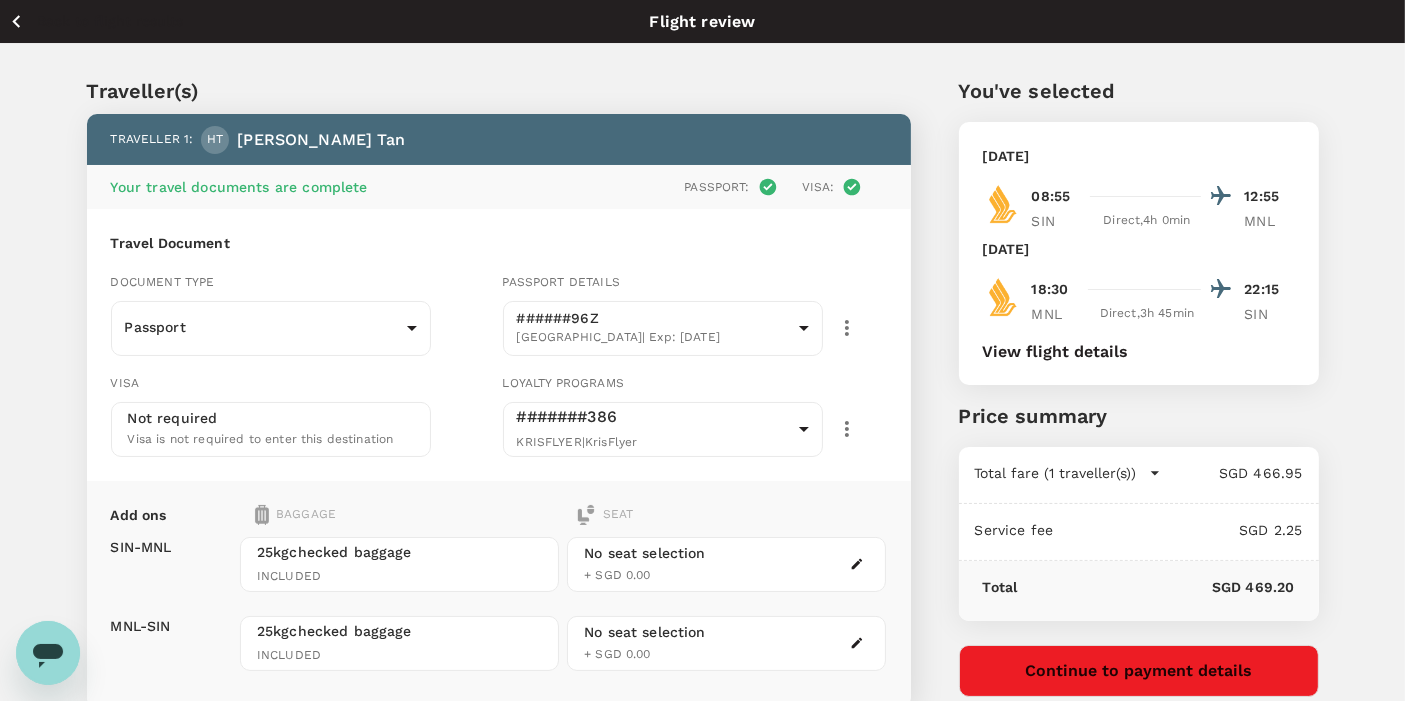 click on "Traveller(s) Traveller   1 : HT Hsiu Ching   Tan Your travel documents are complete Passport : Visa : Travel Document Document type Passport Passport ​ Passport details ######96Z Singapore  | Exp:   13 Mar 2034 ced1d13e-b990-4e9c-a689-61a4e1880219 ​ Visa Not required Visa is not required to enter this destination Loyalty programs #######386 KRISFLYER |  KrisFlyer 99f96171-ed0d-4d2e-a591-0157199e7ea1 ​ Add ons Baggage Seat SIN  -  MNL MNL  -  SIN 25kg  checked baggage INCLUDED 25kg  checked baggage INCLUDED No seat selection + SGD 0.00 No seat selection + SGD 0.00 Special request Add any special requests here. Our support team will attend to it and reach out to you as soon as possible. Add request You've selected Thursday, 14 Aug 2025 08:55 12:55 SIN Direct ,  4h 0min MNL Wednesday, 20 Aug 2025 18:30 22:15 MNL Direct ,  3h 45min SIN View flight details Price summary Total fare (1 traveller(s)) SGD 466.95 Air fare SGD 466.95 Baggage fee SGD 0.00 Seat fee SGD 0.00 Service fee SGD 2.25 Total SGD 469.20" at bounding box center (702, 476) 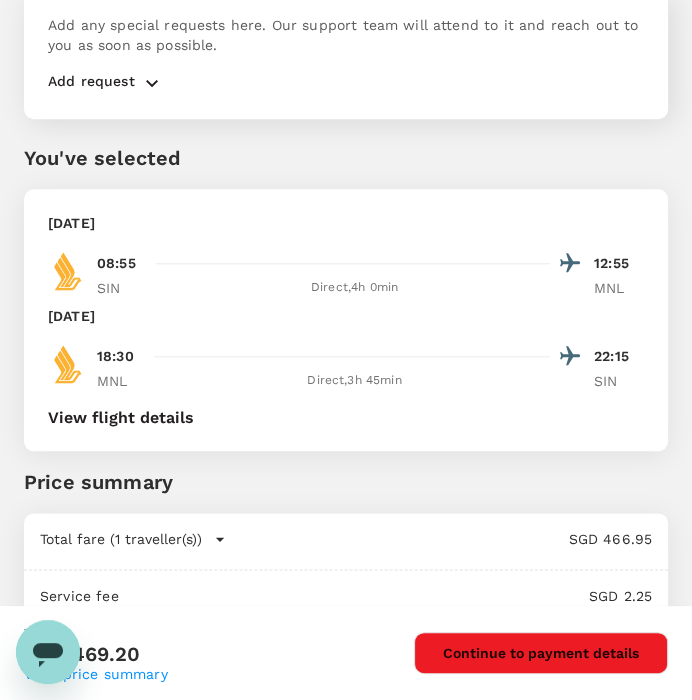 scroll, scrollTop: 1326, scrollLeft: 0, axis: vertical 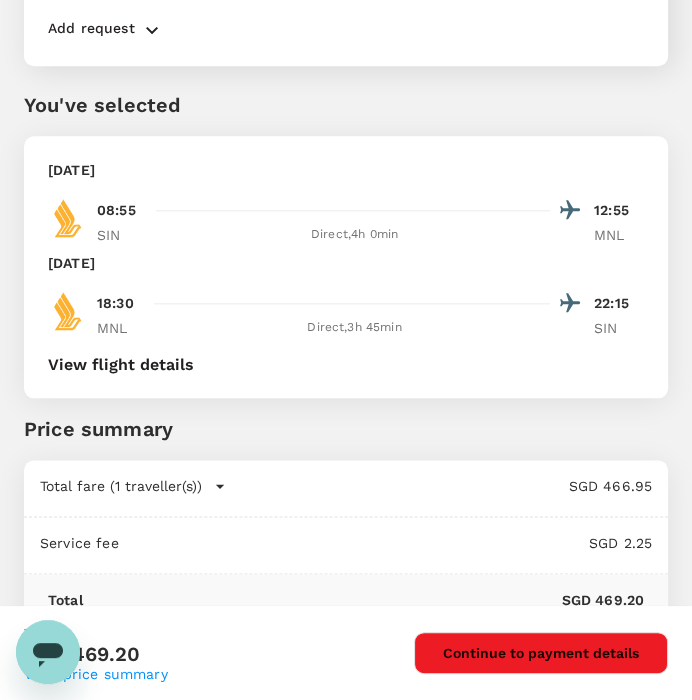 click on "Add any special requests here. Our support team will attend to it and reach out to you as soon as possible. Add request" at bounding box center [346, 2] 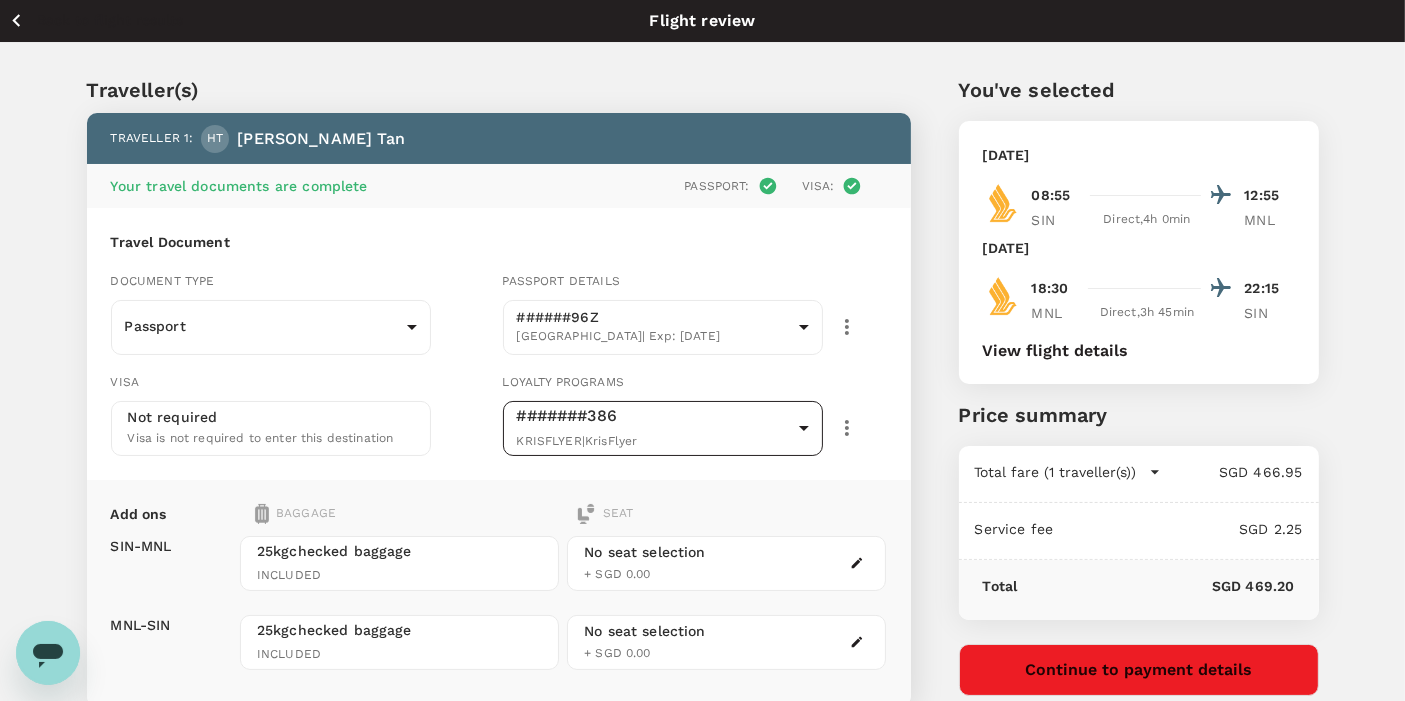 scroll, scrollTop: 0, scrollLeft: 0, axis: both 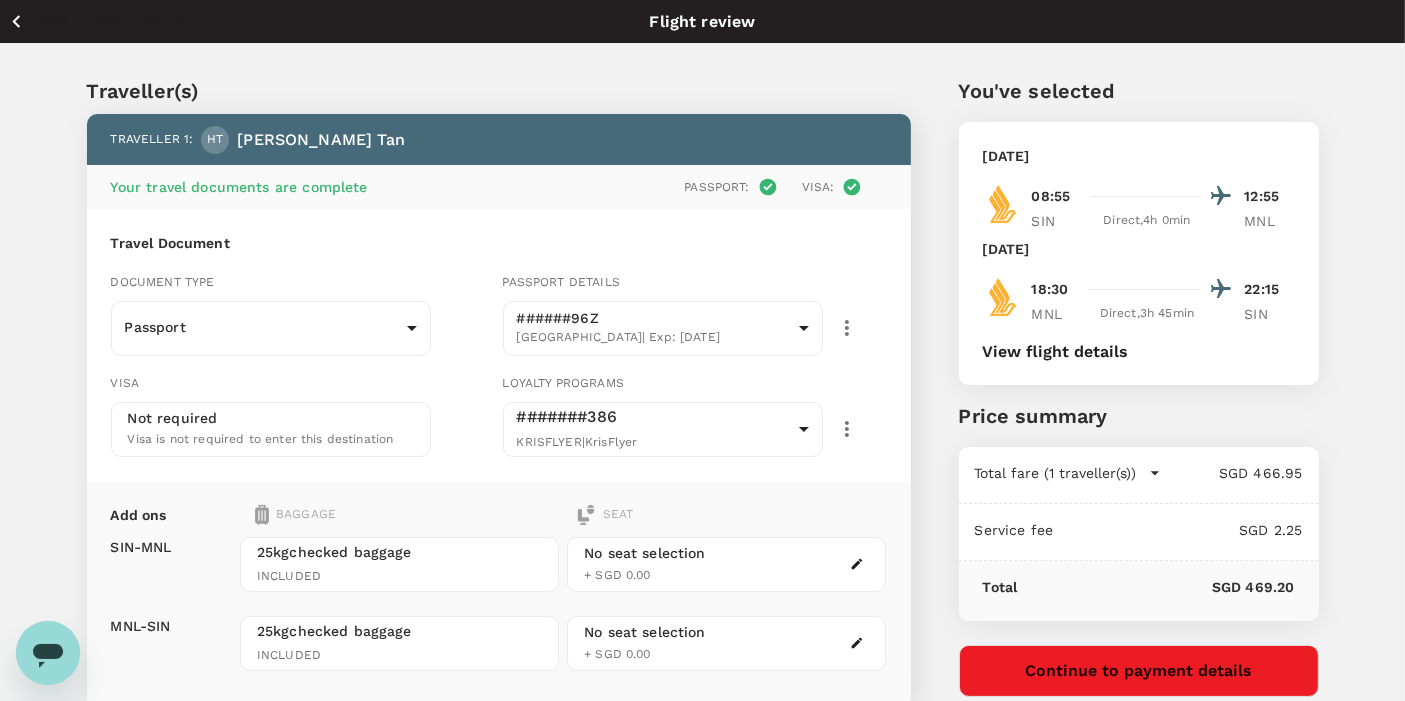 click 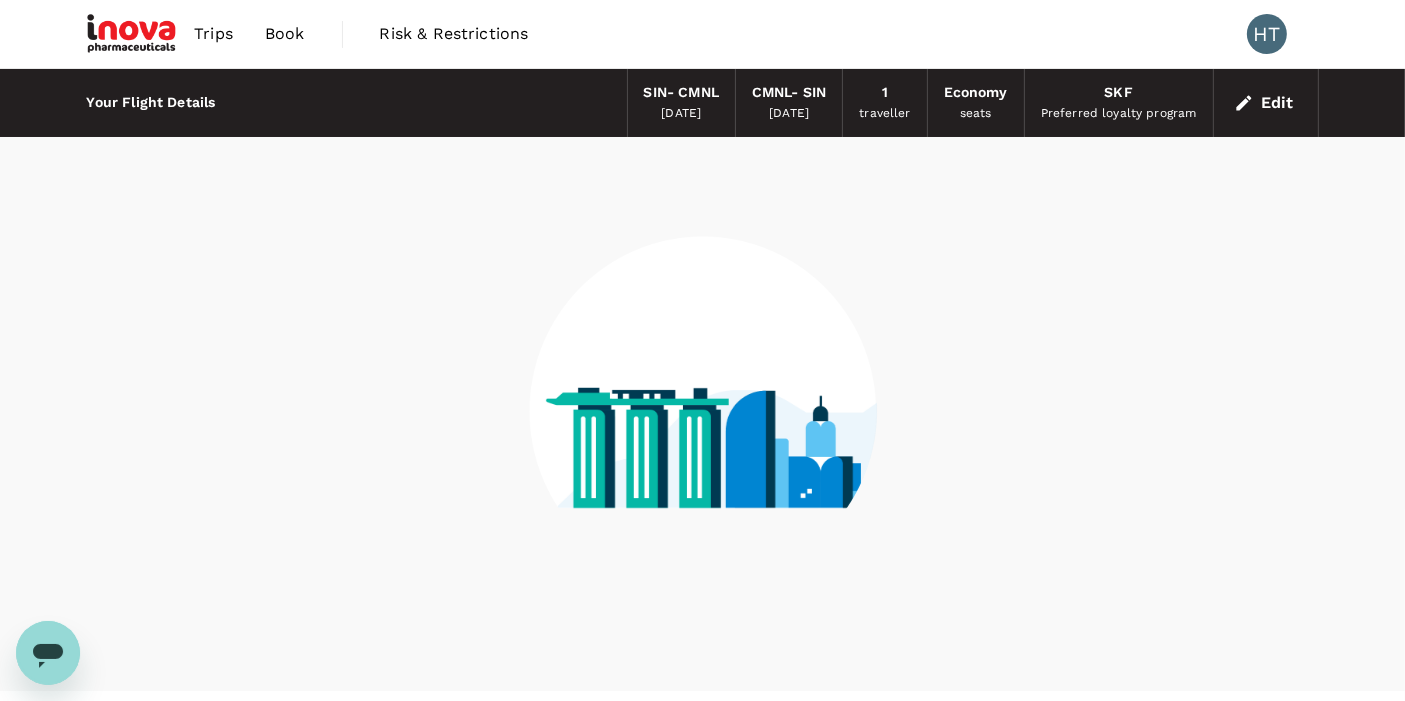scroll, scrollTop: 42, scrollLeft: 0, axis: vertical 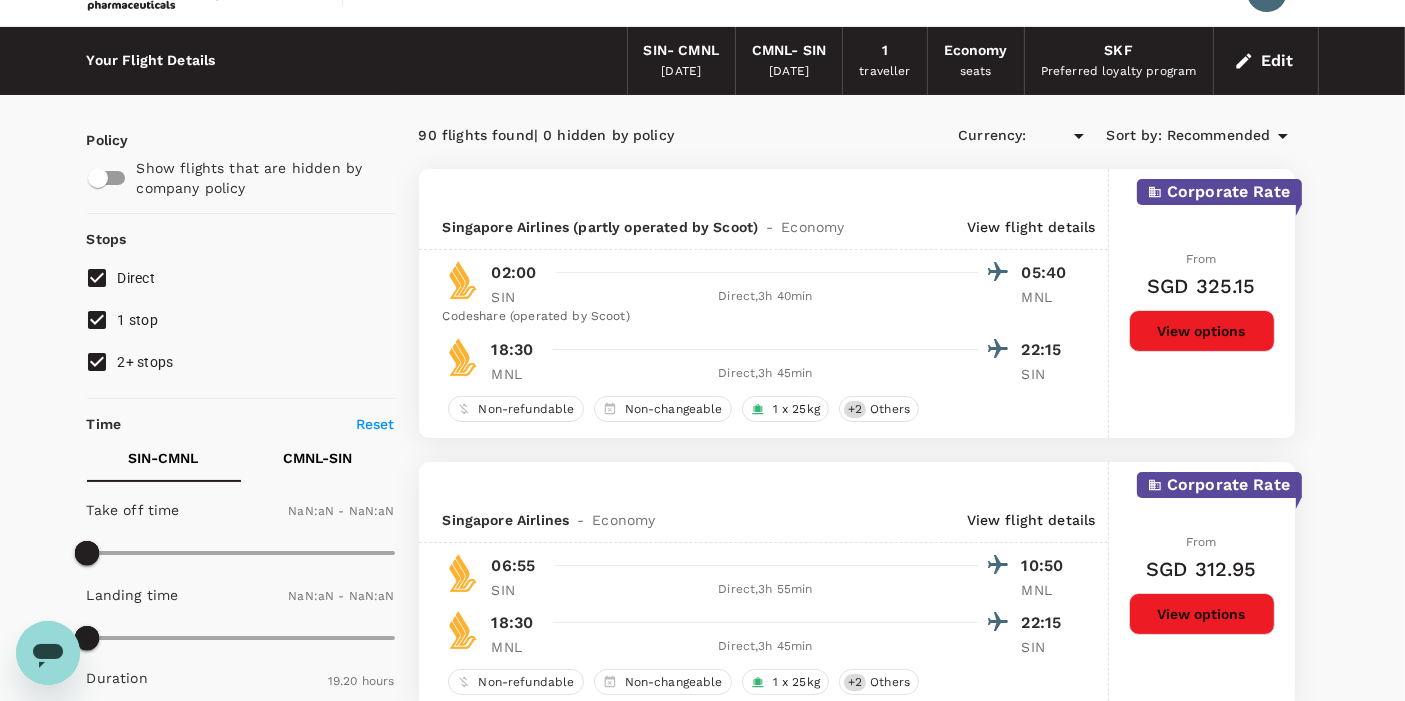 type on "SGD" 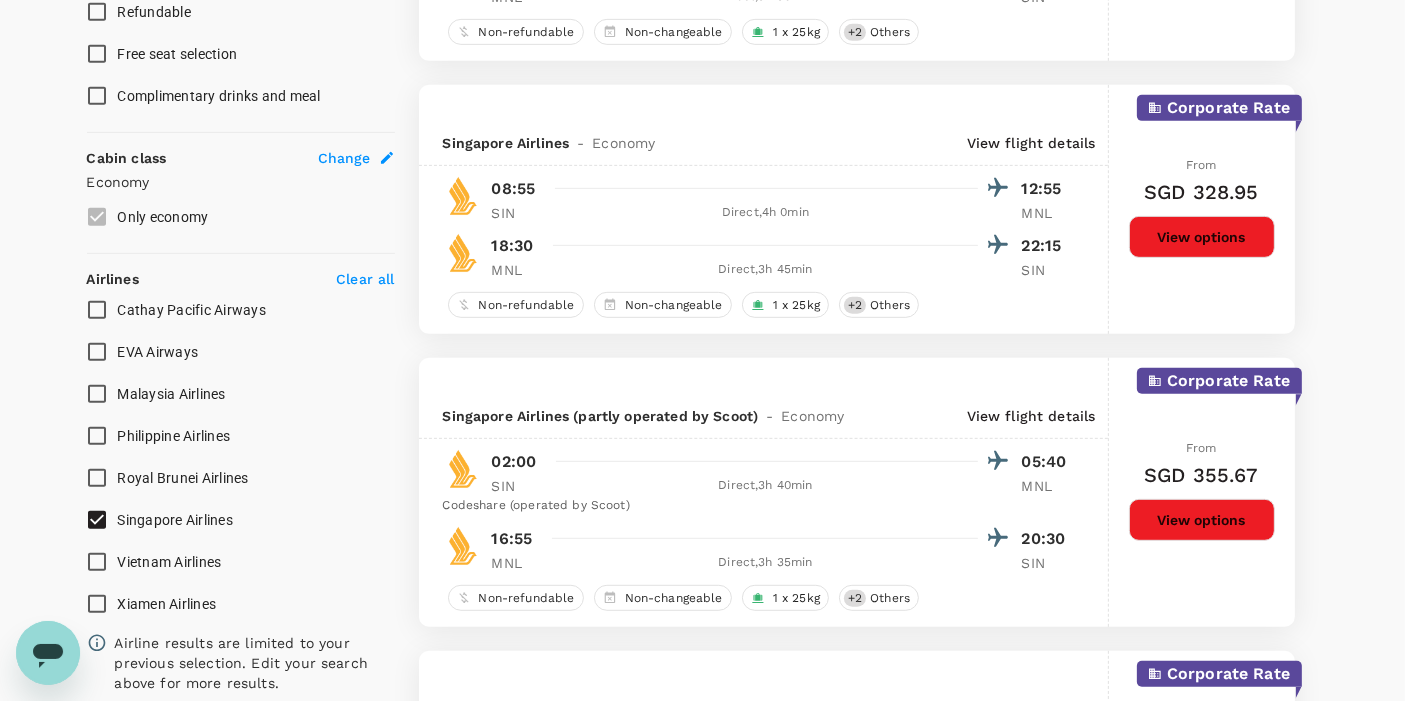 scroll, scrollTop: 931, scrollLeft: 0, axis: vertical 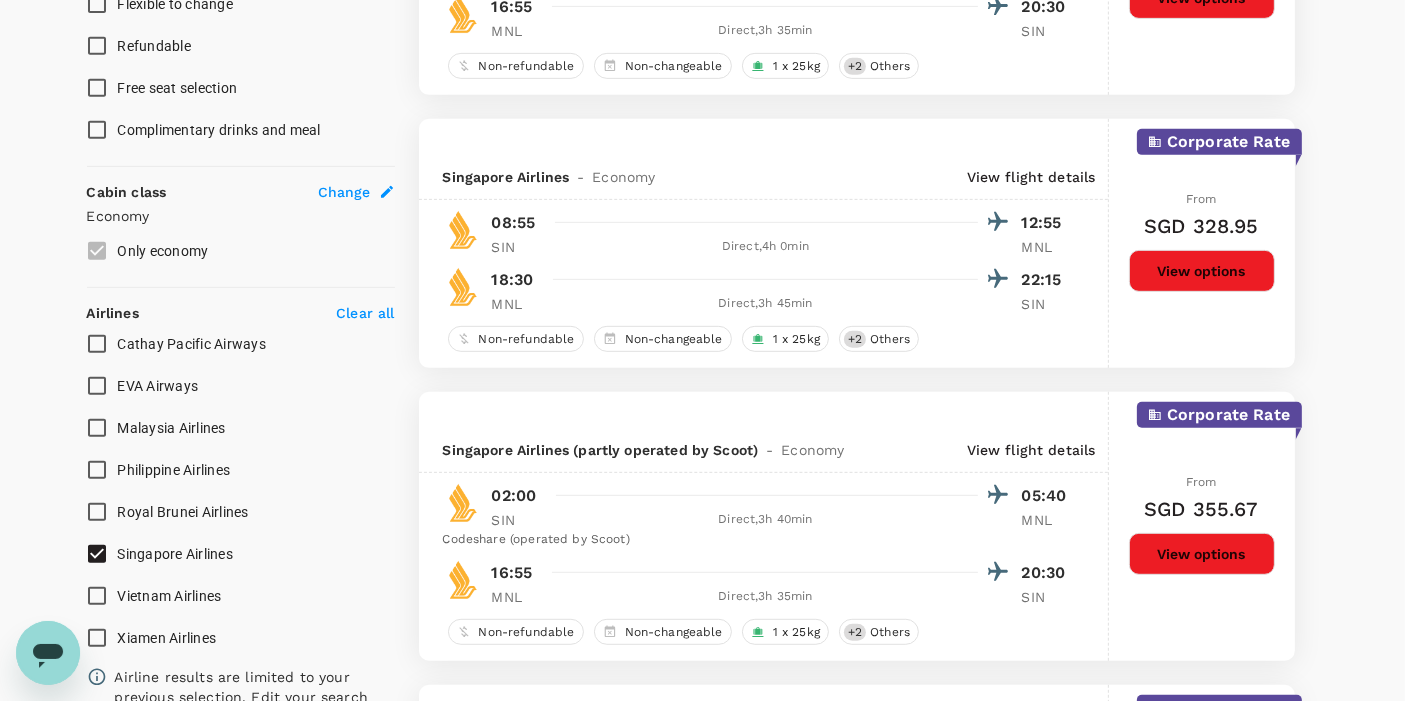 click on "View options" at bounding box center (1202, 271) 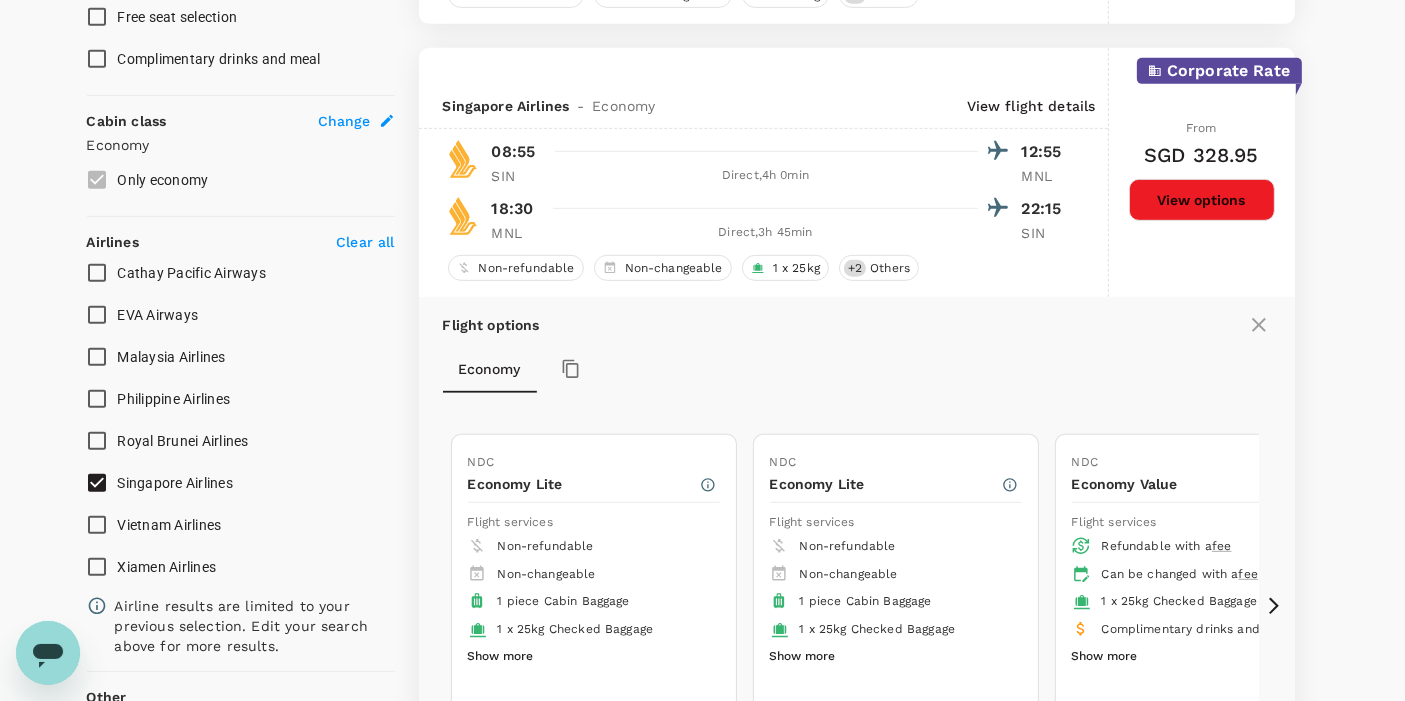 scroll, scrollTop: 1048, scrollLeft: 0, axis: vertical 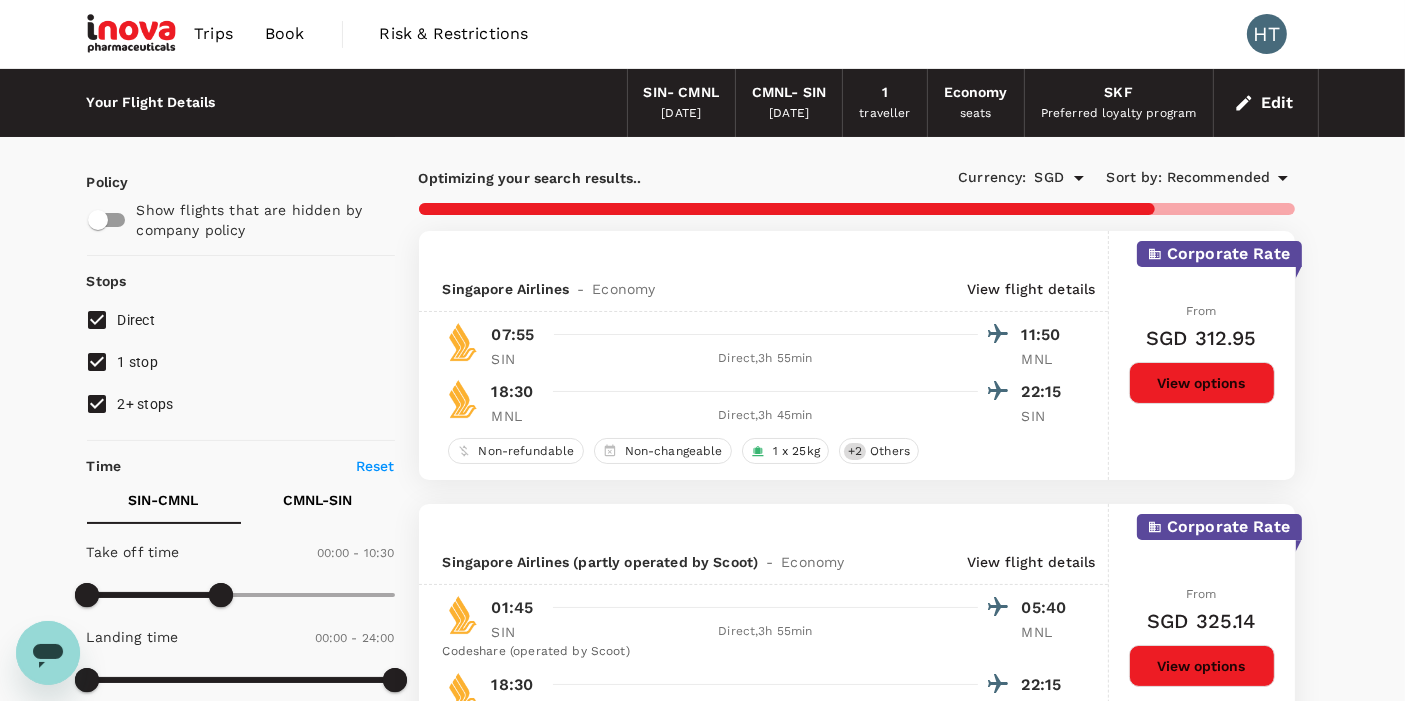 checkbox on "false" 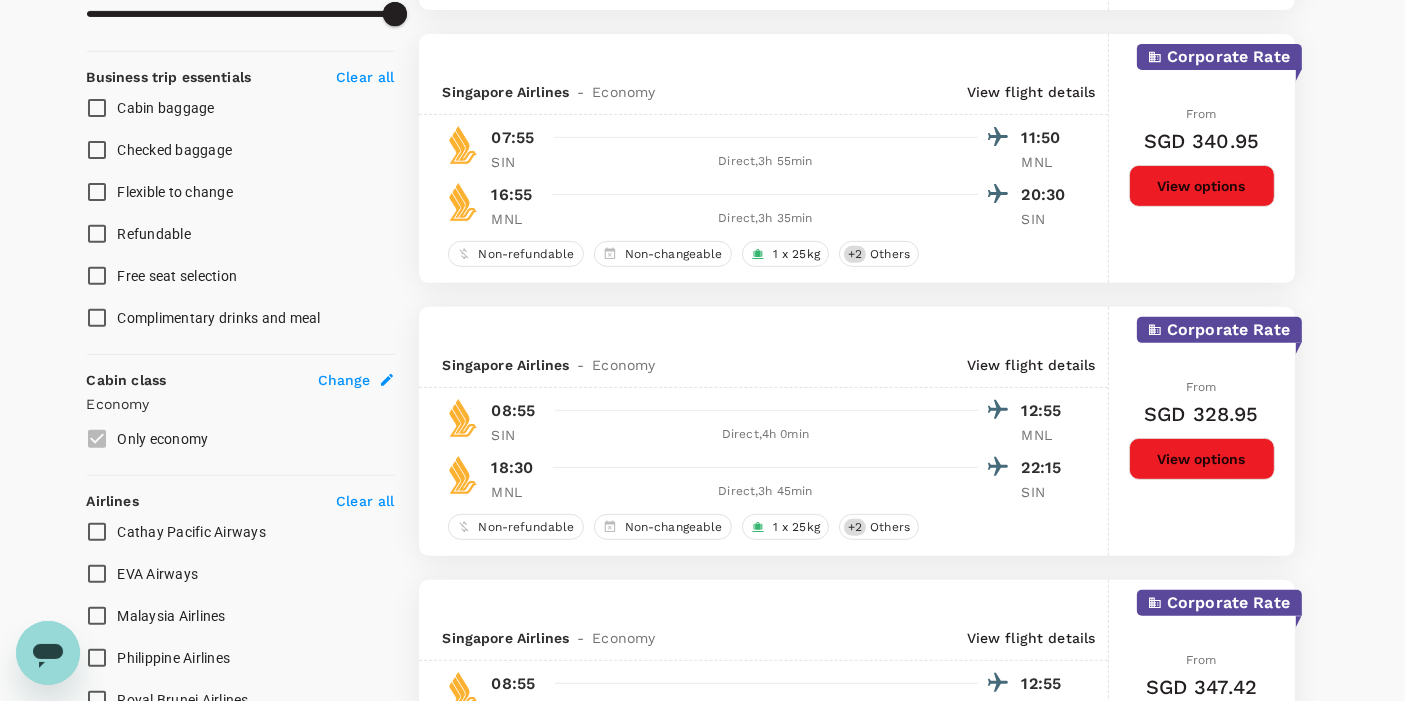 scroll, scrollTop: 777, scrollLeft: 0, axis: vertical 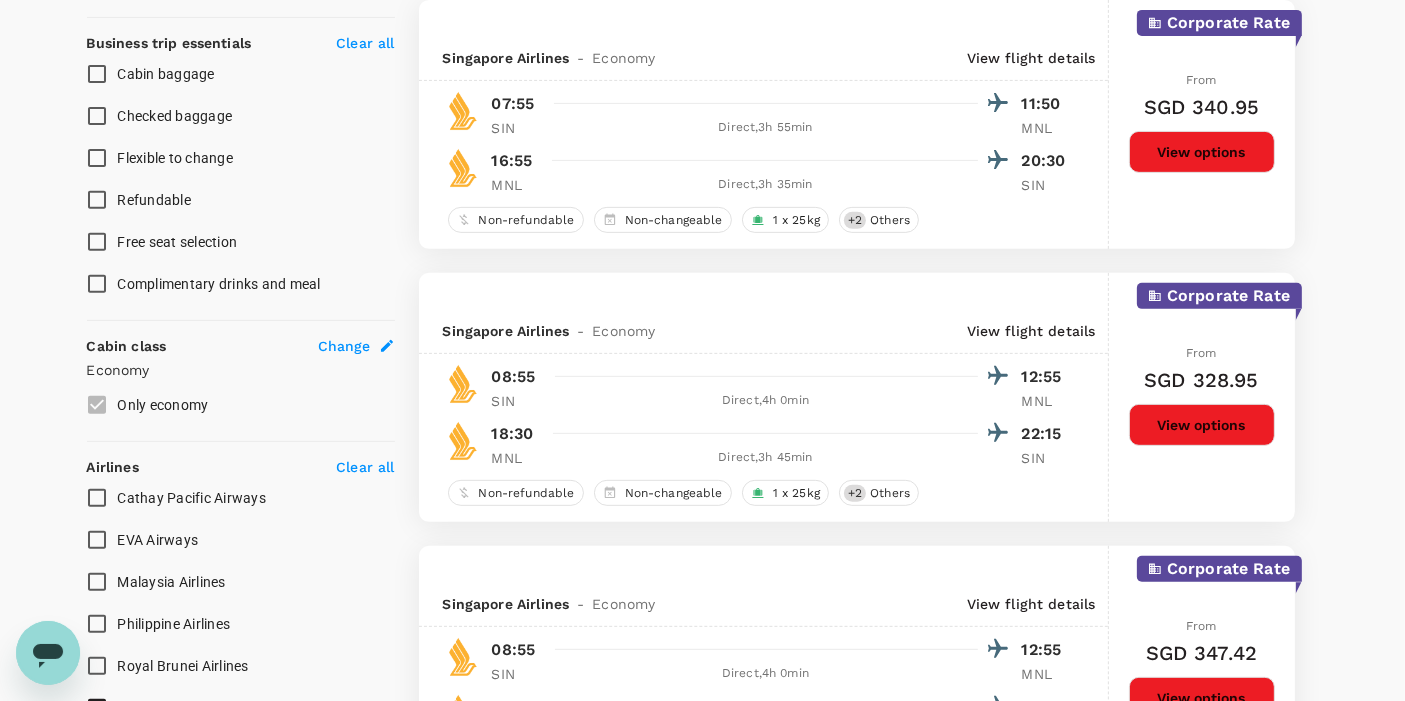 click on "View options" at bounding box center (1202, 425) 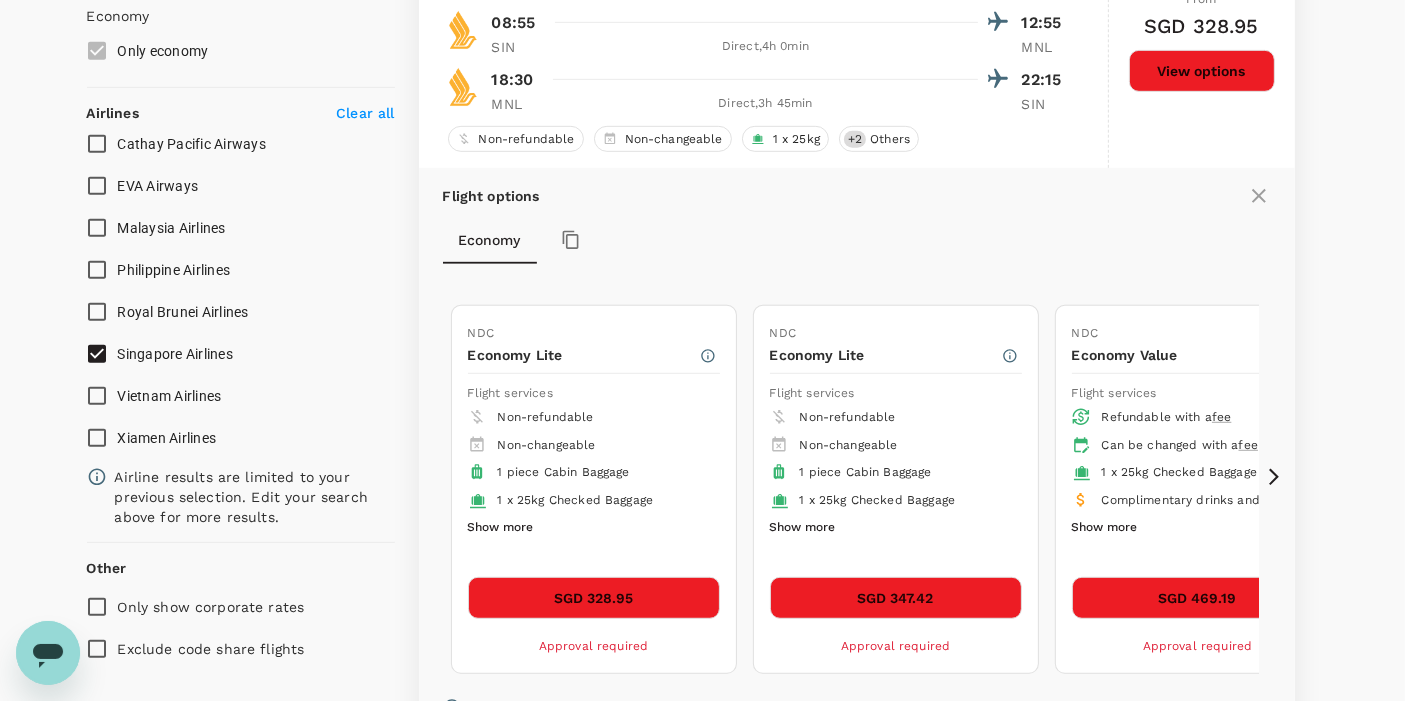scroll, scrollTop: 1160, scrollLeft: 0, axis: vertical 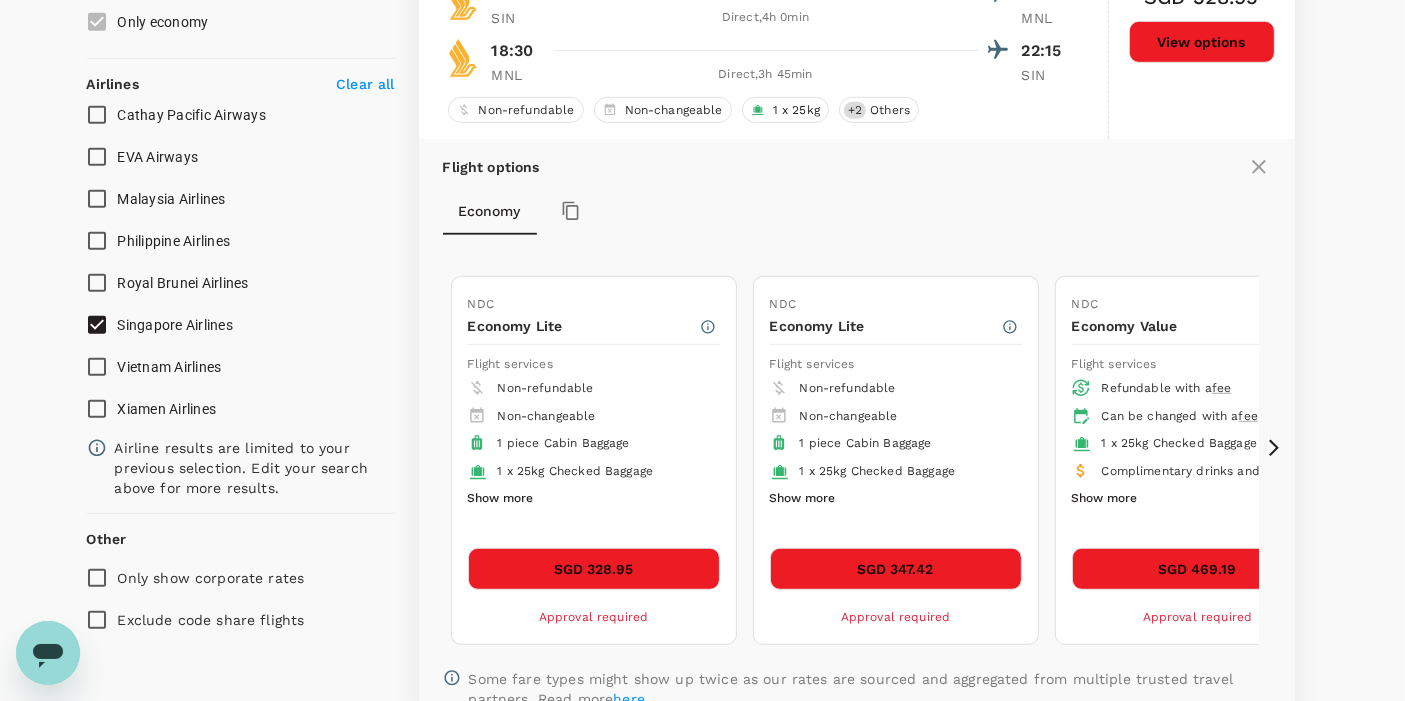 click on "SGD 469.19" at bounding box center [1198, 569] 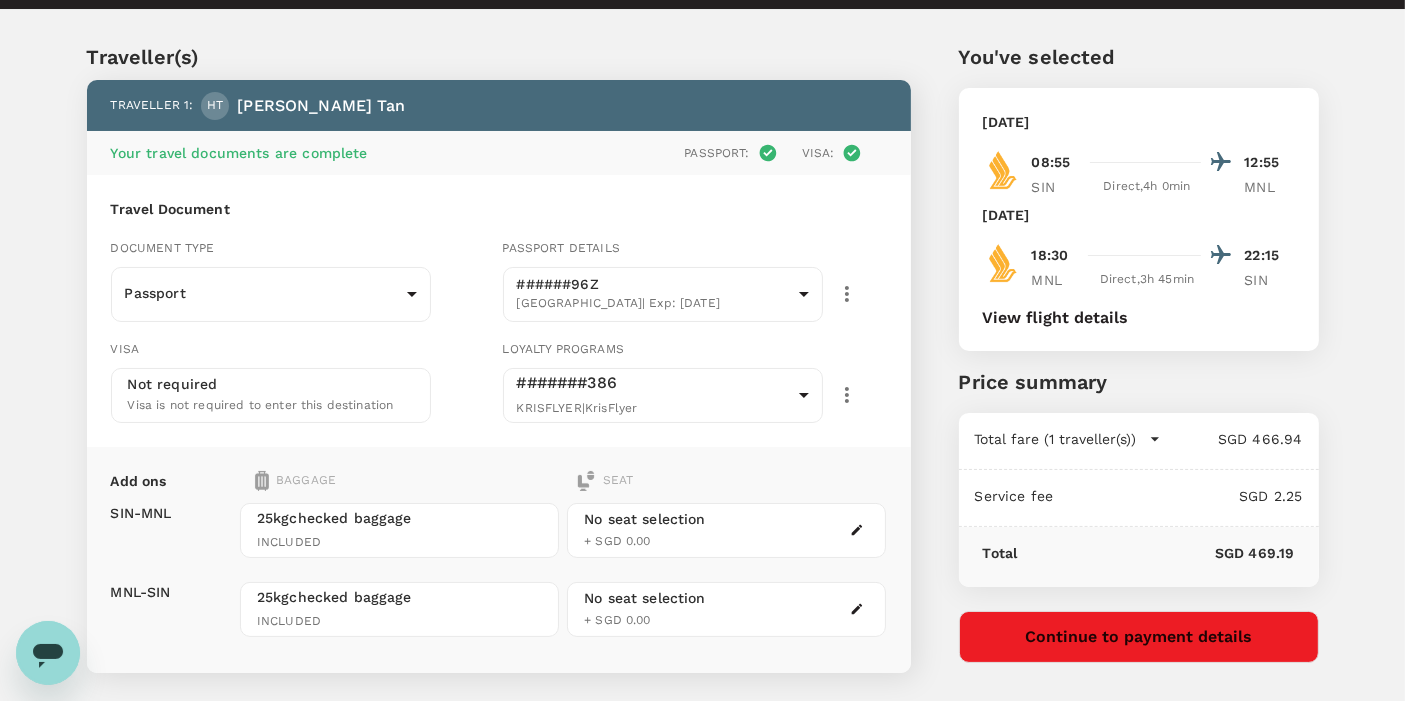 scroll, scrollTop: 0, scrollLeft: 0, axis: both 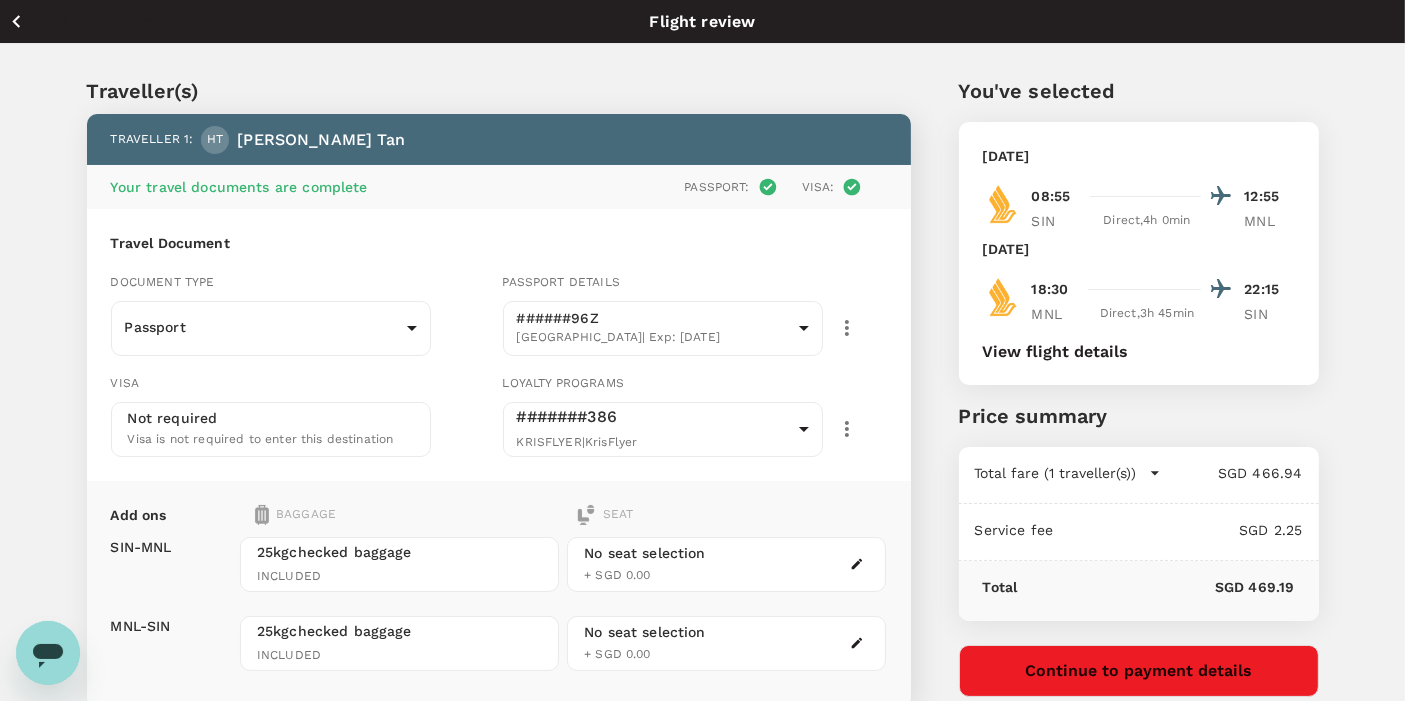 click 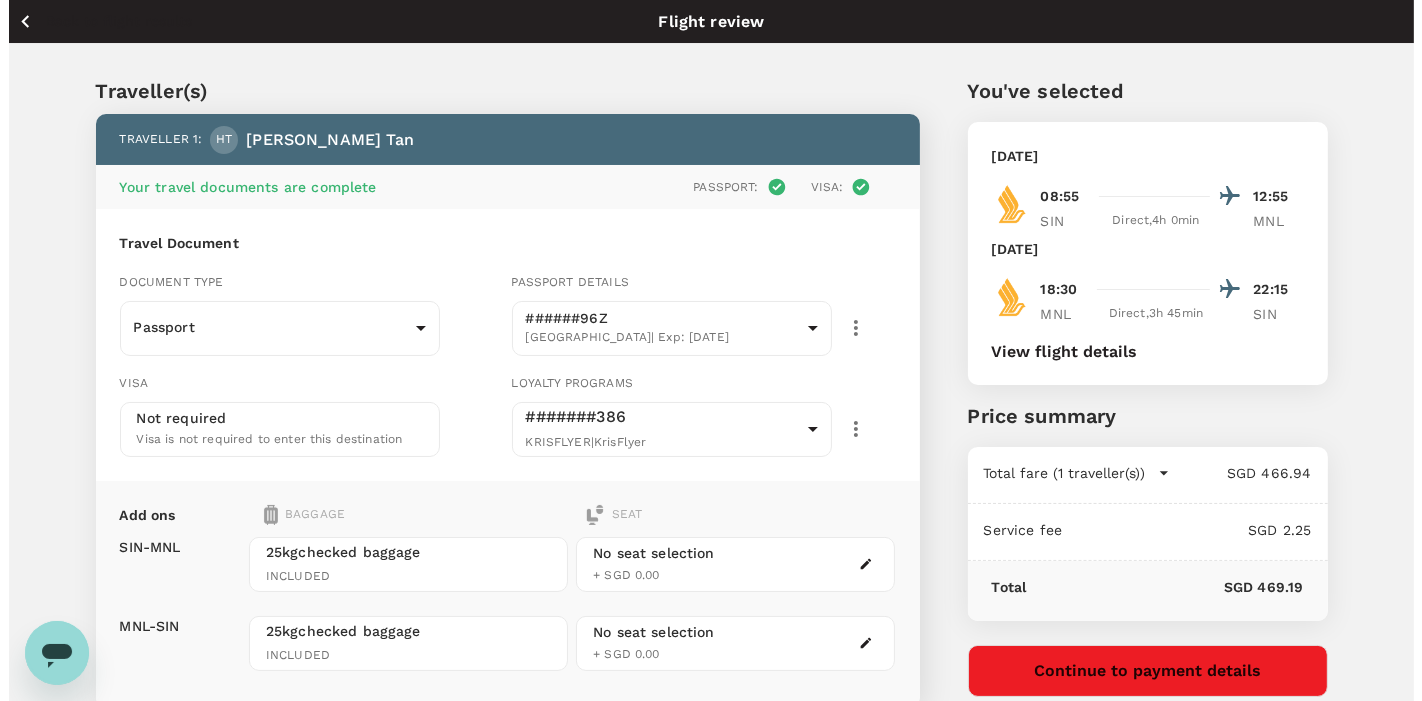 scroll, scrollTop: 42, scrollLeft: 0, axis: vertical 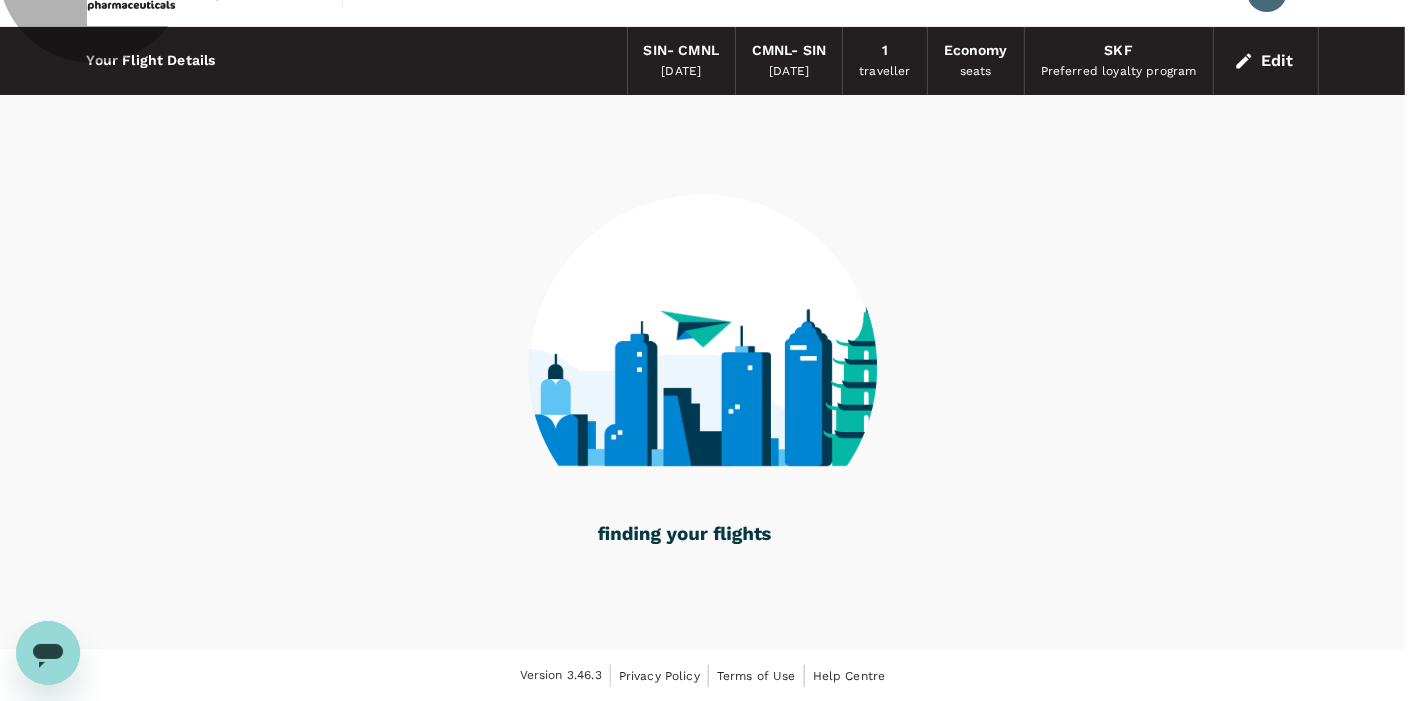 click on "Refresh Search" at bounding box center [48, 854] 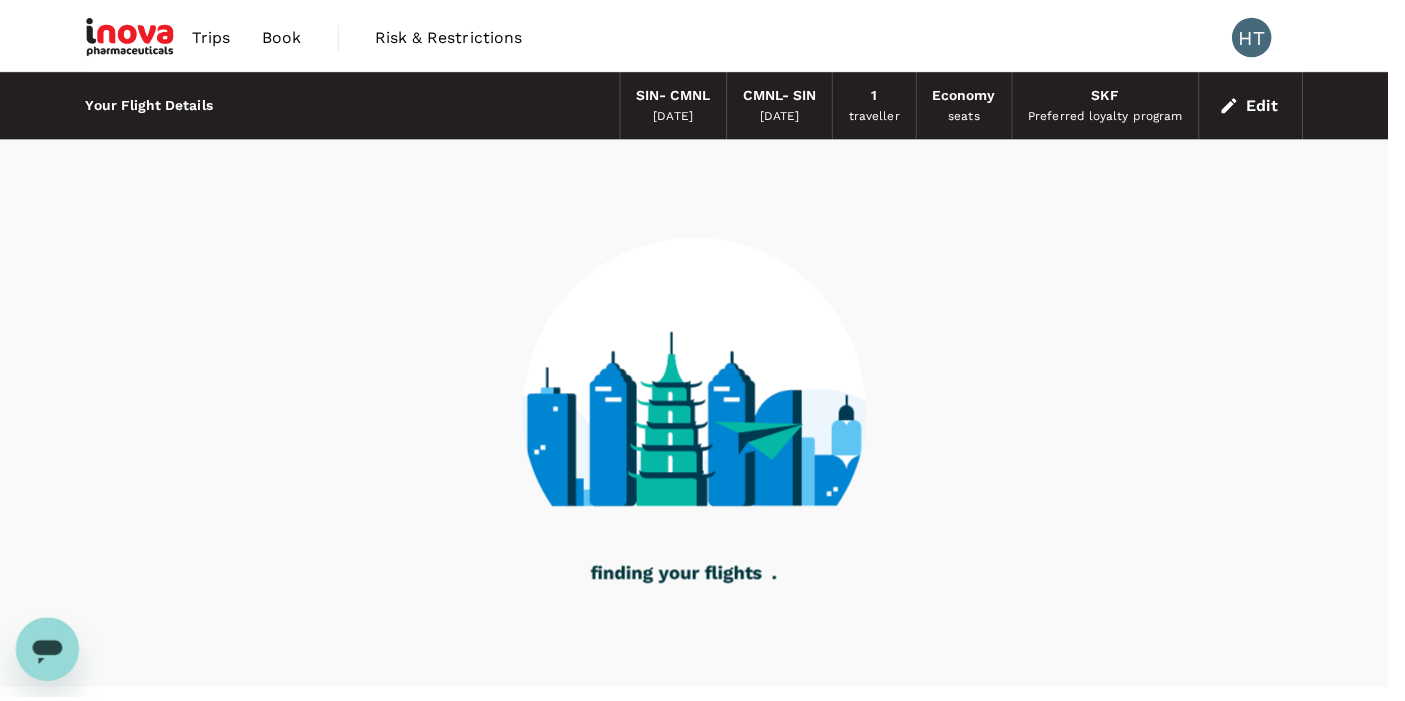 scroll, scrollTop: 0, scrollLeft: 0, axis: both 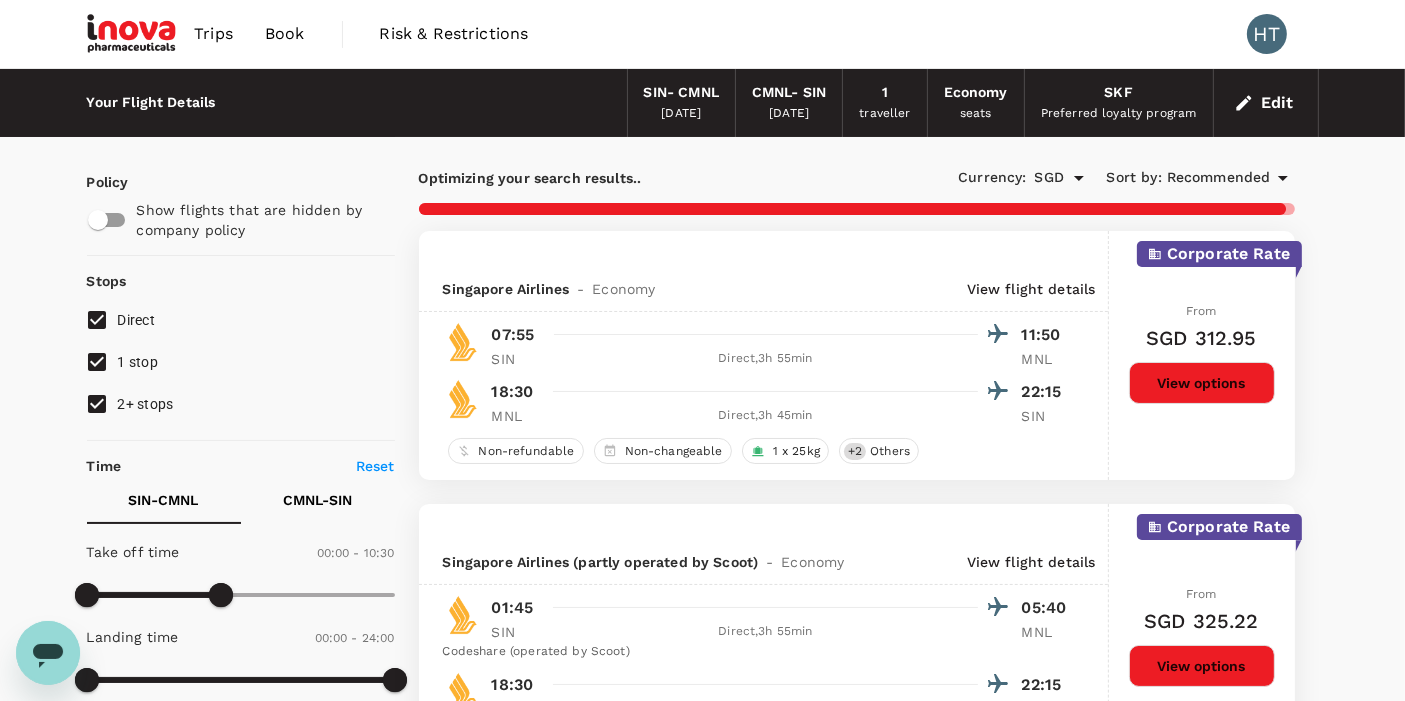 type on "1160" 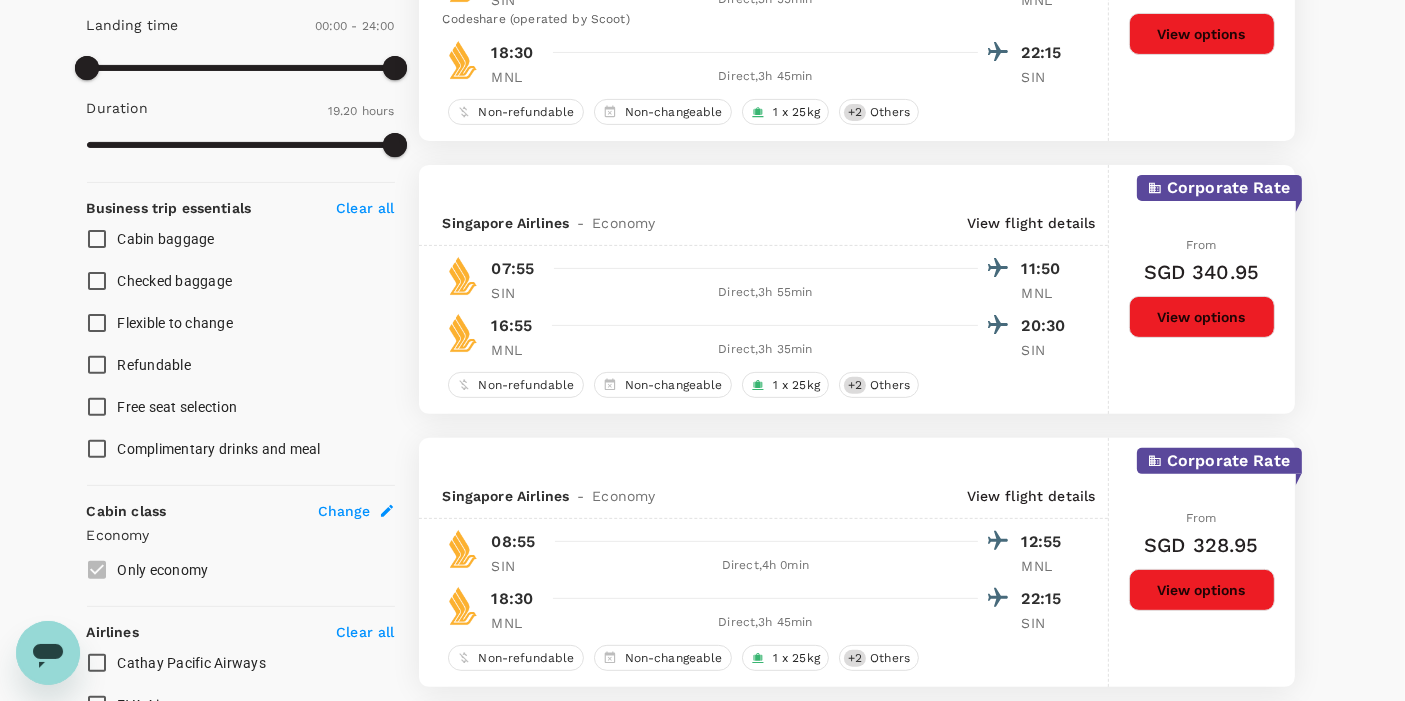 scroll, scrollTop: 777, scrollLeft: 0, axis: vertical 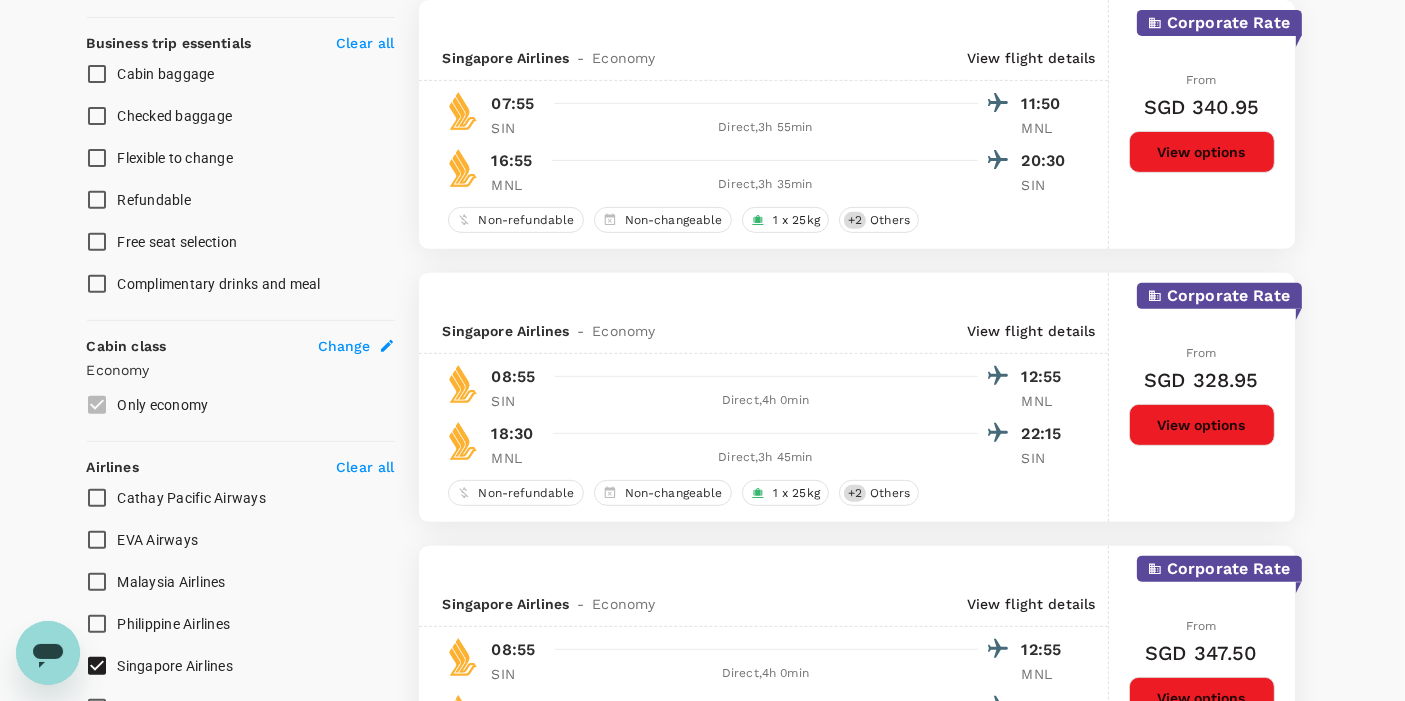 click on "View options" at bounding box center [1202, 425] 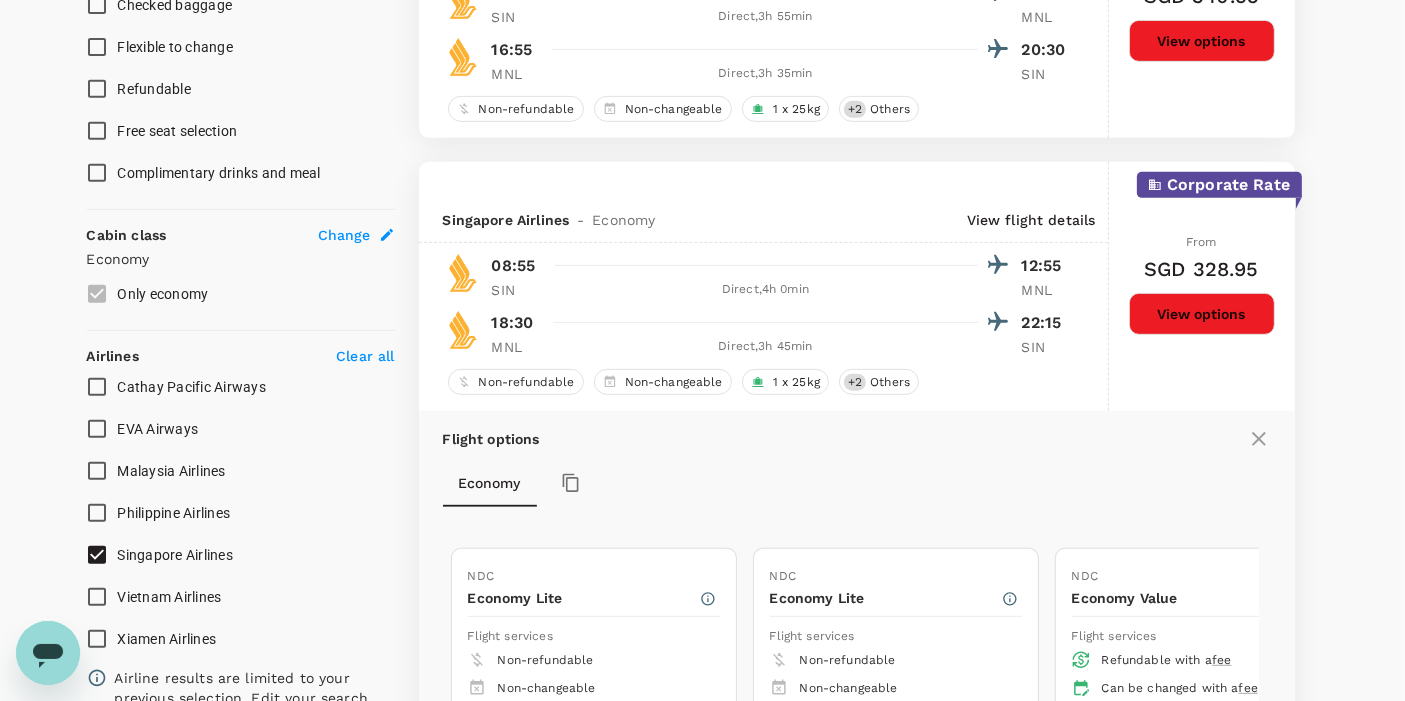 scroll, scrollTop: 1222, scrollLeft: 0, axis: vertical 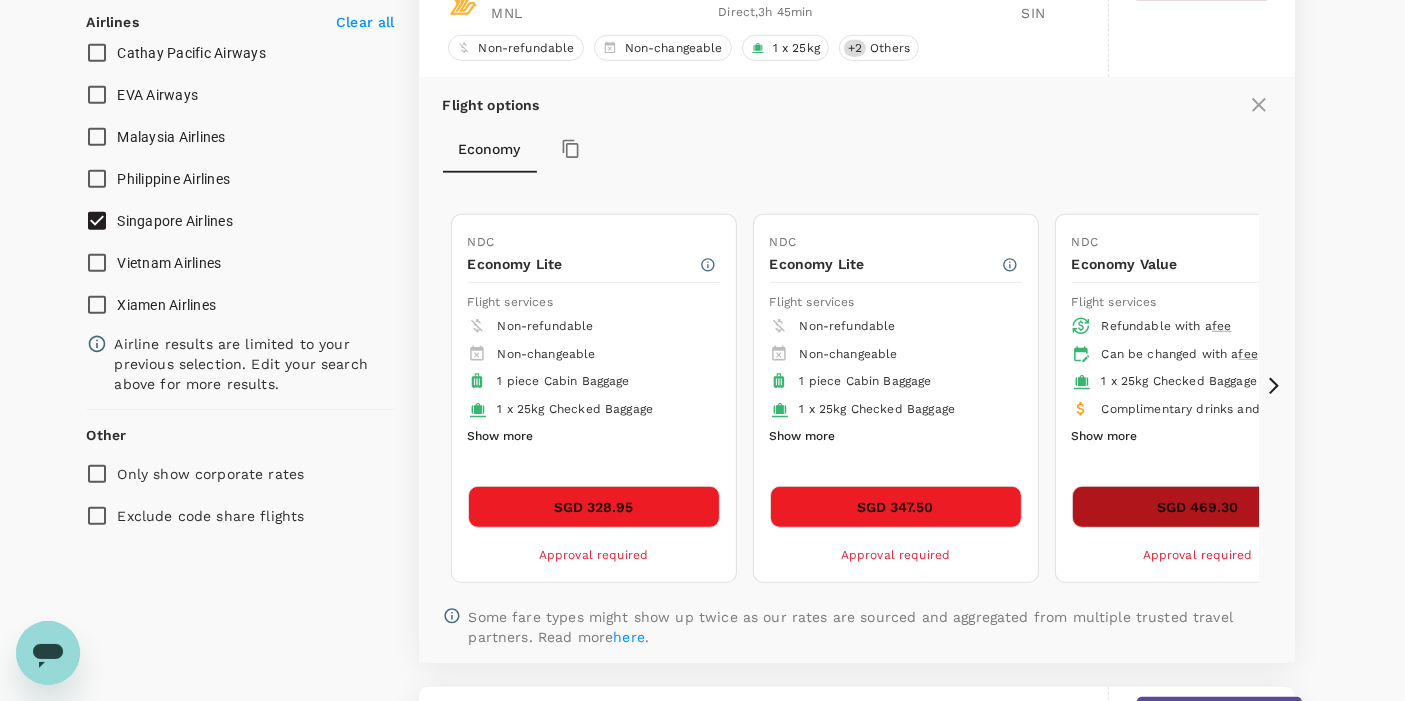 click on "SGD 469.30" at bounding box center (1198, 507) 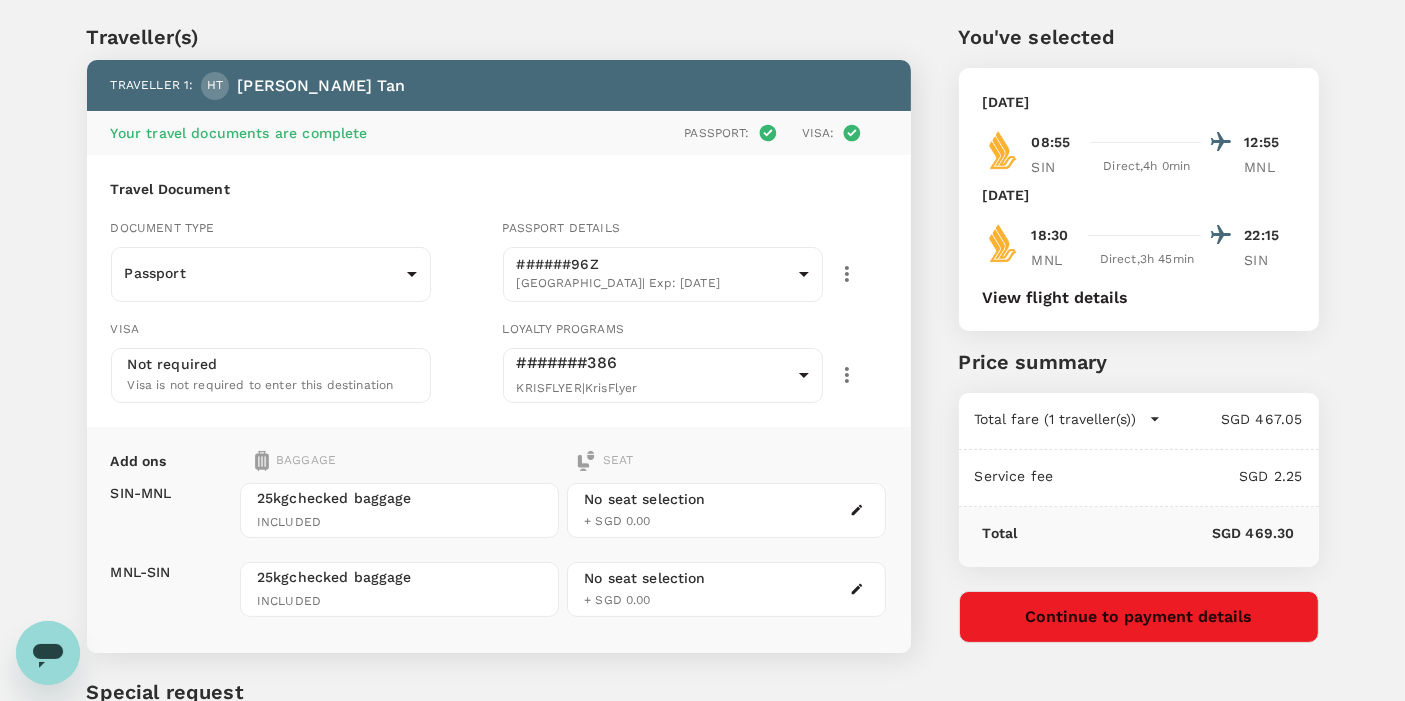 scroll, scrollTop: 0, scrollLeft: 0, axis: both 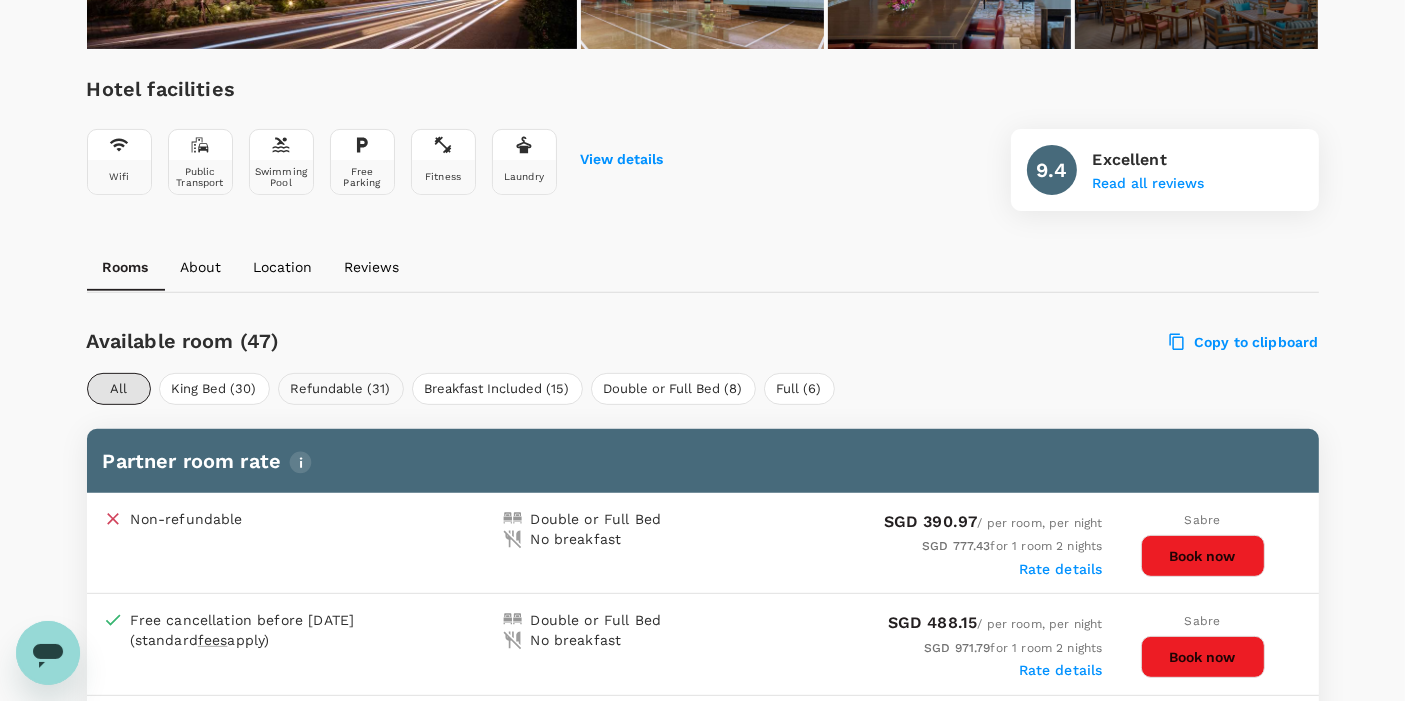 click on "Refundable (31)" at bounding box center (341, 389) 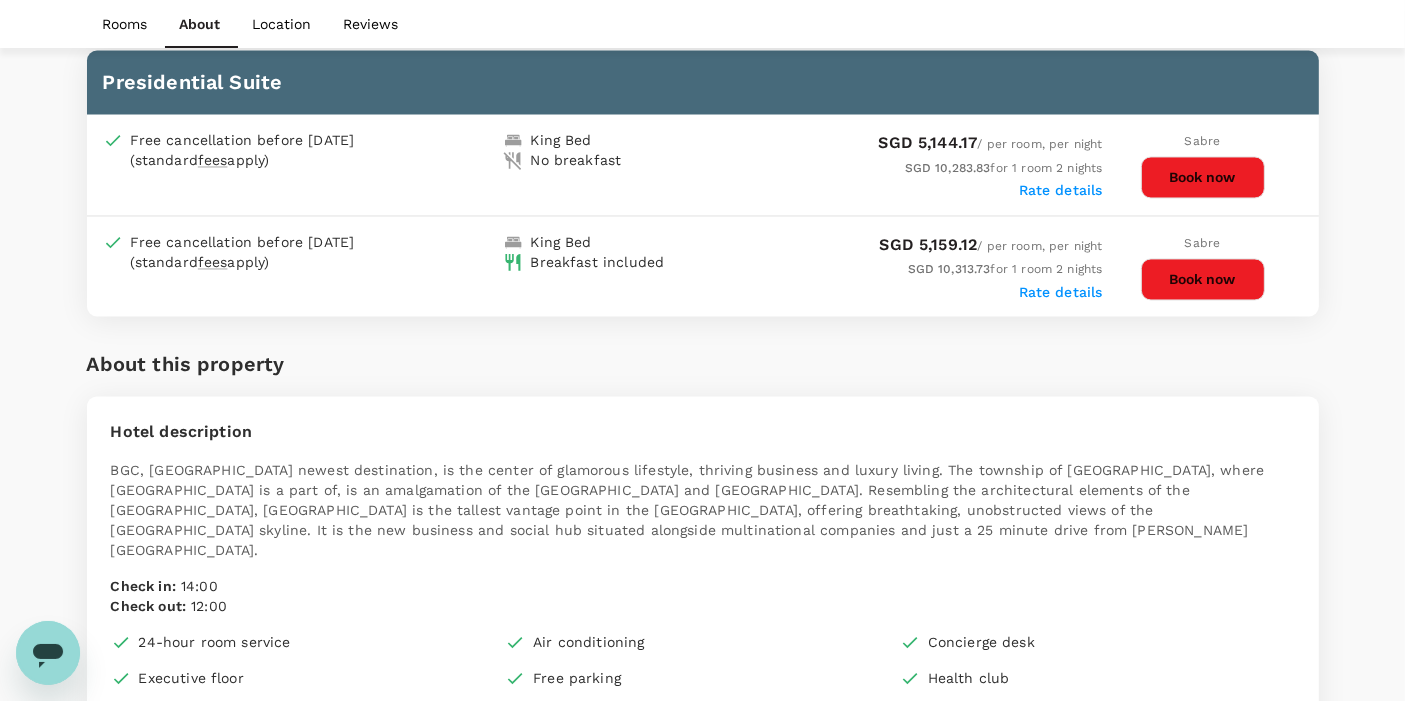 scroll, scrollTop: 3777, scrollLeft: 0, axis: vertical 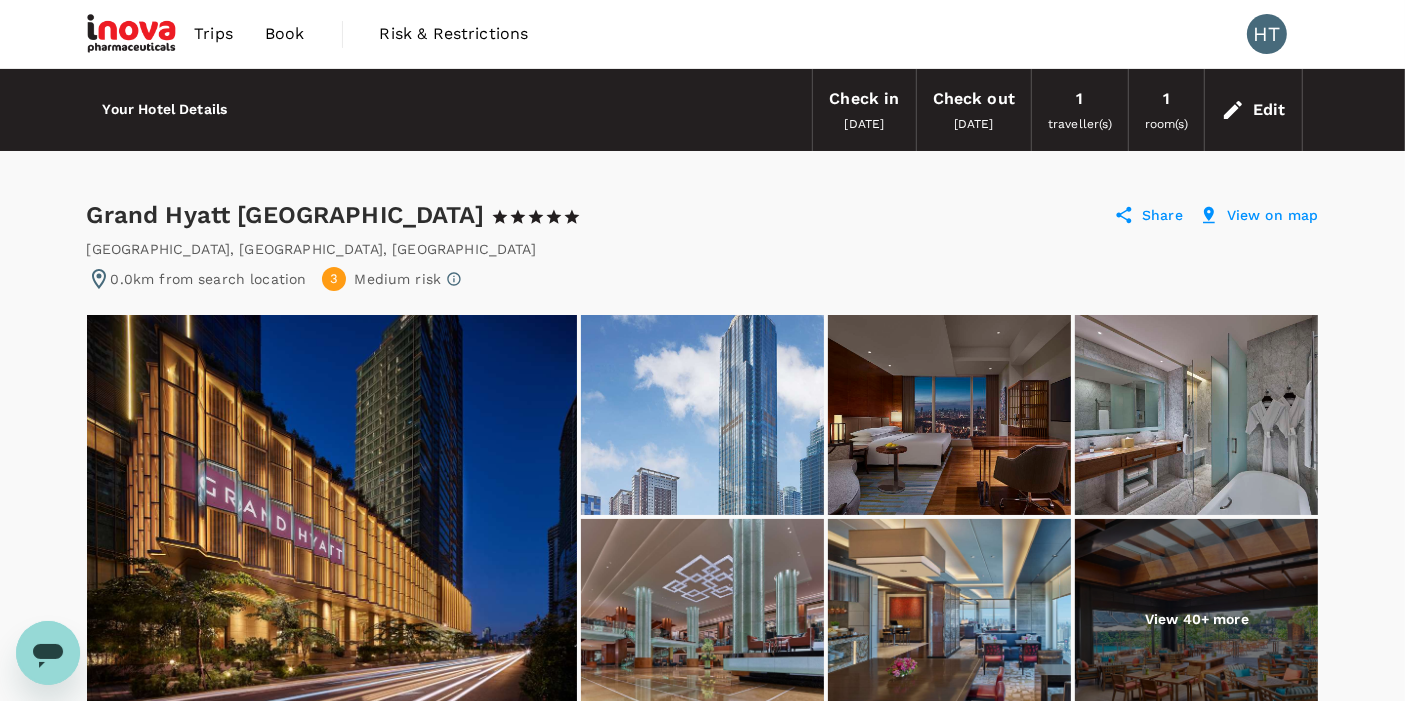 click at bounding box center [133, 34] 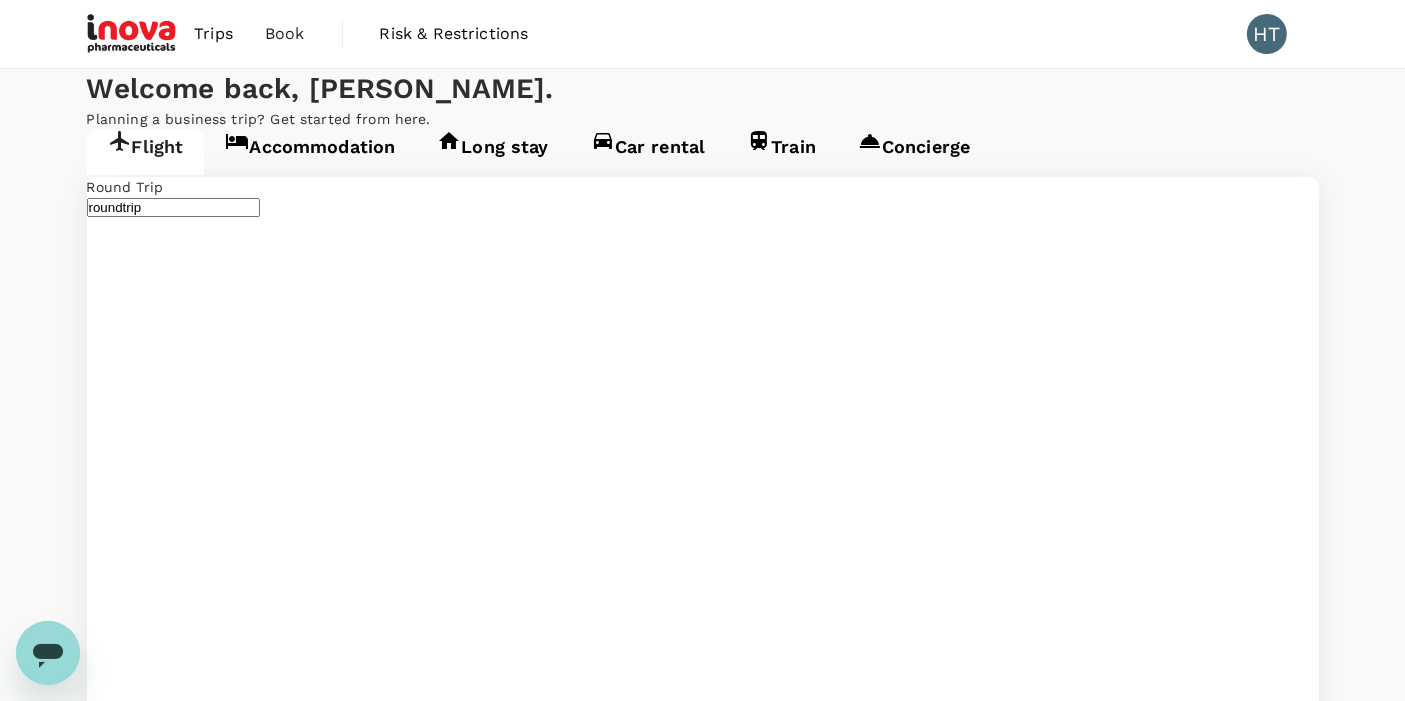 type on "Singapore Changi (SIN)" 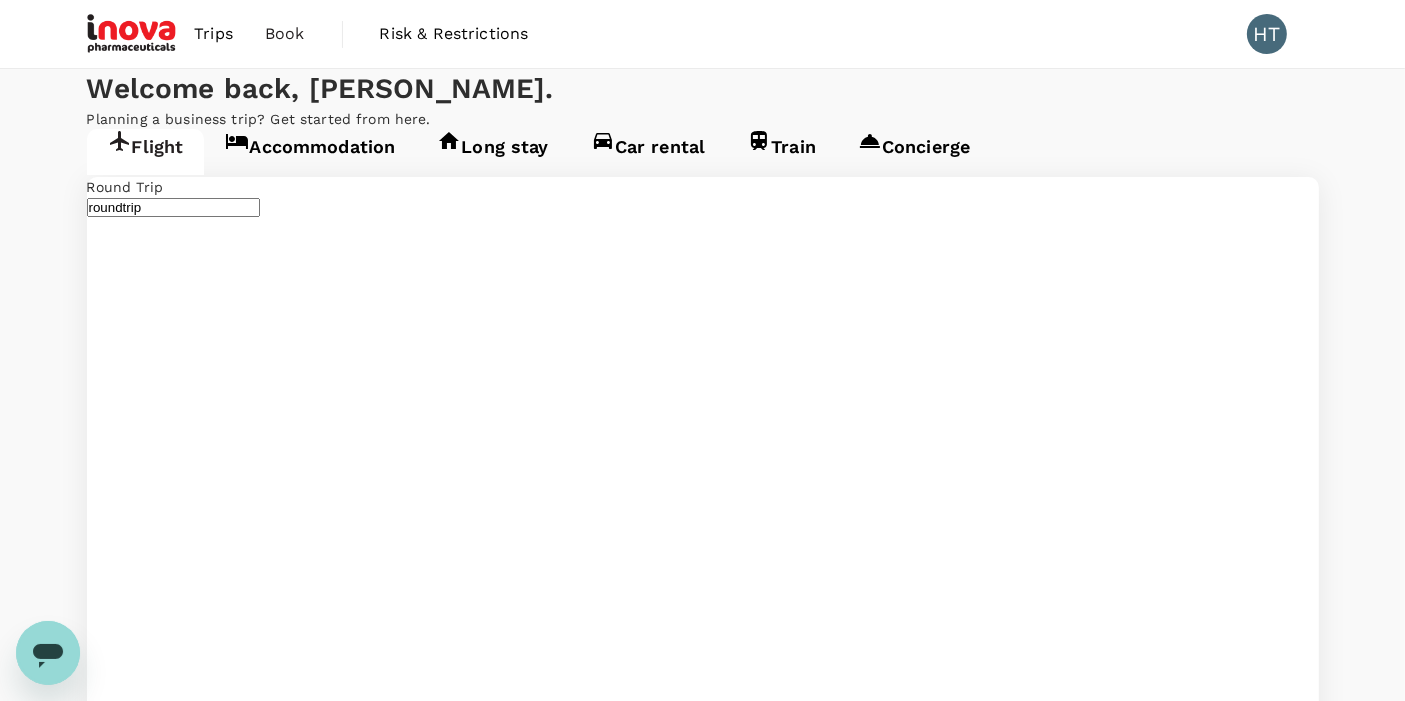 type on "Singapore Changi (SIN)" 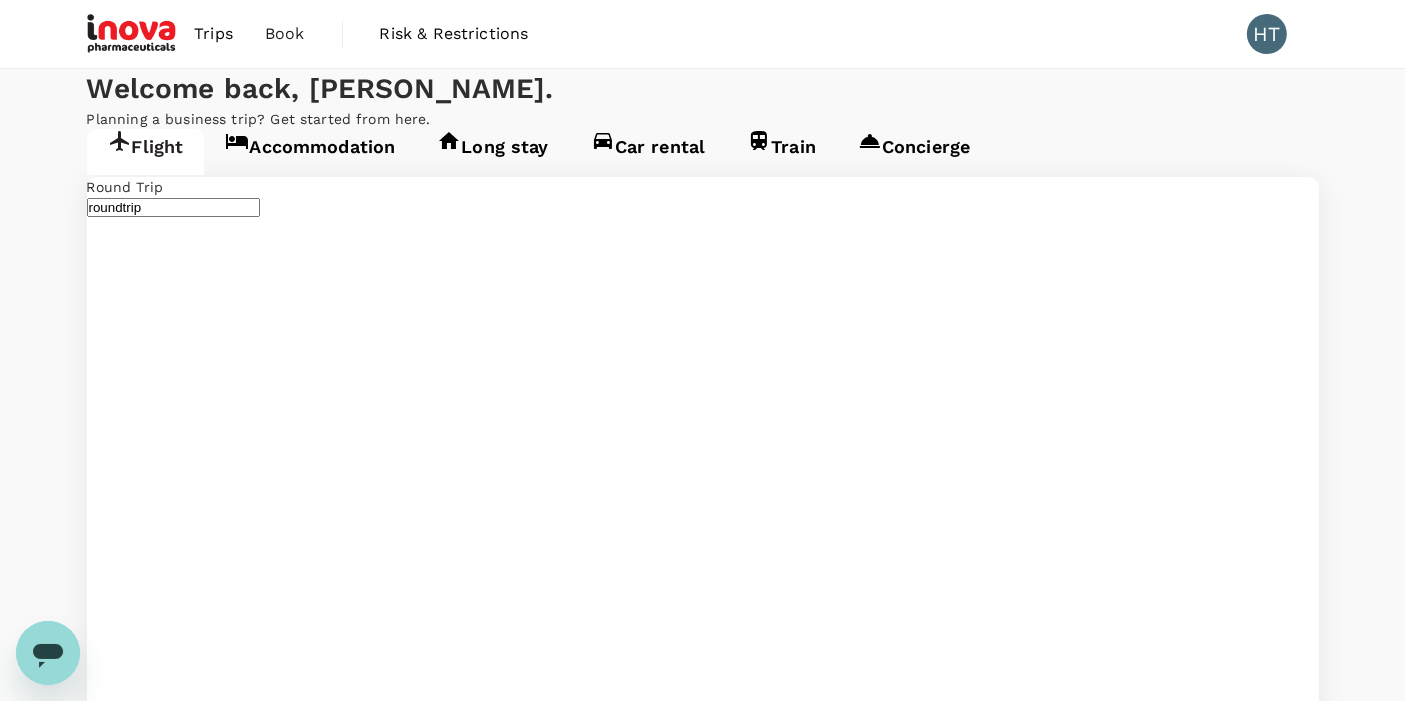 click on "Accommodation" at bounding box center [310, 152] 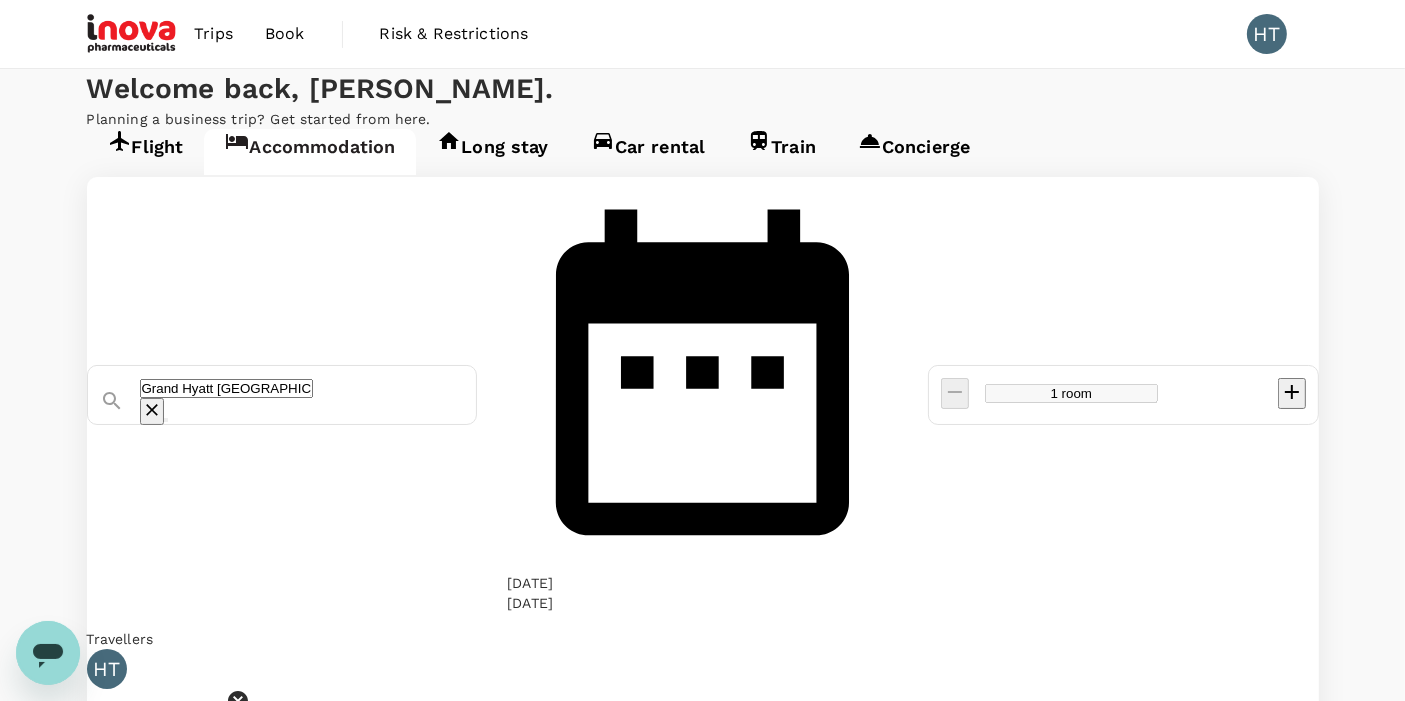 click on "Grand Hyatt Manila" at bounding box center (294, 393) 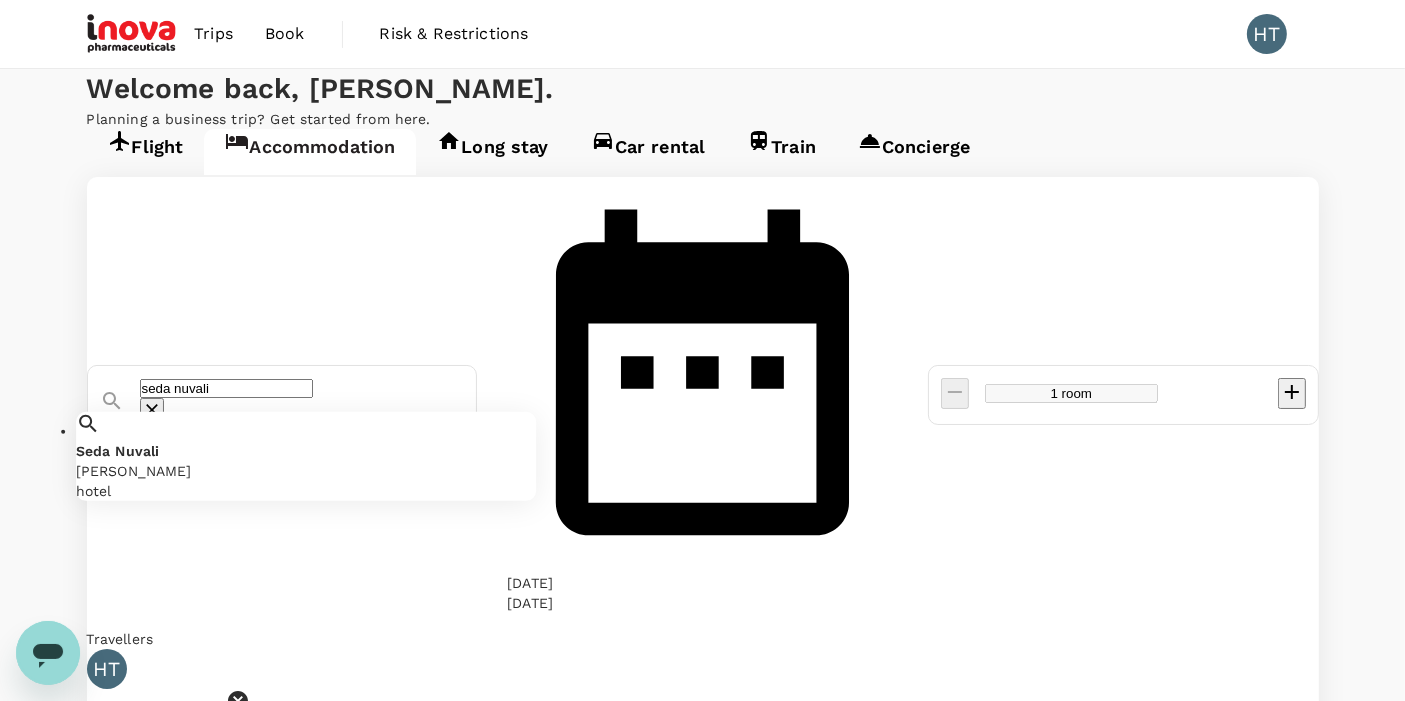 click on "Seda Nuvali" at bounding box center [306, 471] 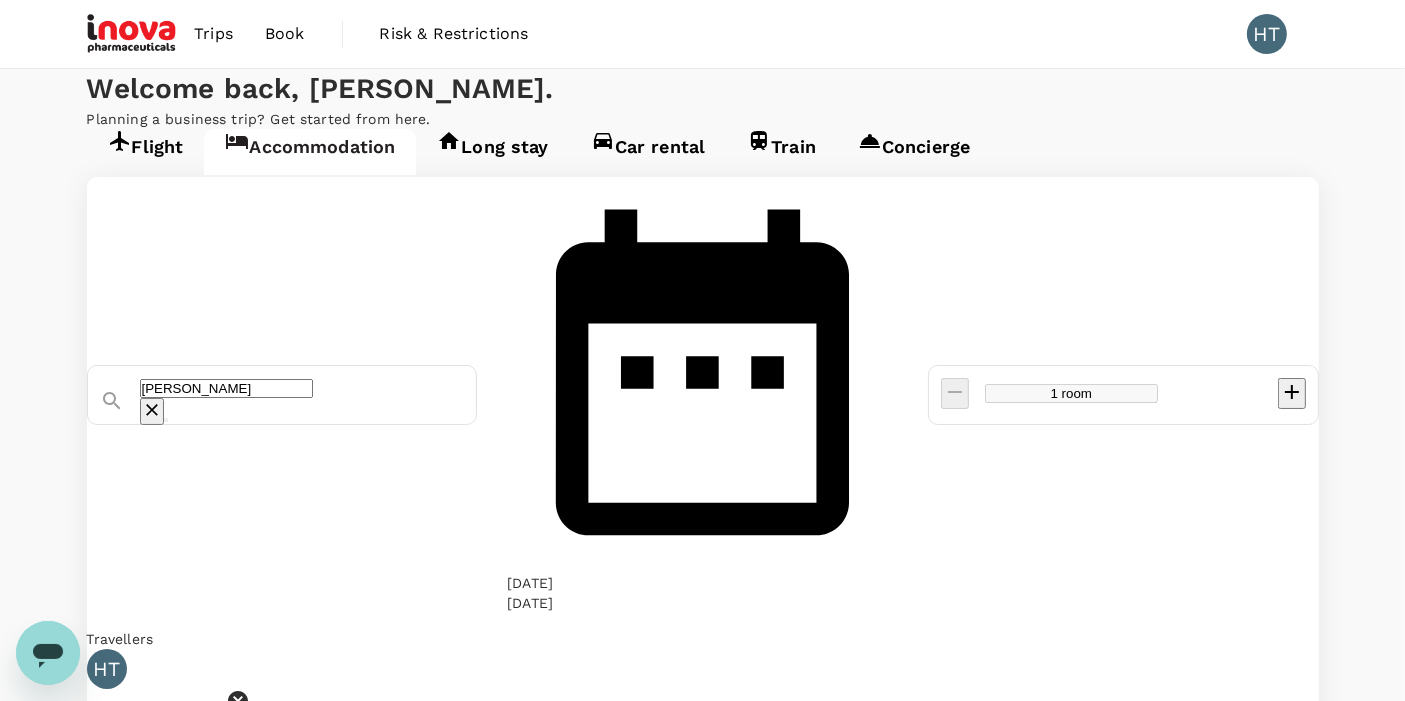 type on "Seda Nuvali" 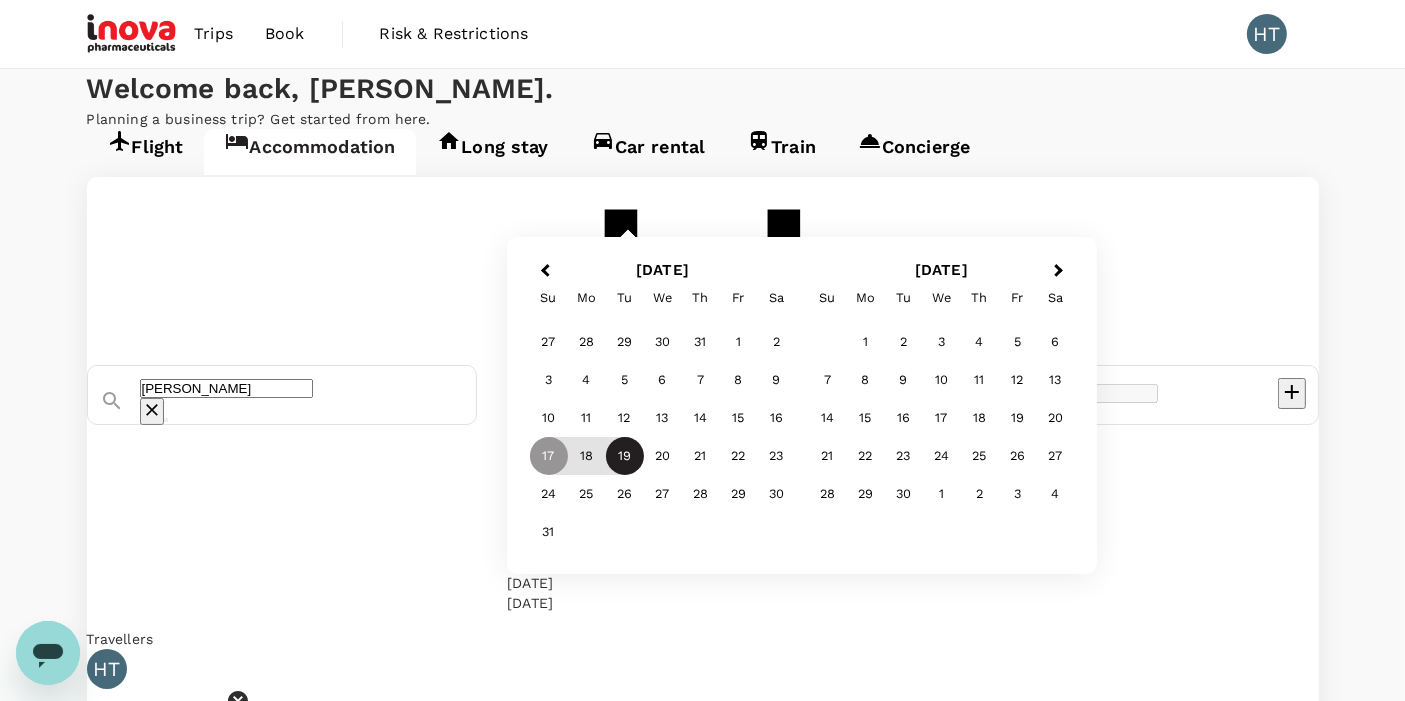 click on "19" at bounding box center (625, 456) 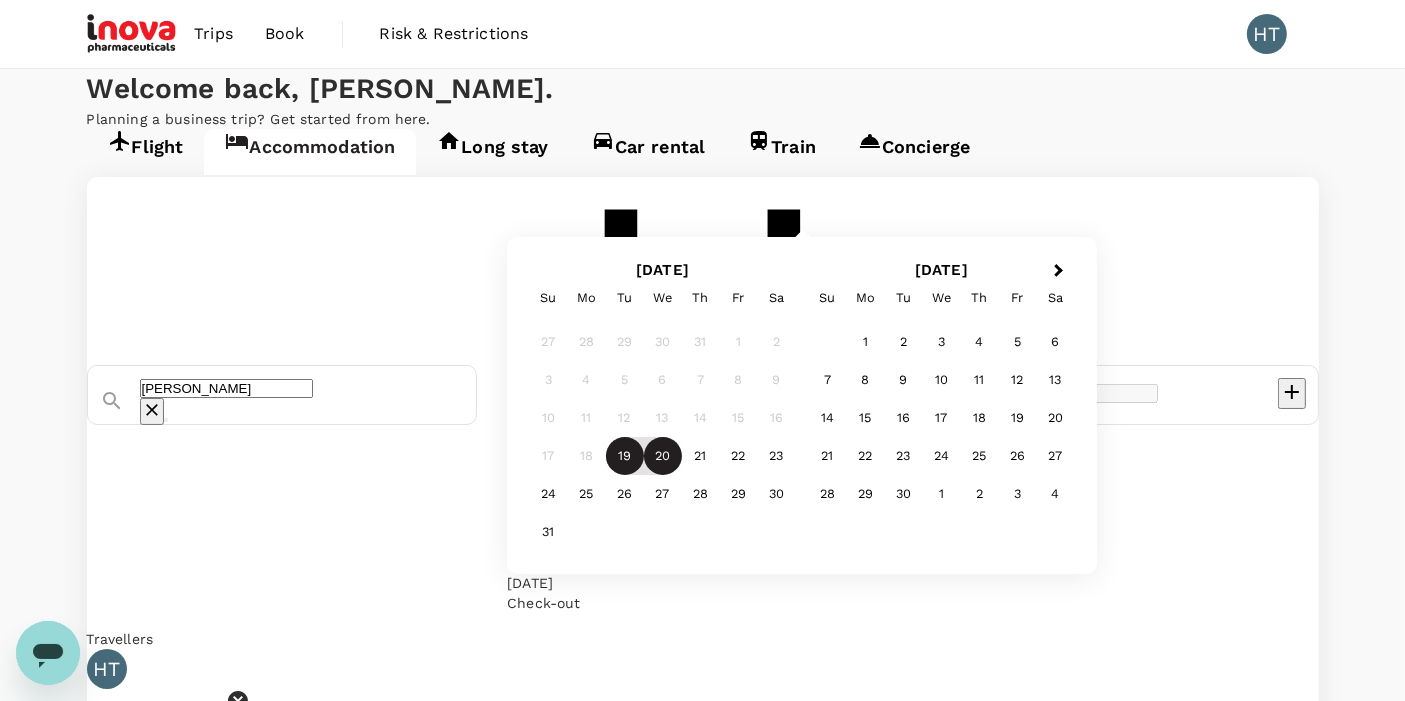 click on "20" at bounding box center [663, 456] 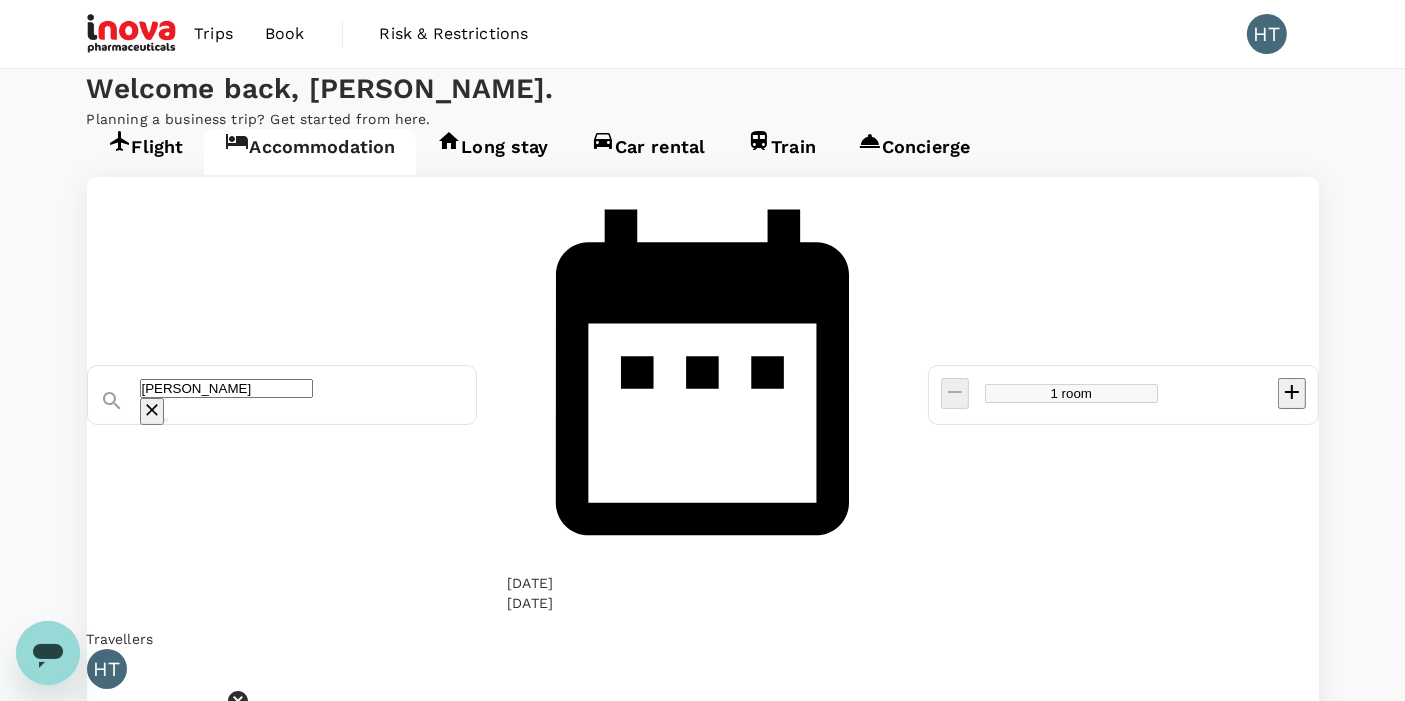 click on "Find hotels" at bounding box center (121, 773) 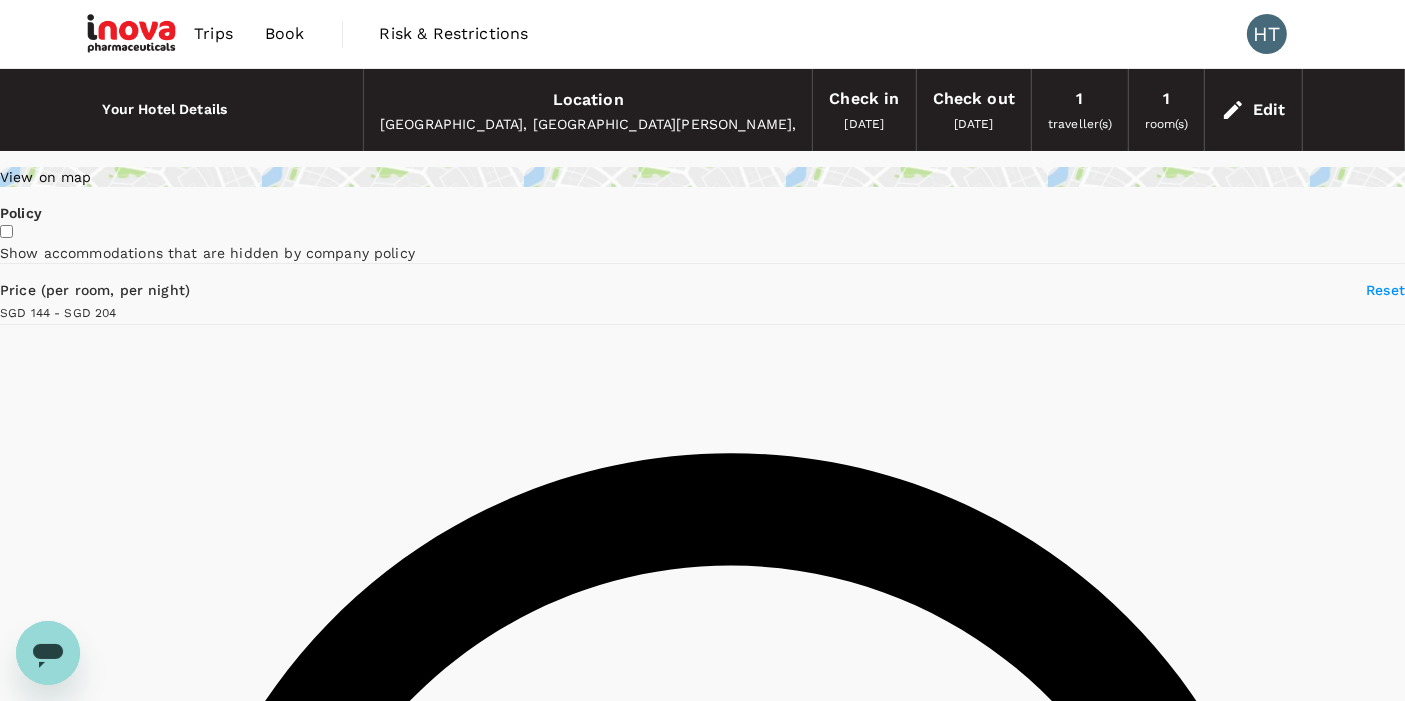 click on "View rooms" at bounding box center [36, 2986] 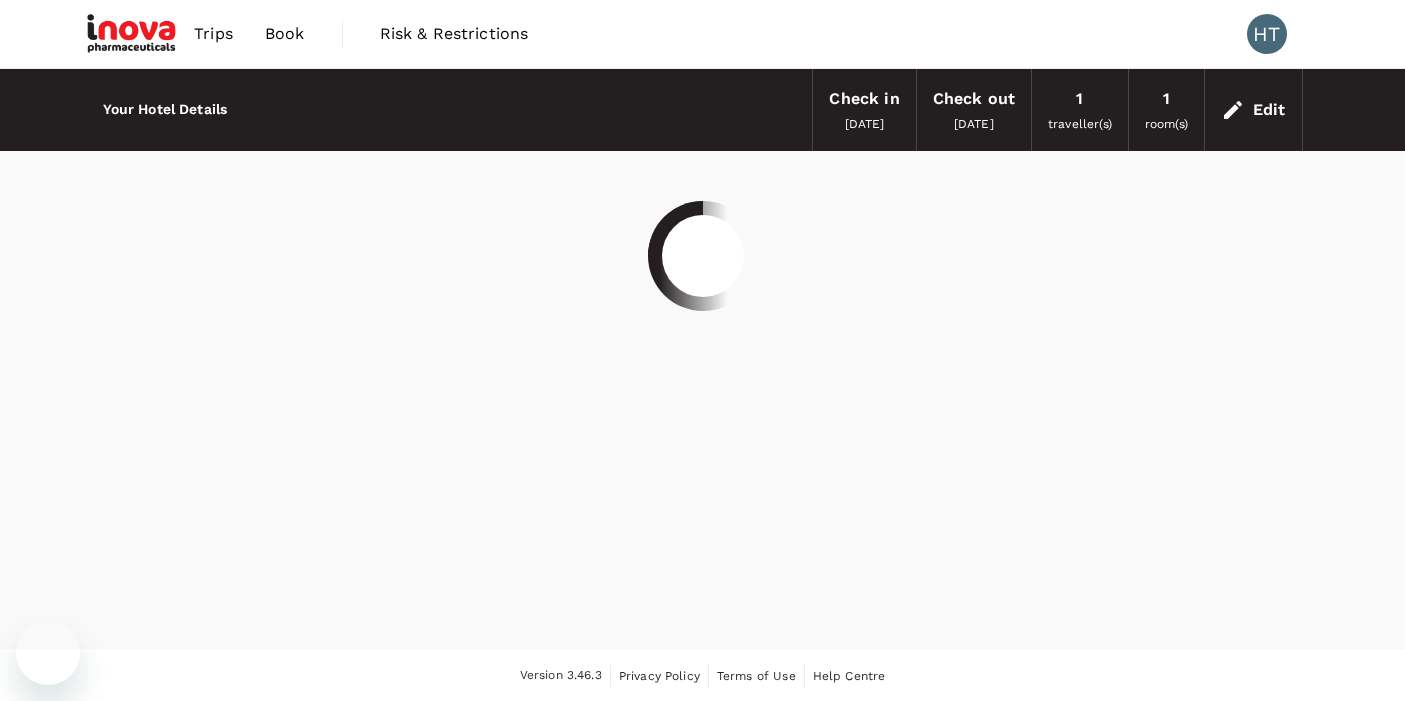 scroll, scrollTop: 0, scrollLeft: 0, axis: both 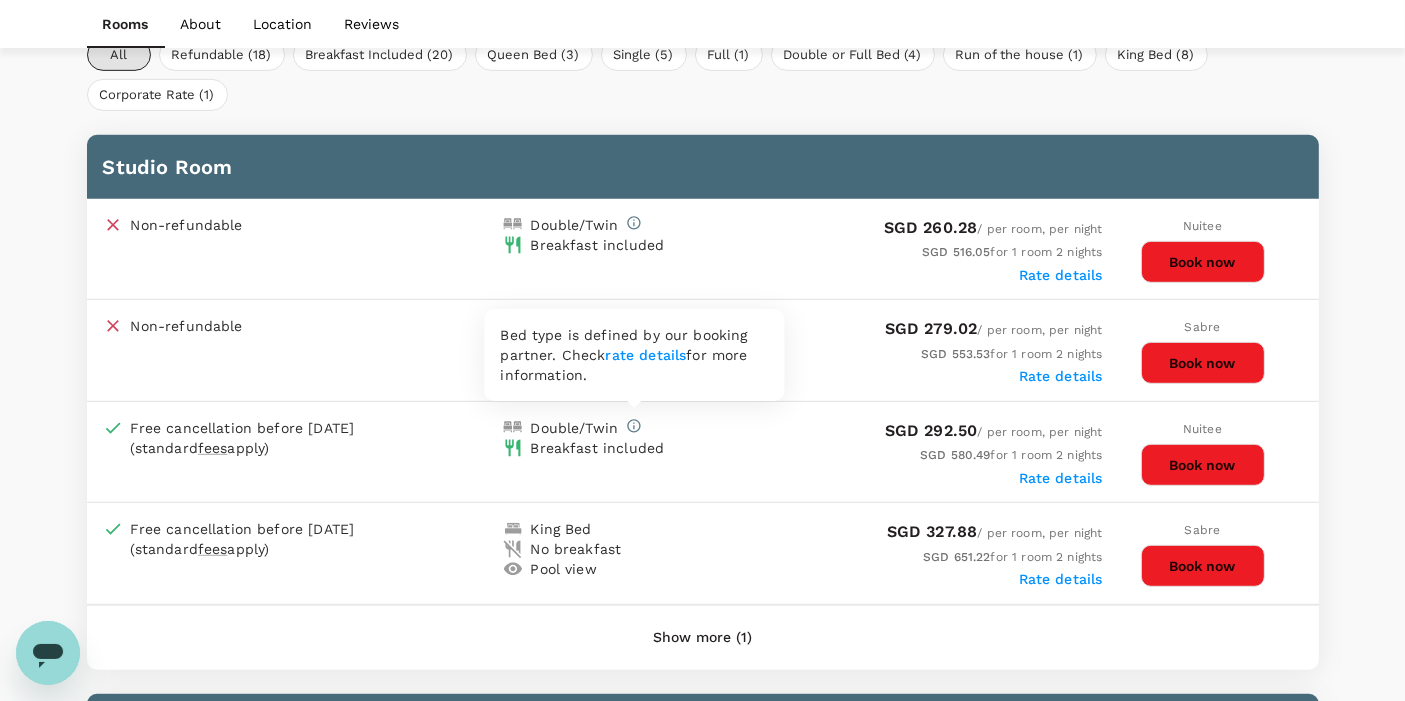click 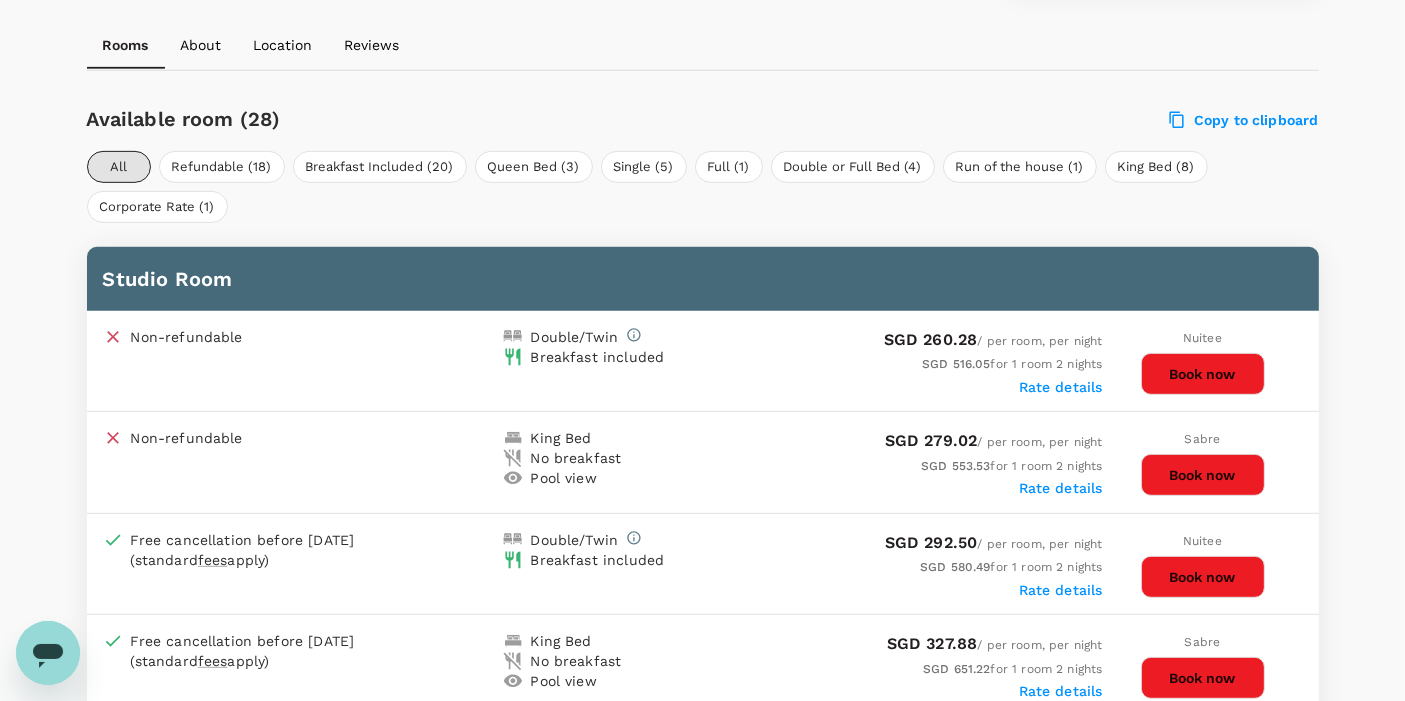 scroll, scrollTop: 1222, scrollLeft: 0, axis: vertical 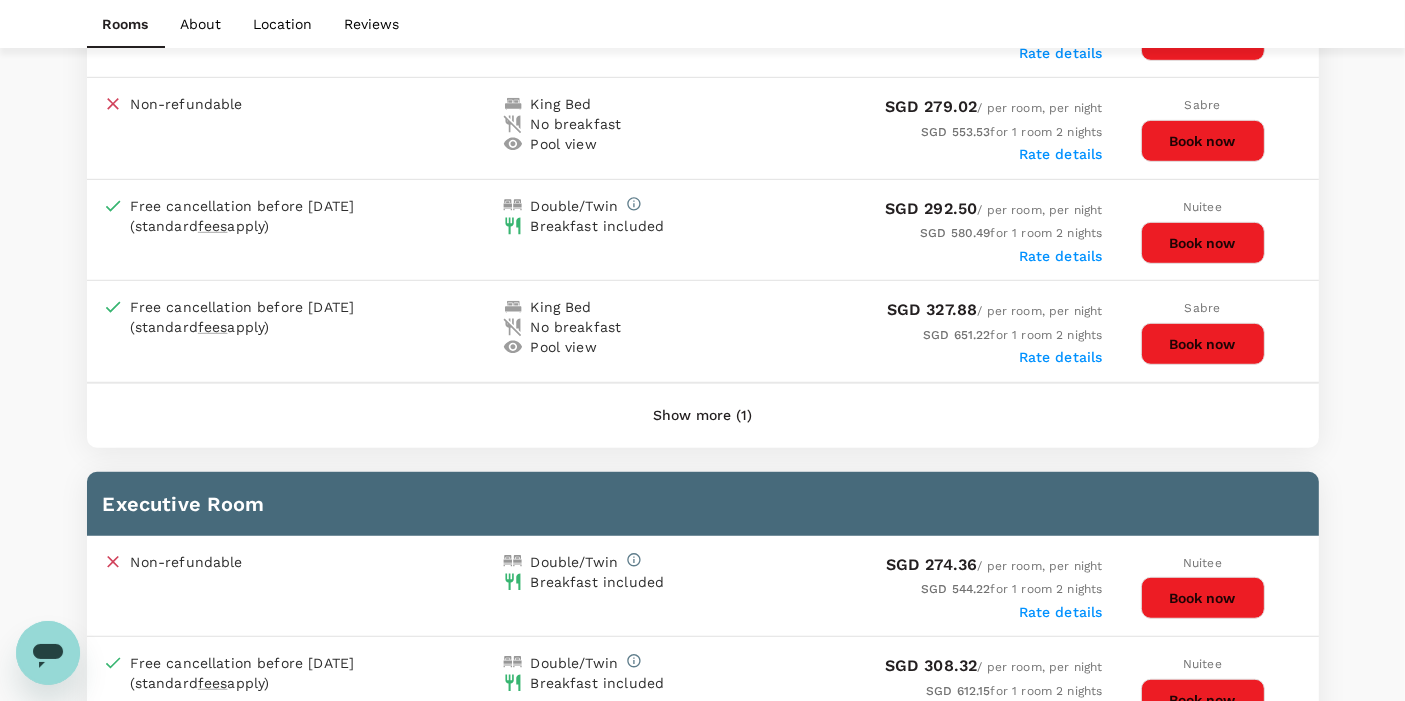 click on "Show more (1)" at bounding box center (702, 416) 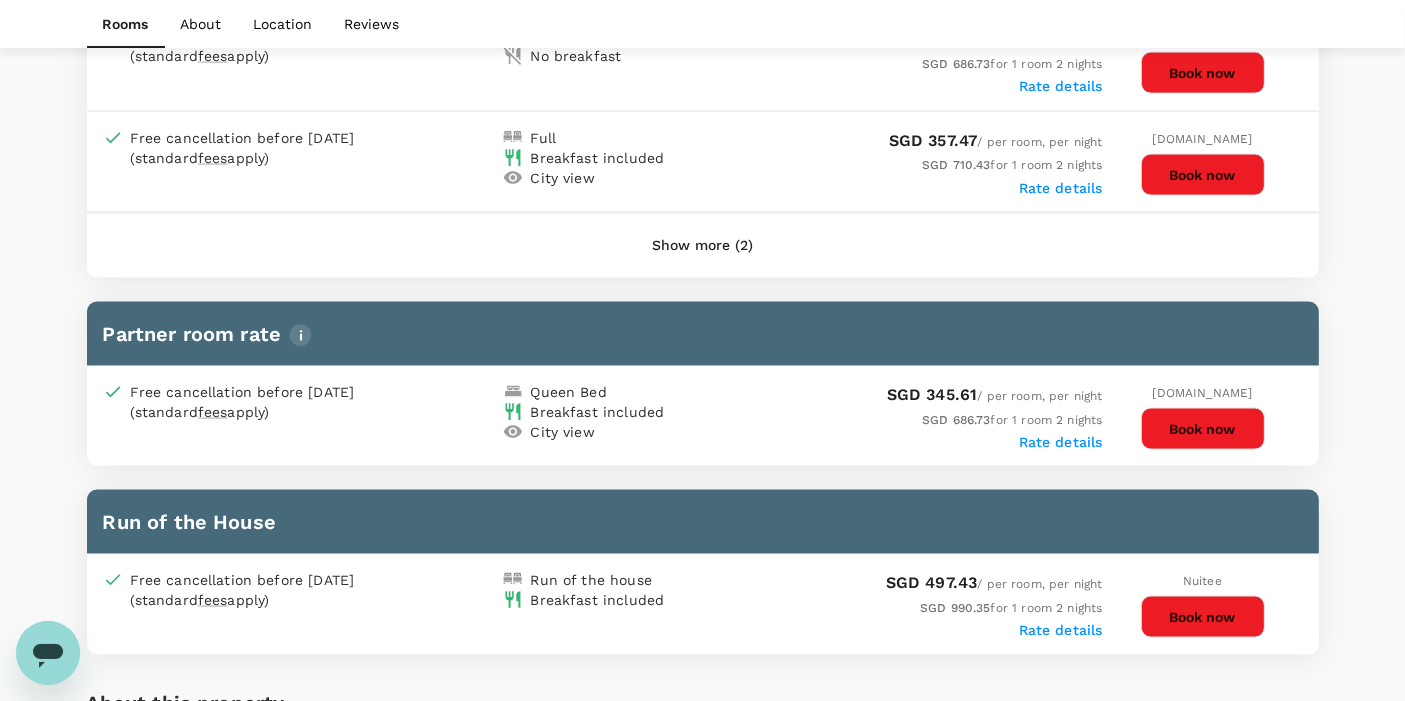 scroll, scrollTop: 3000, scrollLeft: 0, axis: vertical 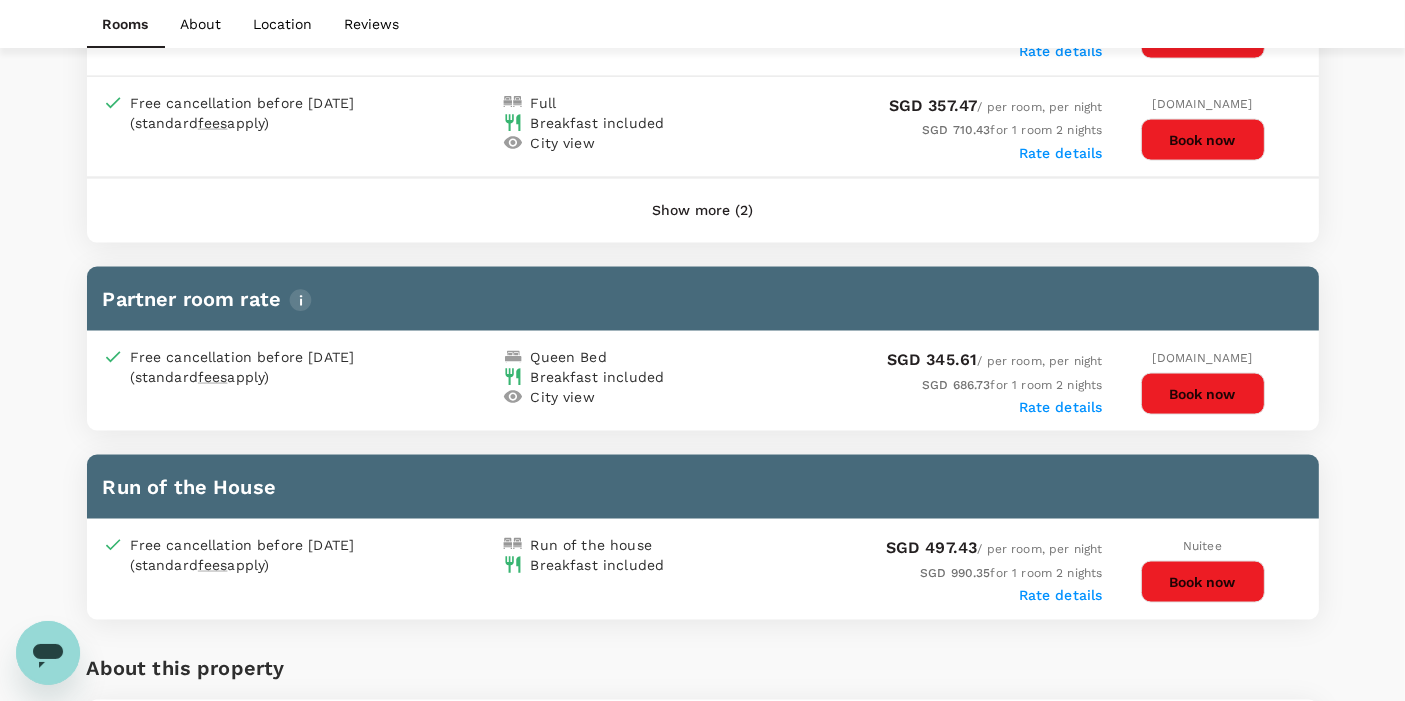 click at bounding box center (300, 300) 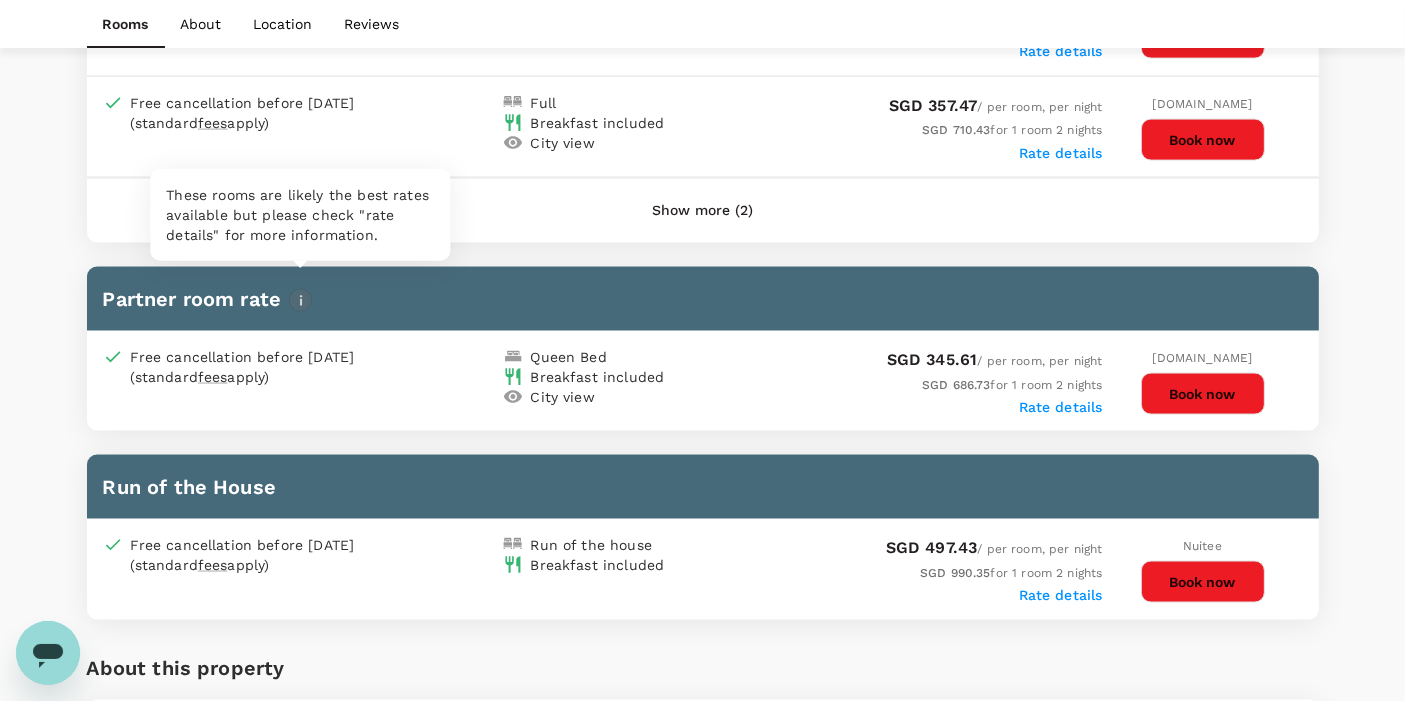 click at bounding box center (300, 300) 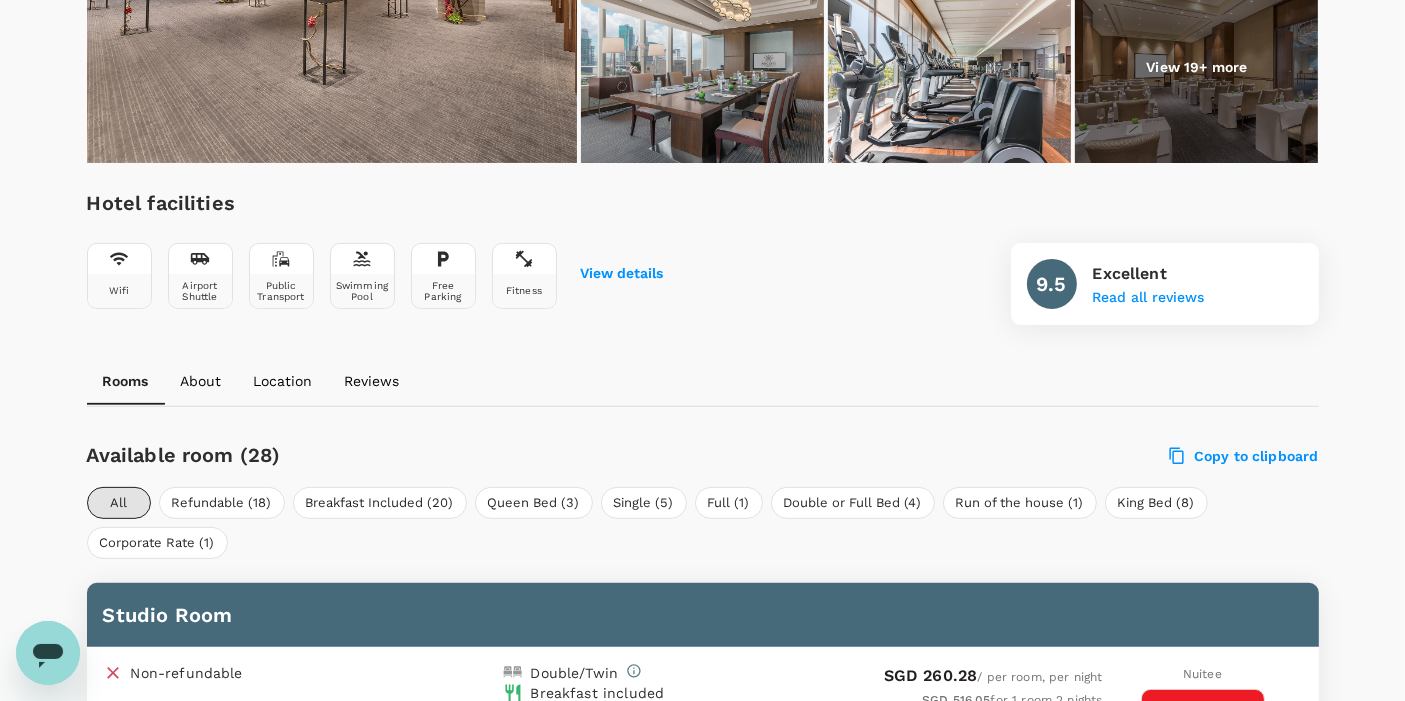 scroll, scrollTop: 666, scrollLeft: 0, axis: vertical 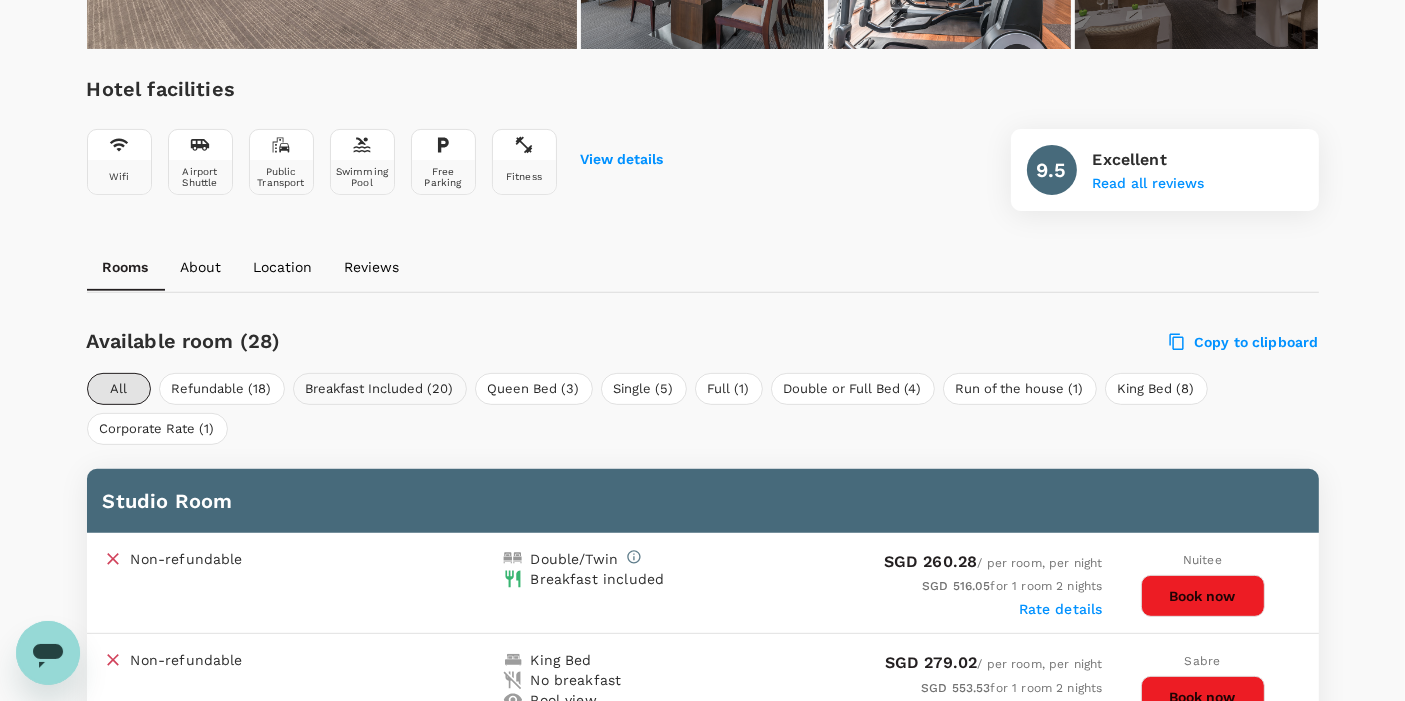 click on "Breakfast Included (20)" at bounding box center (380, 389) 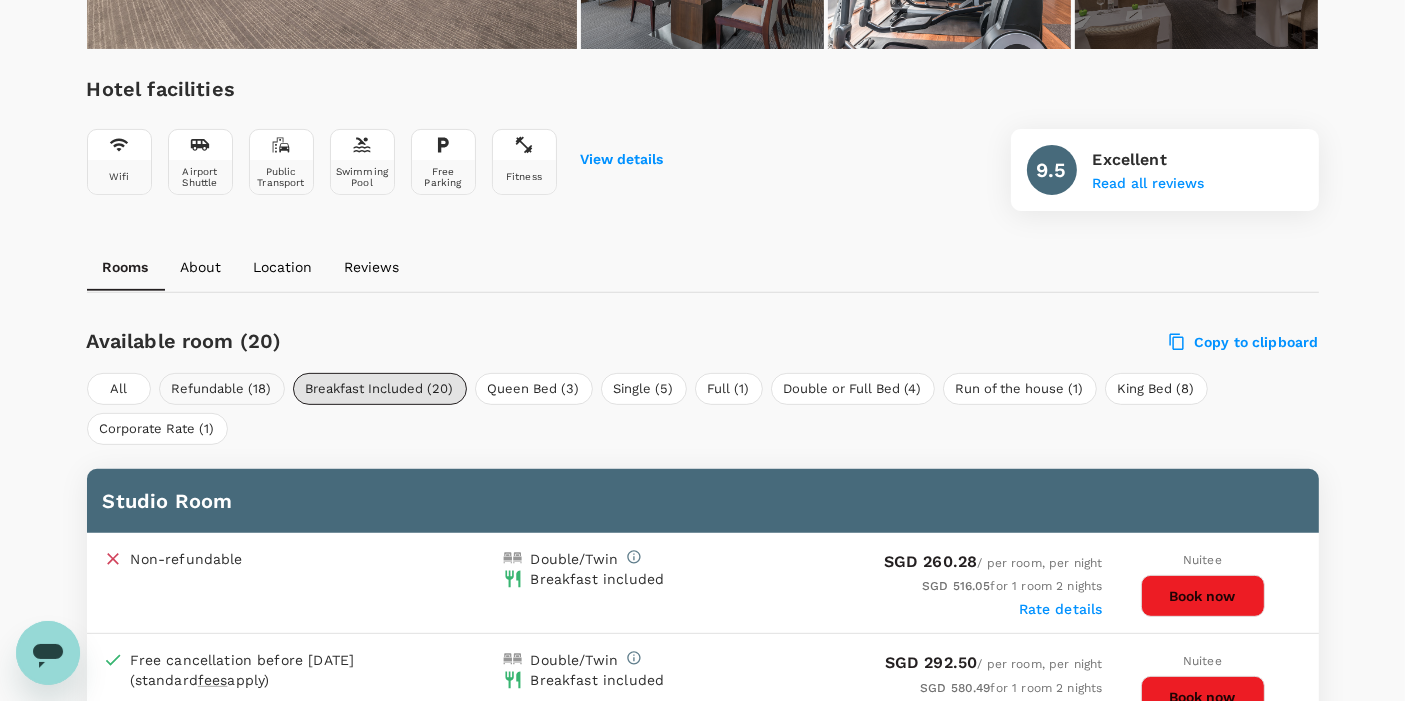 click on "Refundable (18)" at bounding box center [222, 389] 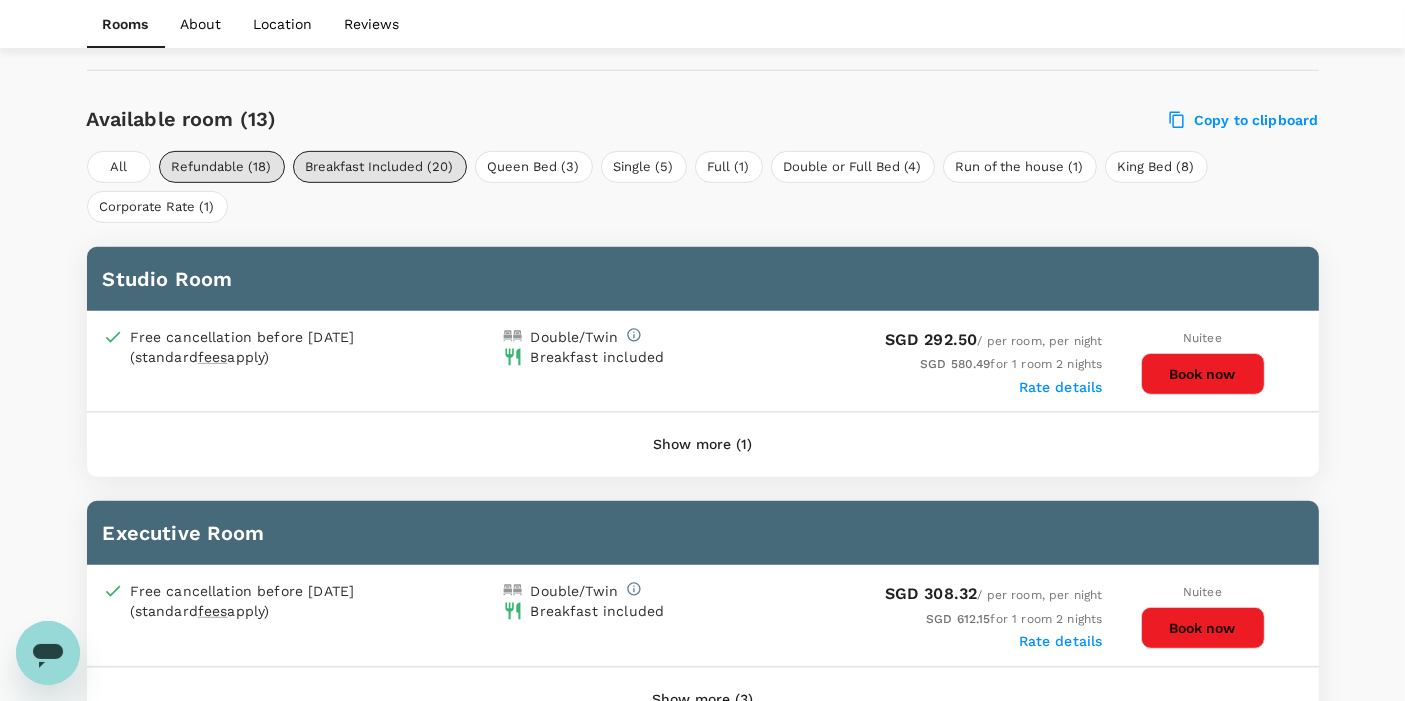 scroll, scrollTop: 1000, scrollLeft: 0, axis: vertical 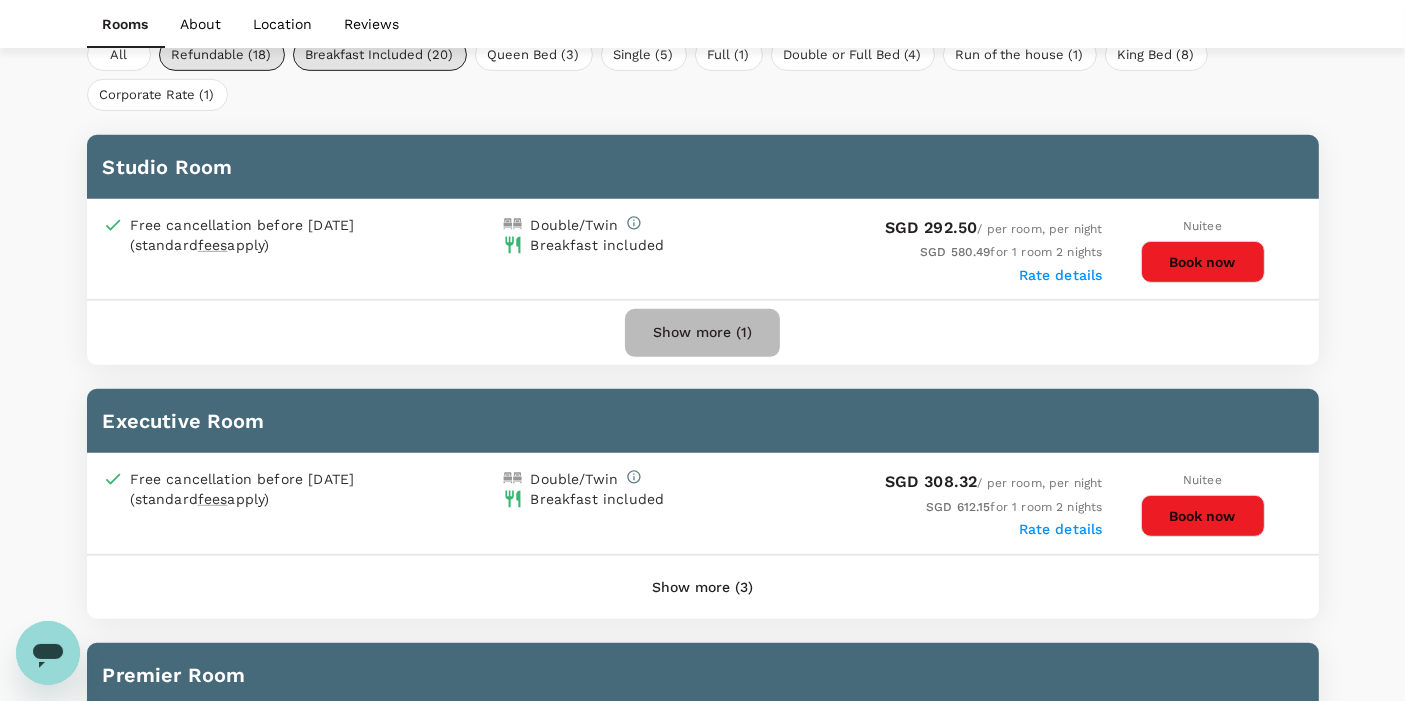 click on "Show more (1)" at bounding box center (702, 333) 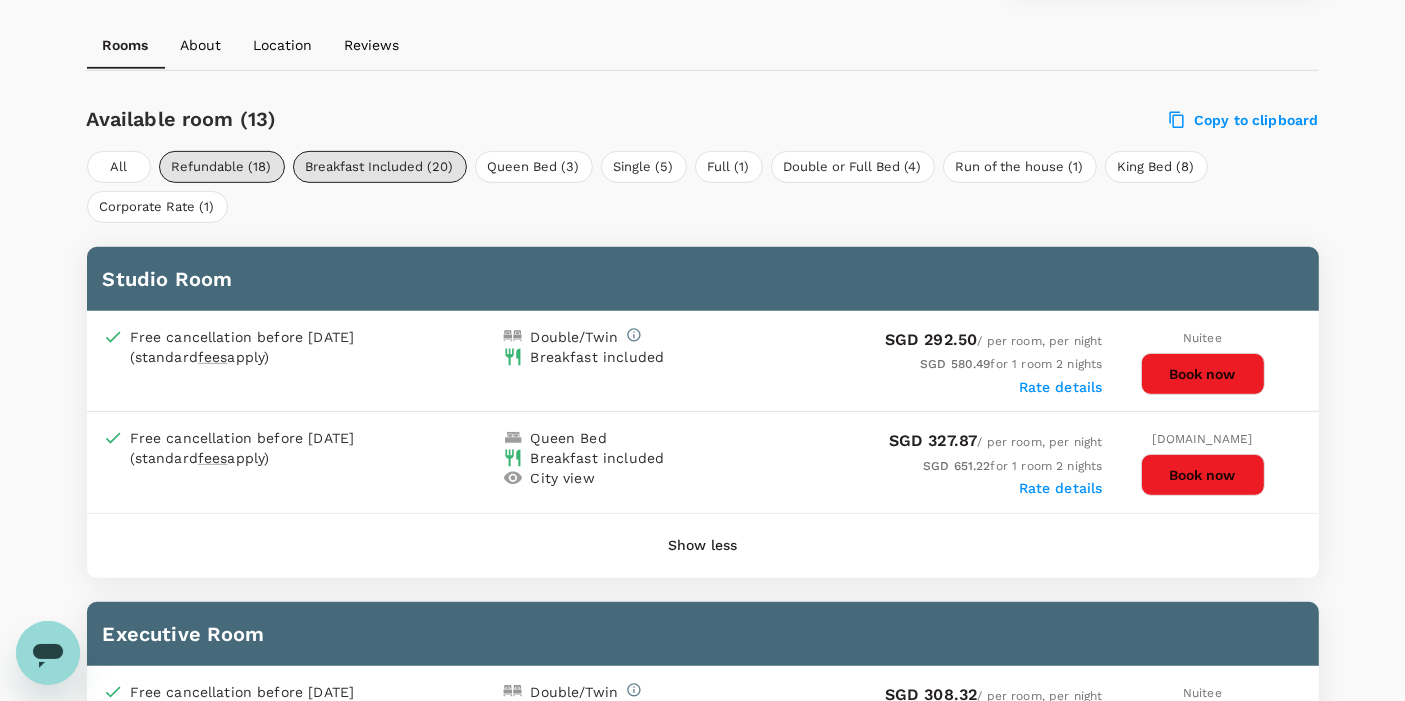 scroll, scrollTop: 888, scrollLeft: 0, axis: vertical 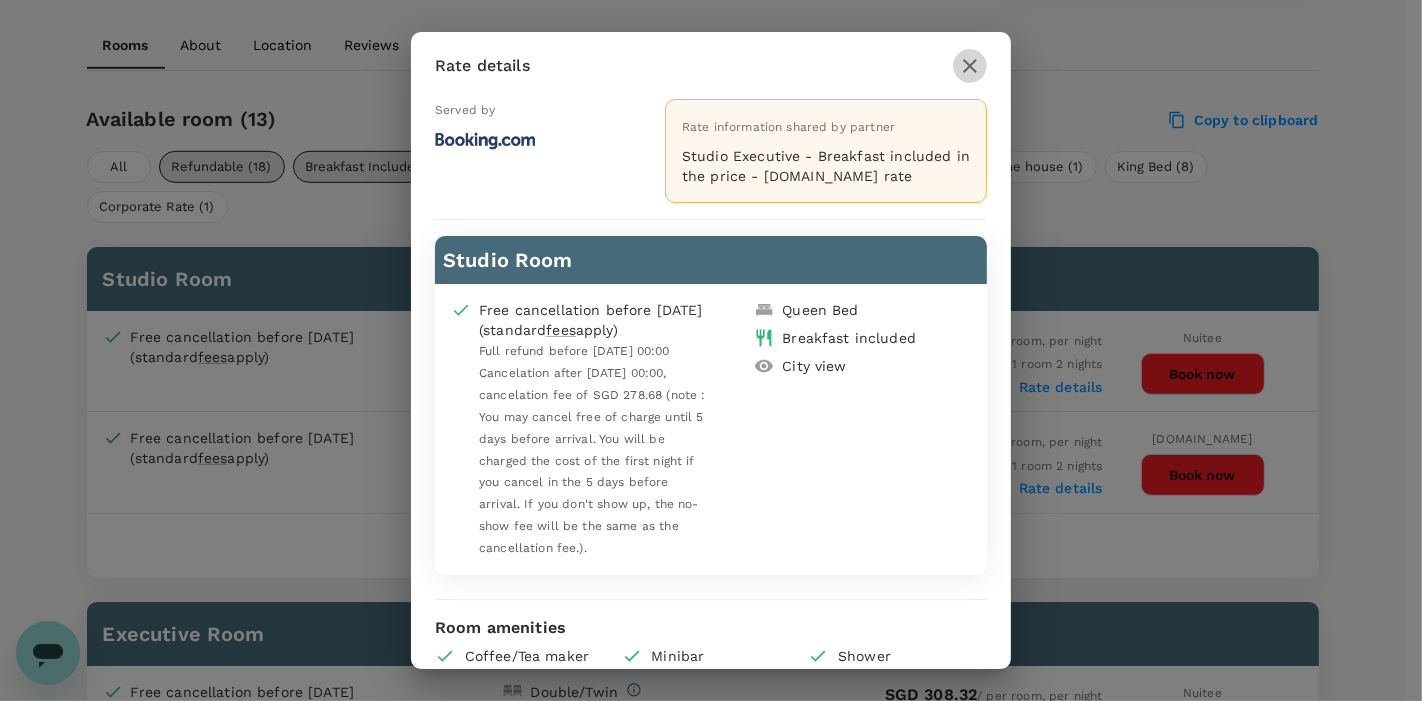 click 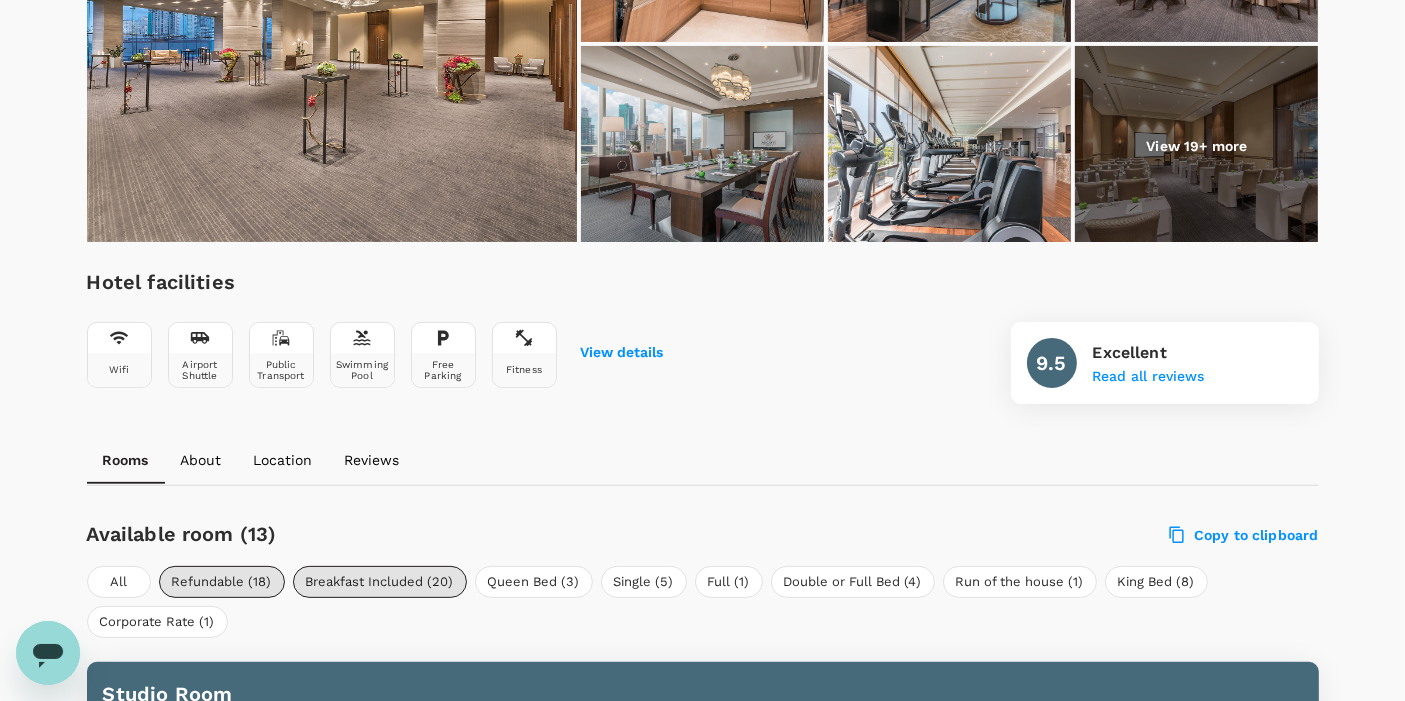 scroll, scrollTop: 666, scrollLeft: 0, axis: vertical 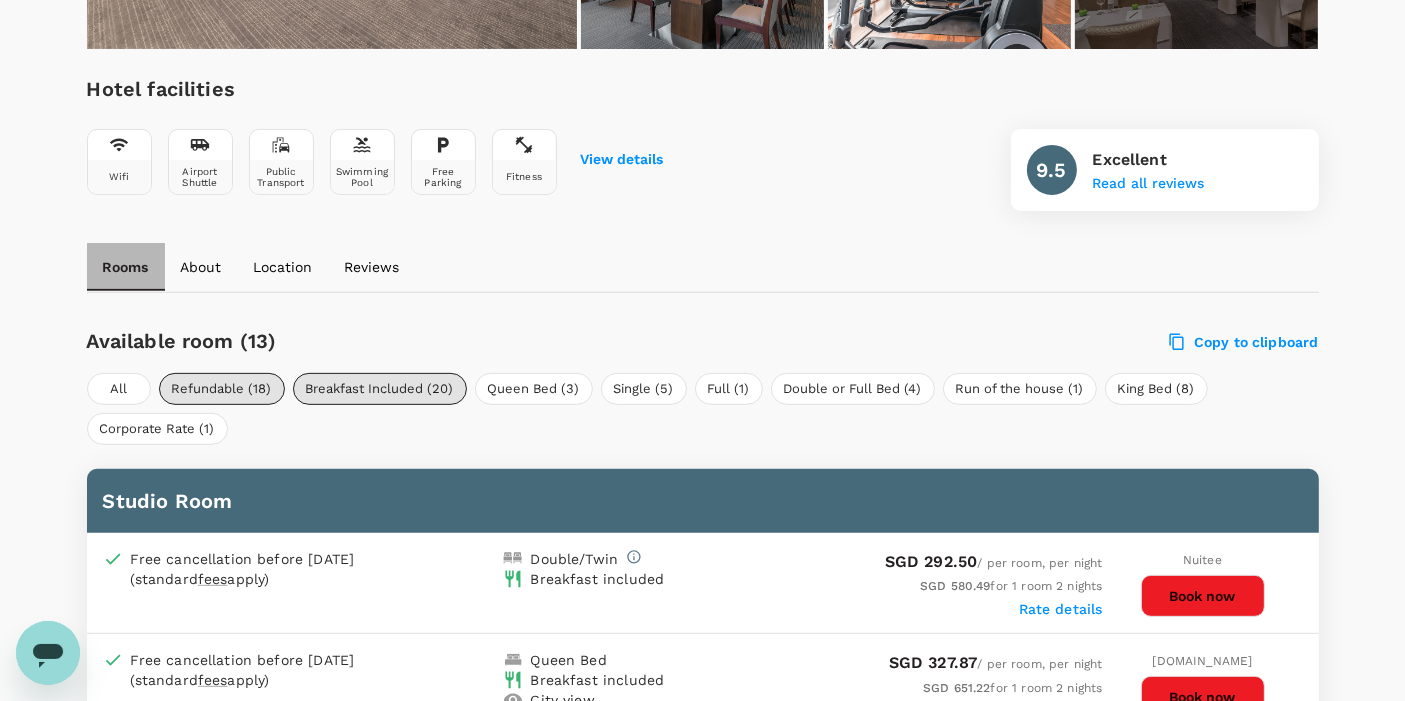 click on "Rooms" at bounding box center [126, 267] 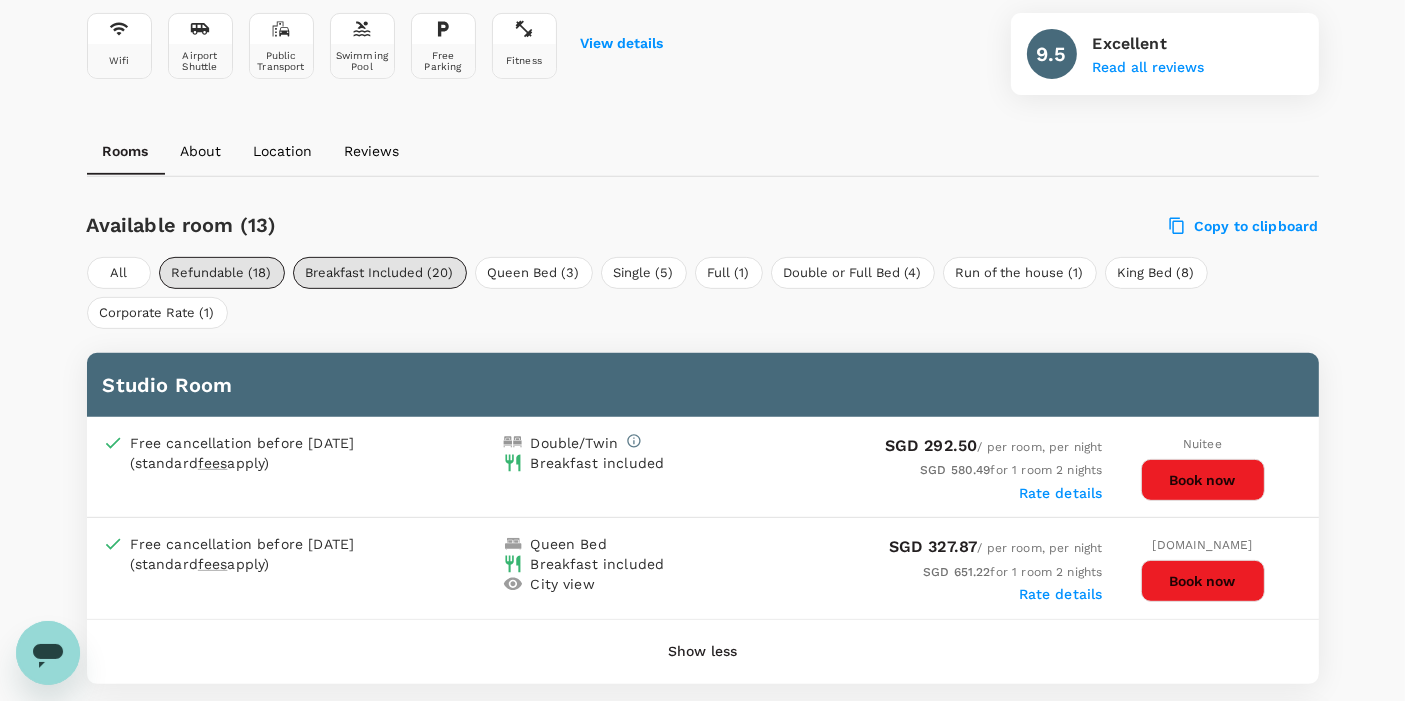scroll, scrollTop: 666, scrollLeft: 0, axis: vertical 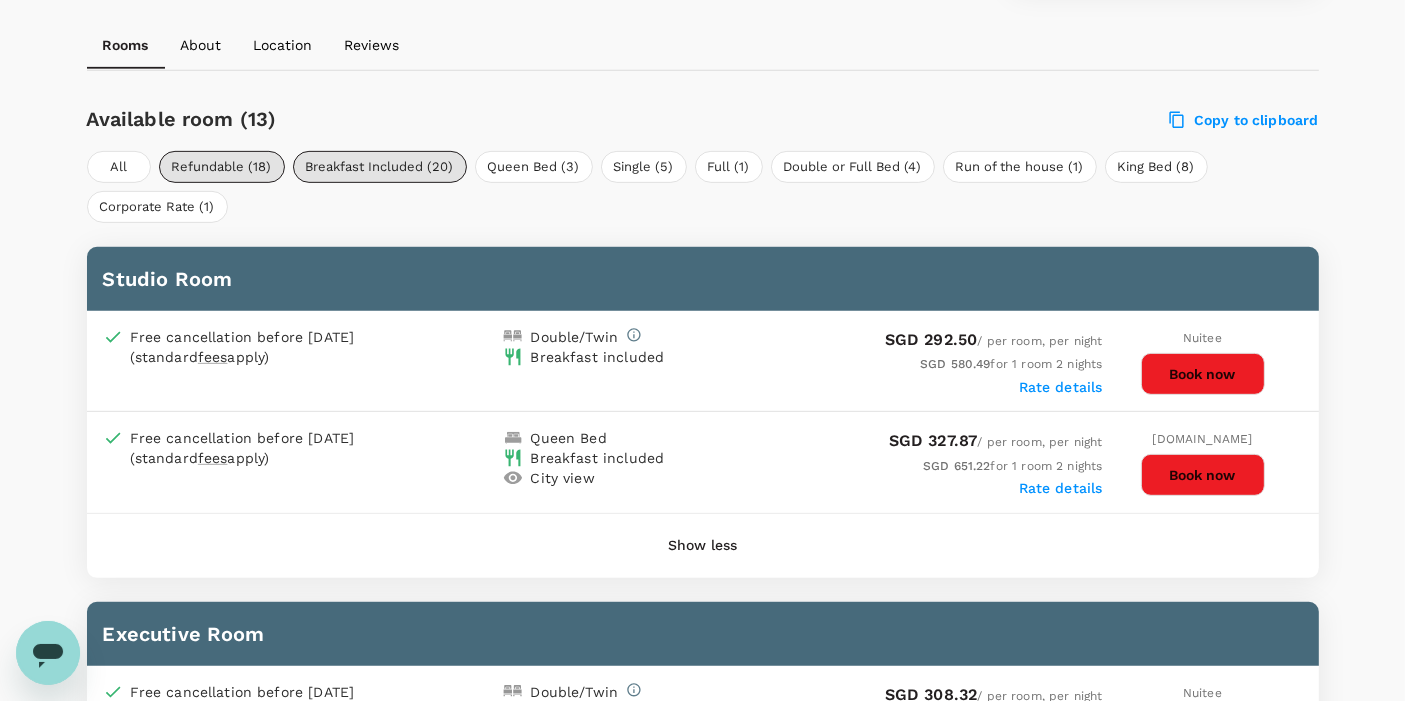 click on "Rate details" at bounding box center (1061, 488) 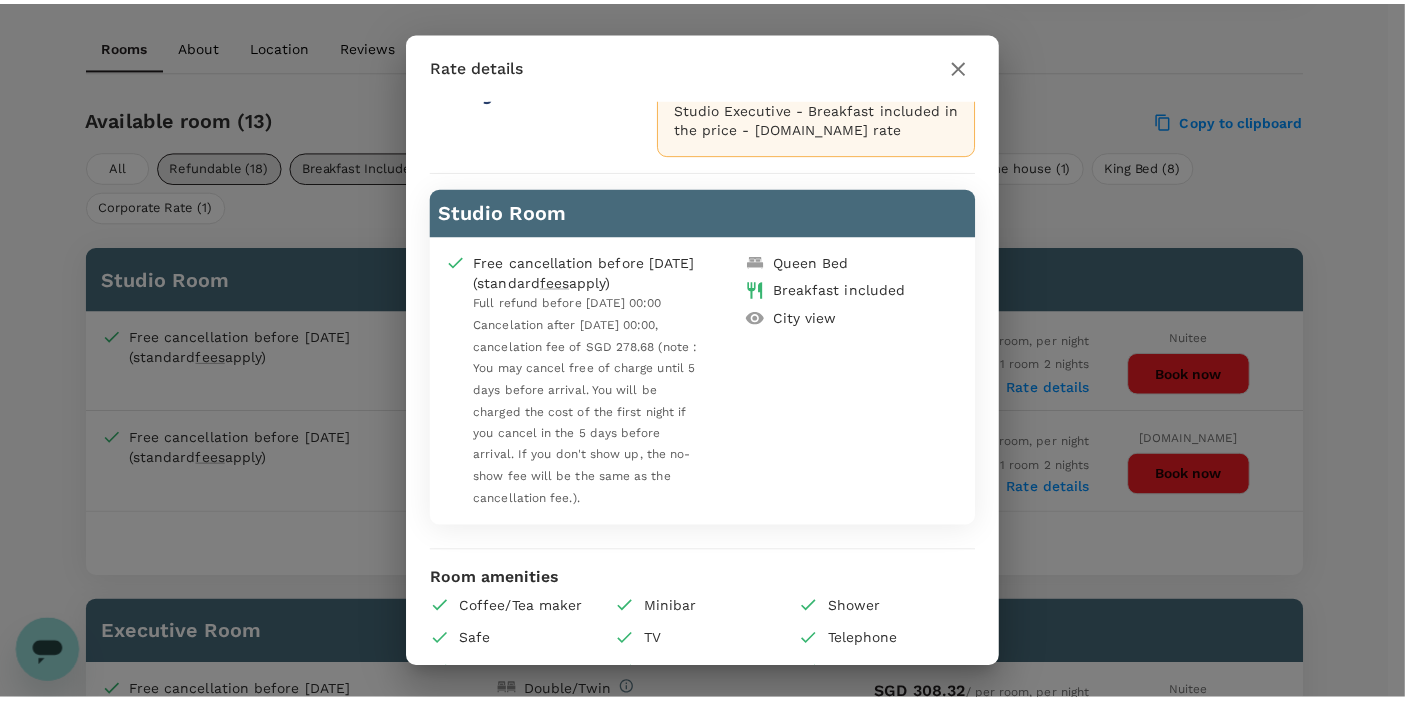 scroll, scrollTop: 0, scrollLeft: 0, axis: both 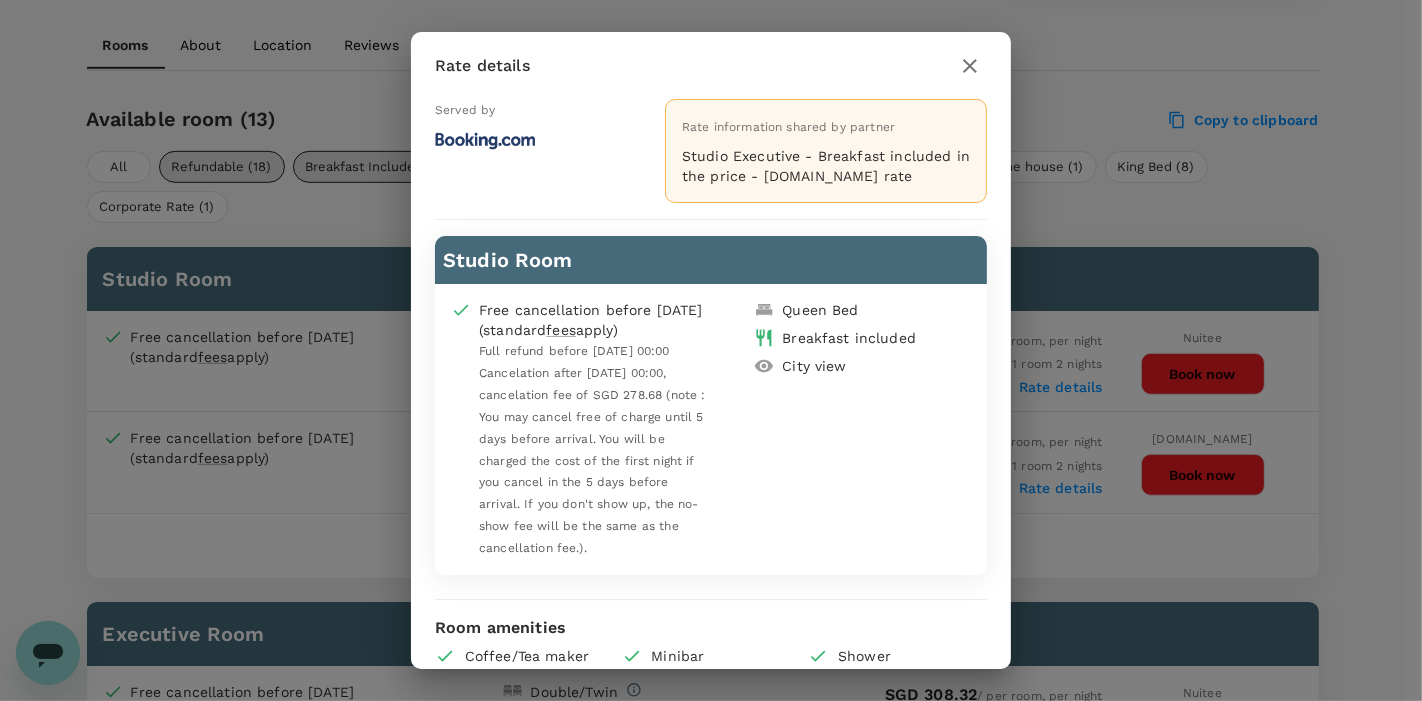click 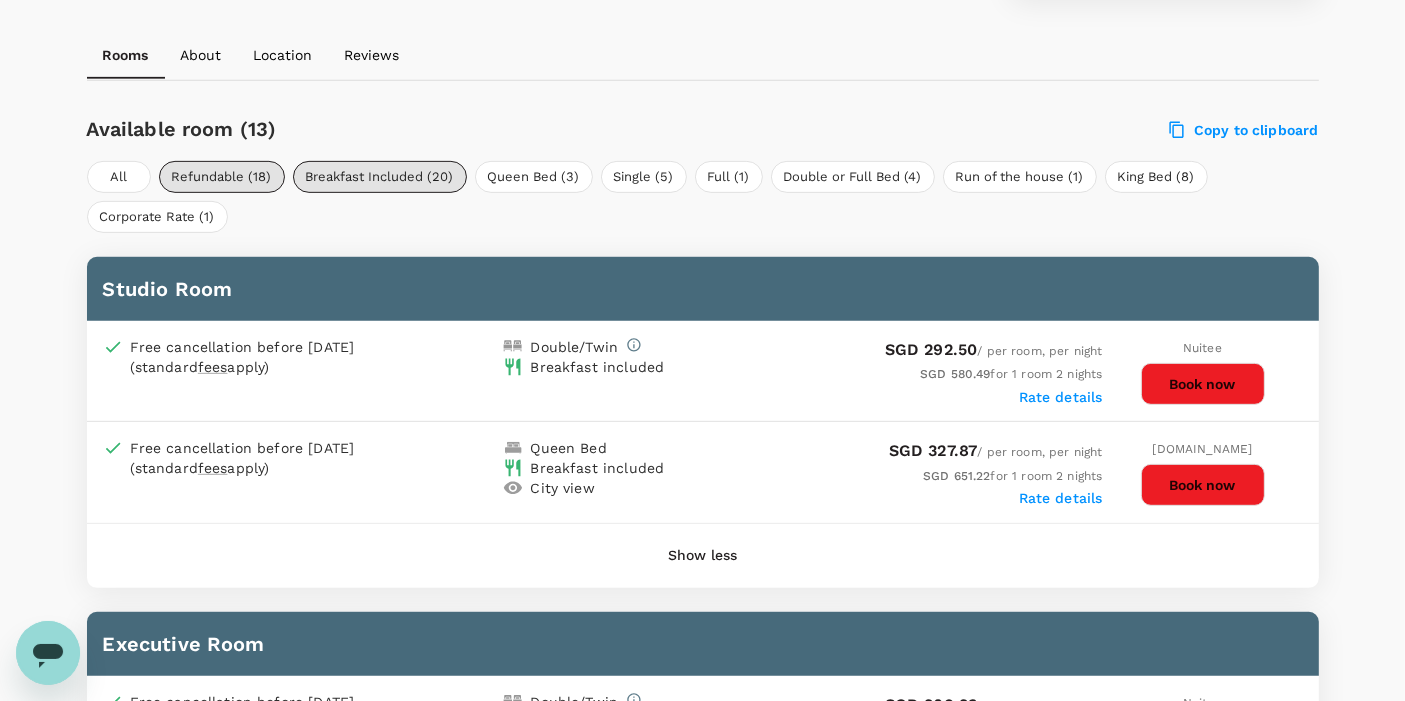 scroll, scrollTop: 888, scrollLeft: 0, axis: vertical 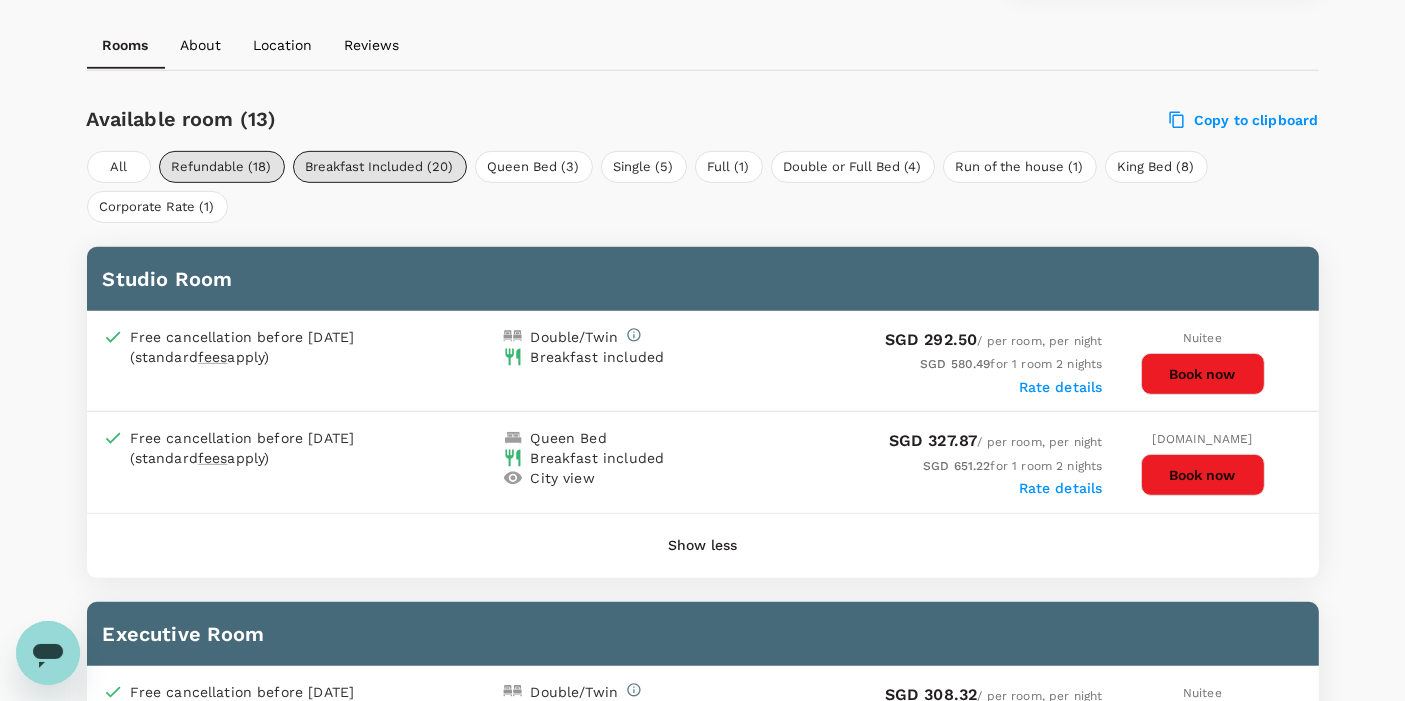 click on "Book now" at bounding box center [1203, 475] 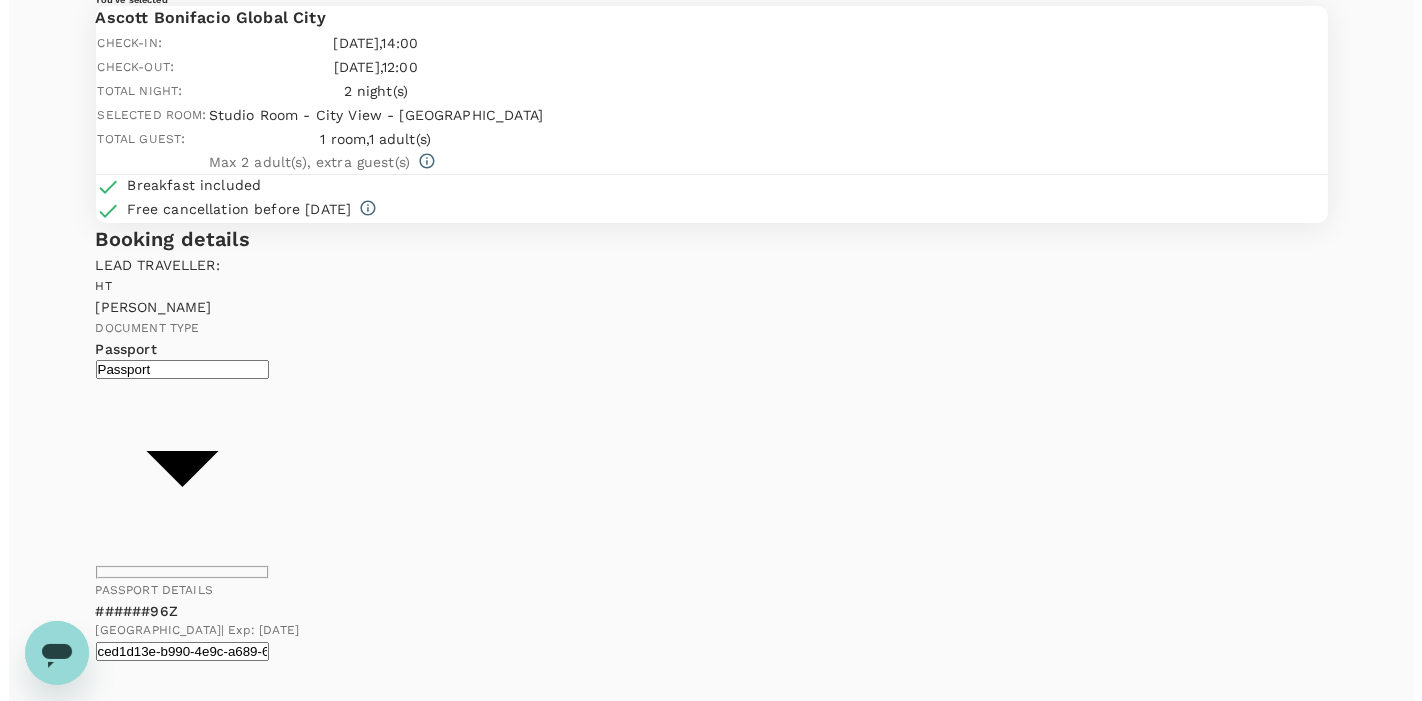 scroll, scrollTop: 0, scrollLeft: 0, axis: both 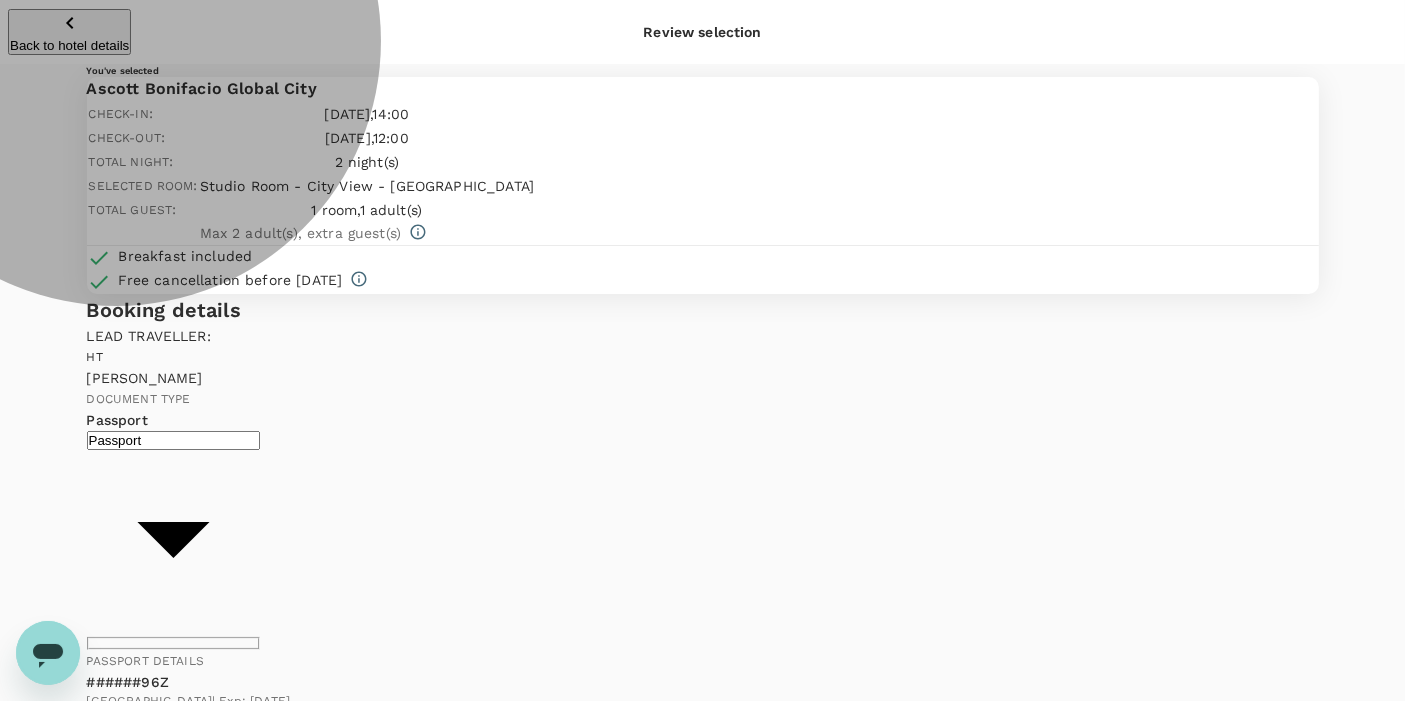 click on "Continue to payment details" at bounding box center (171, 1706) 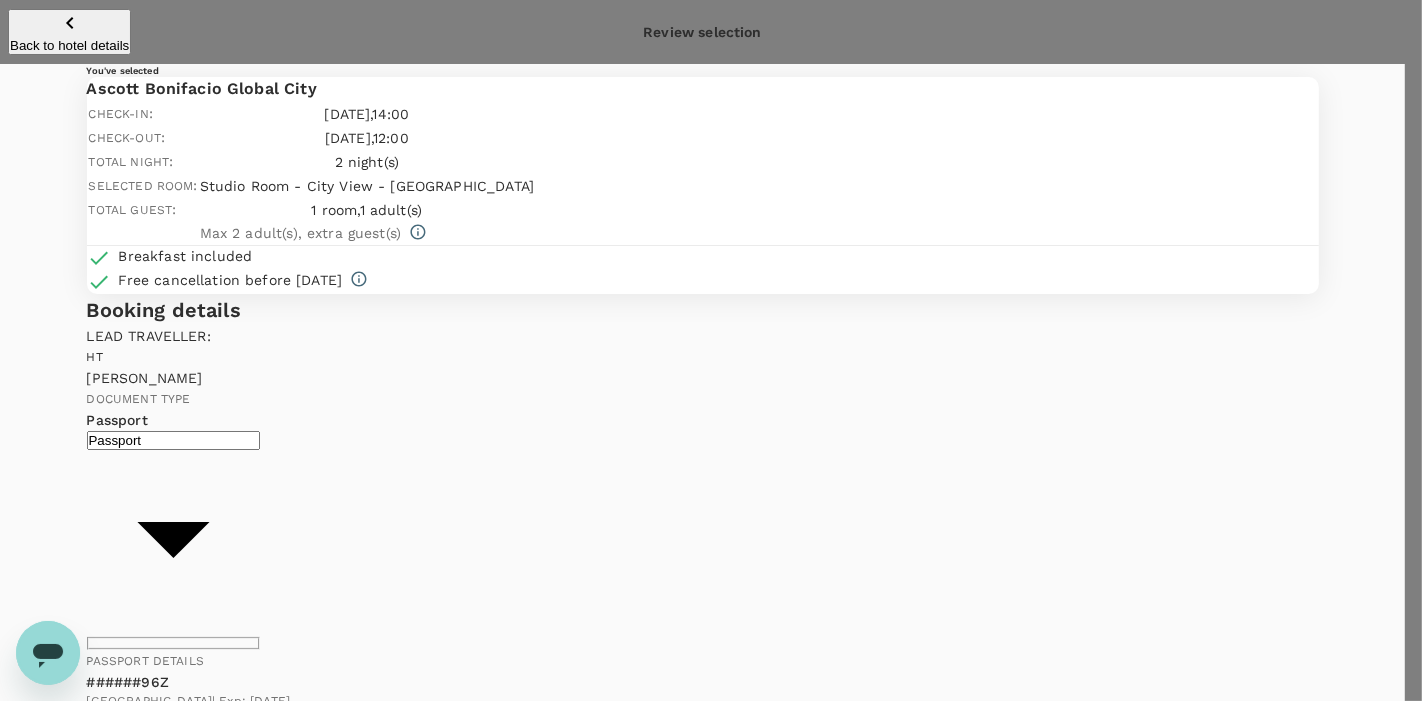 click at bounding box center (189, 3980) 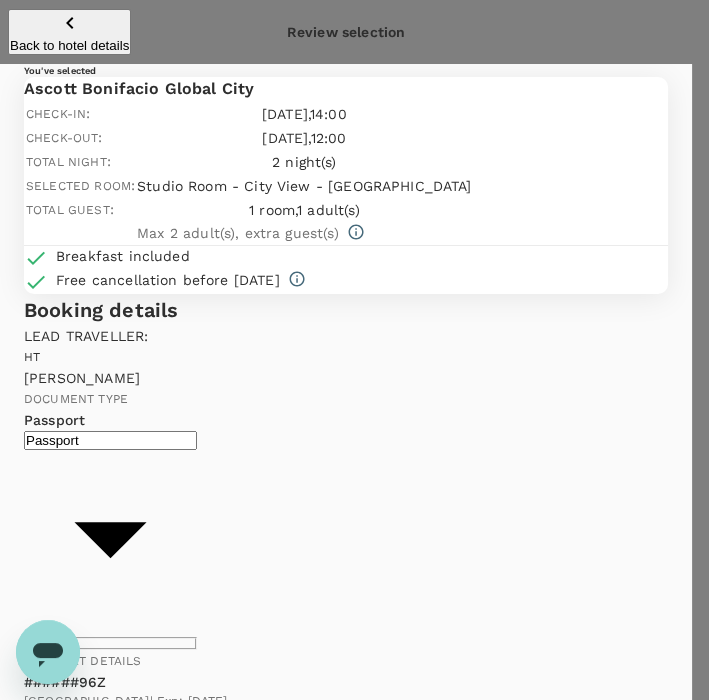 click on "Audit at" at bounding box center [126, 3557] 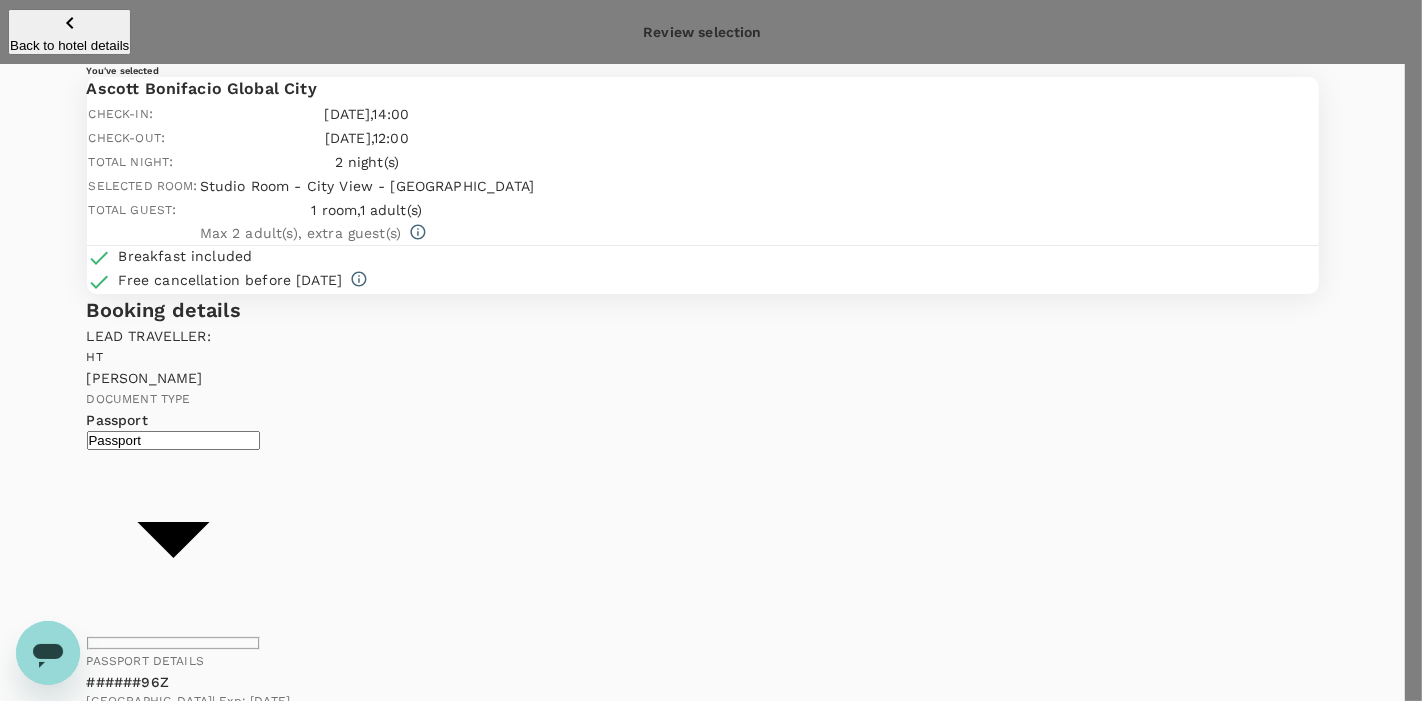 type on "Audit at Philippines (Zuellig Pharma Corporation – Taguig Distribution Center and Metro Drug Inc. - National Distribution Center)" 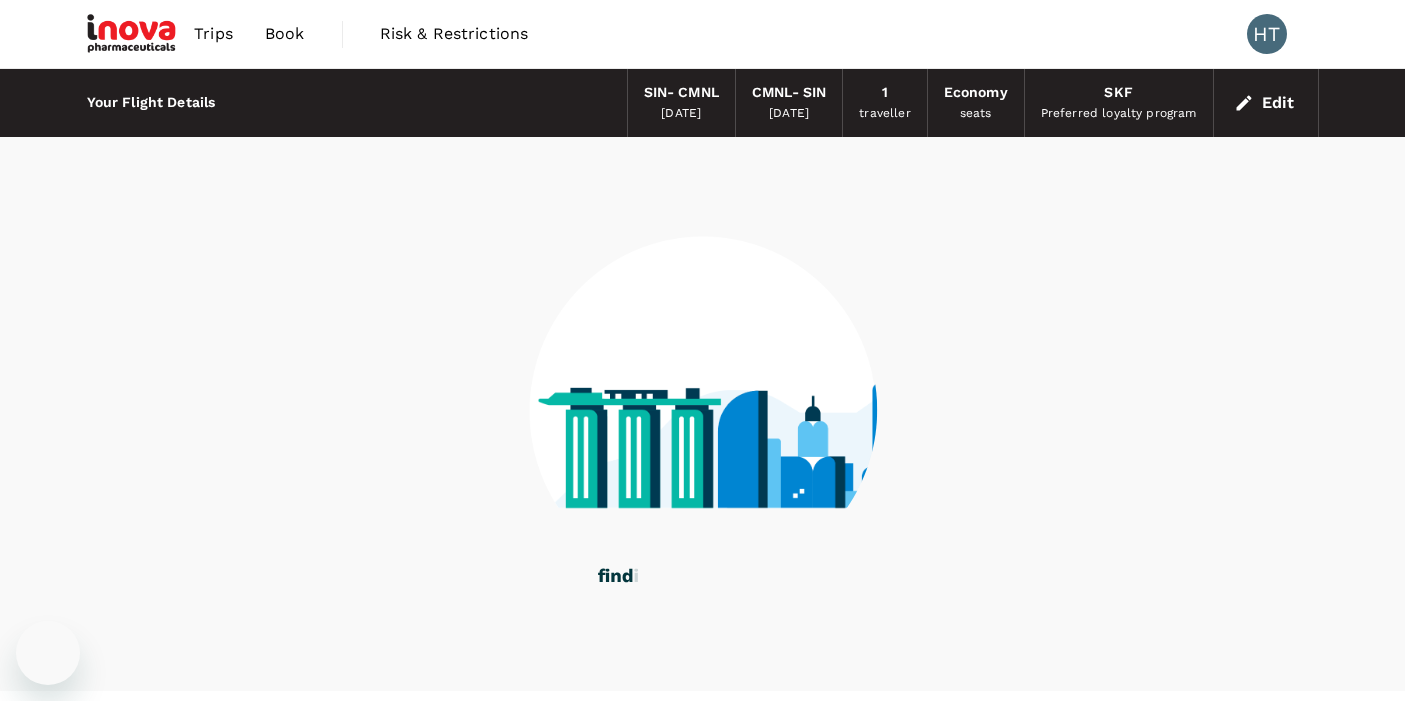 scroll, scrollTop: 0, scrollLeft: 0, axis: both 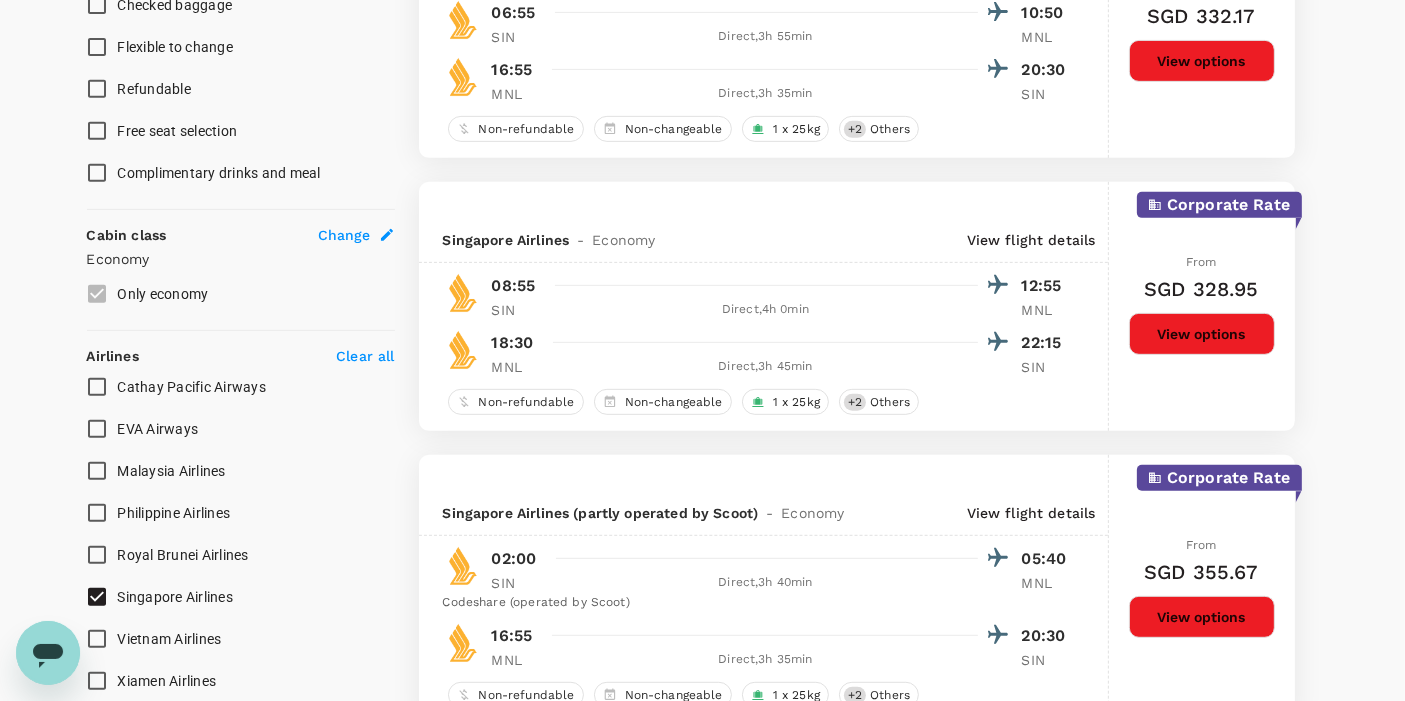 click on "View options" at bounding box center (1202, 334) 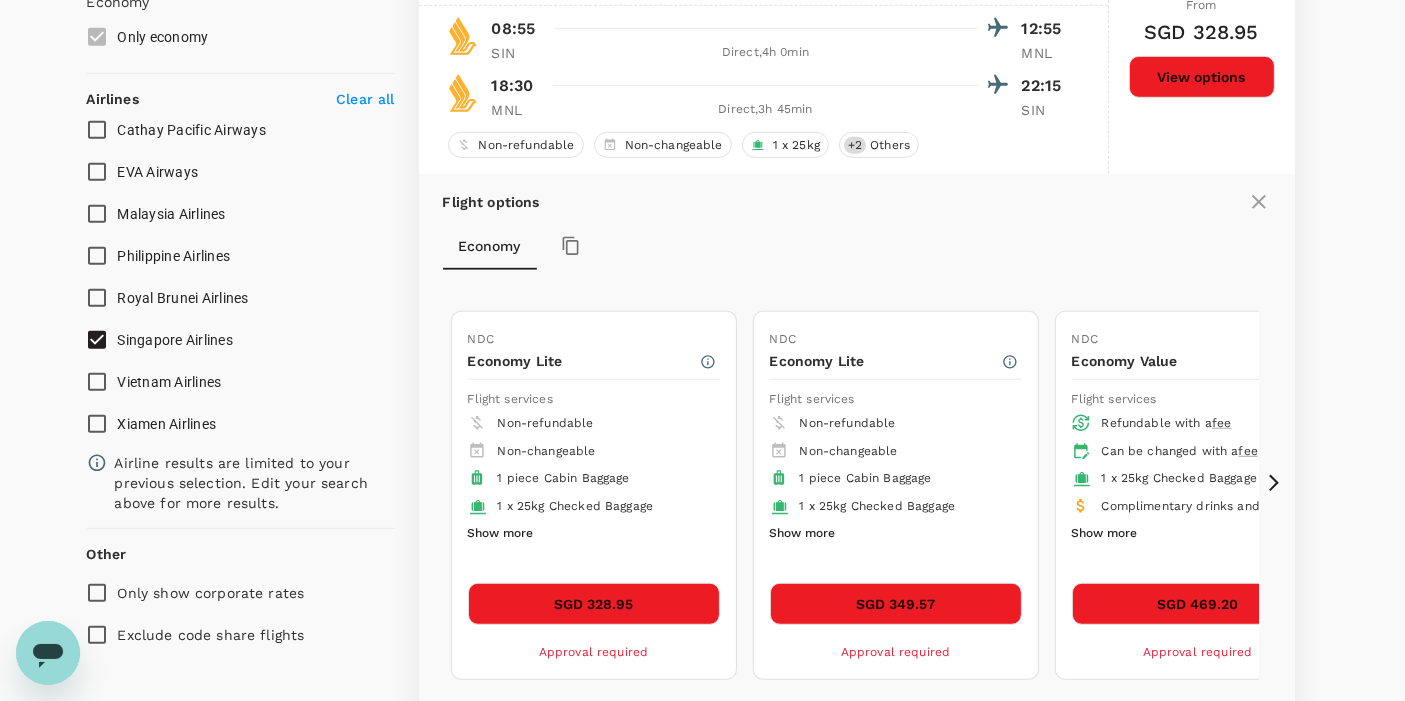 scroll, scrollTop: 1180, scrollLeft: 0, axis: vertical 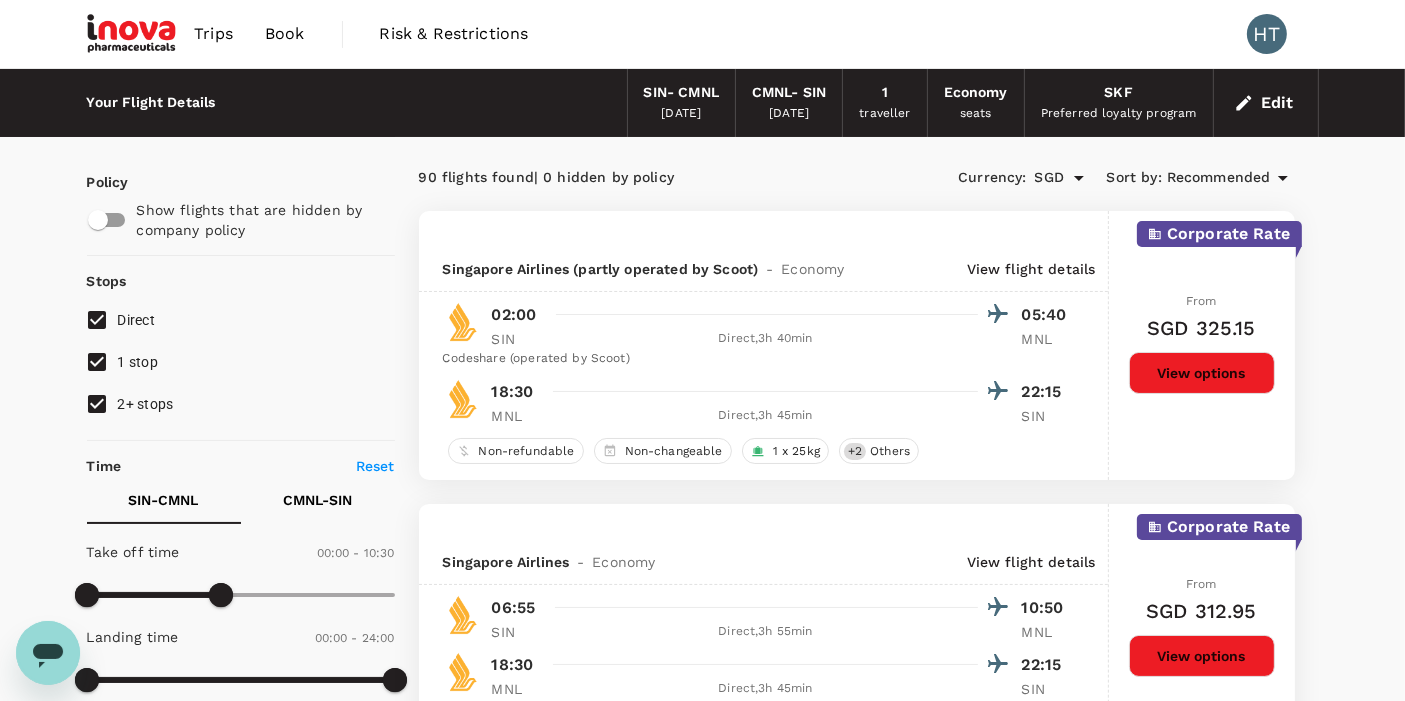 click on "1 stop" at bounding box center [97, 362] 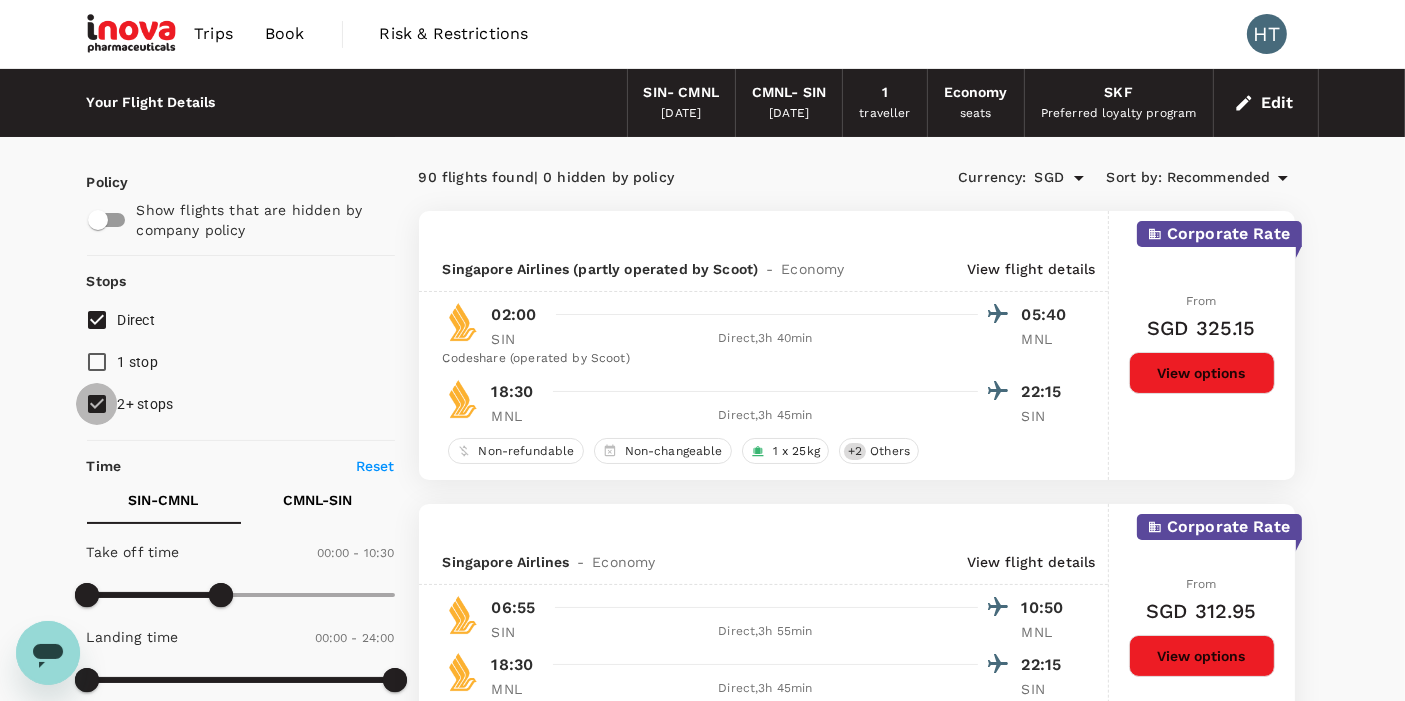 drag, startPoint x: 105, startPoint y: 396, endPoint x: 105, endPoint y: 452, distance: 56 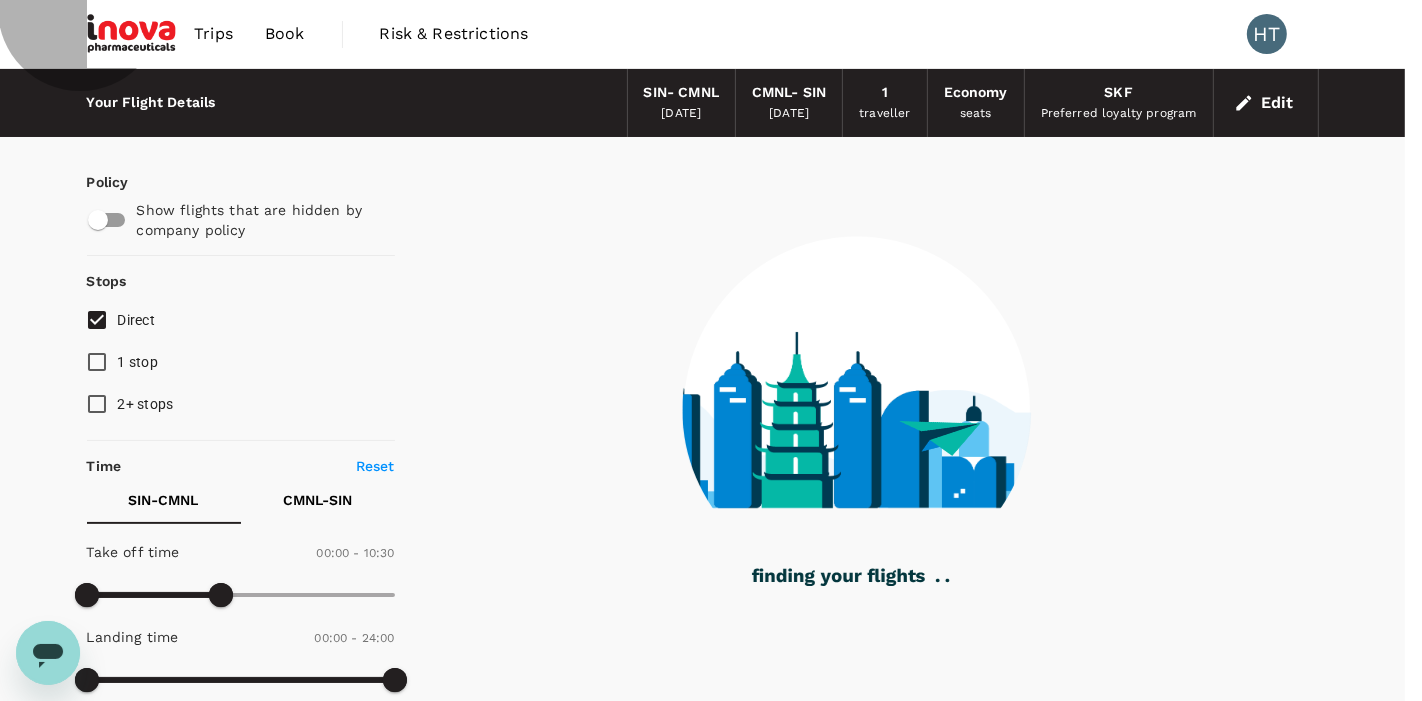 click on "Refresh Search" at bounding box center (48, 2038) 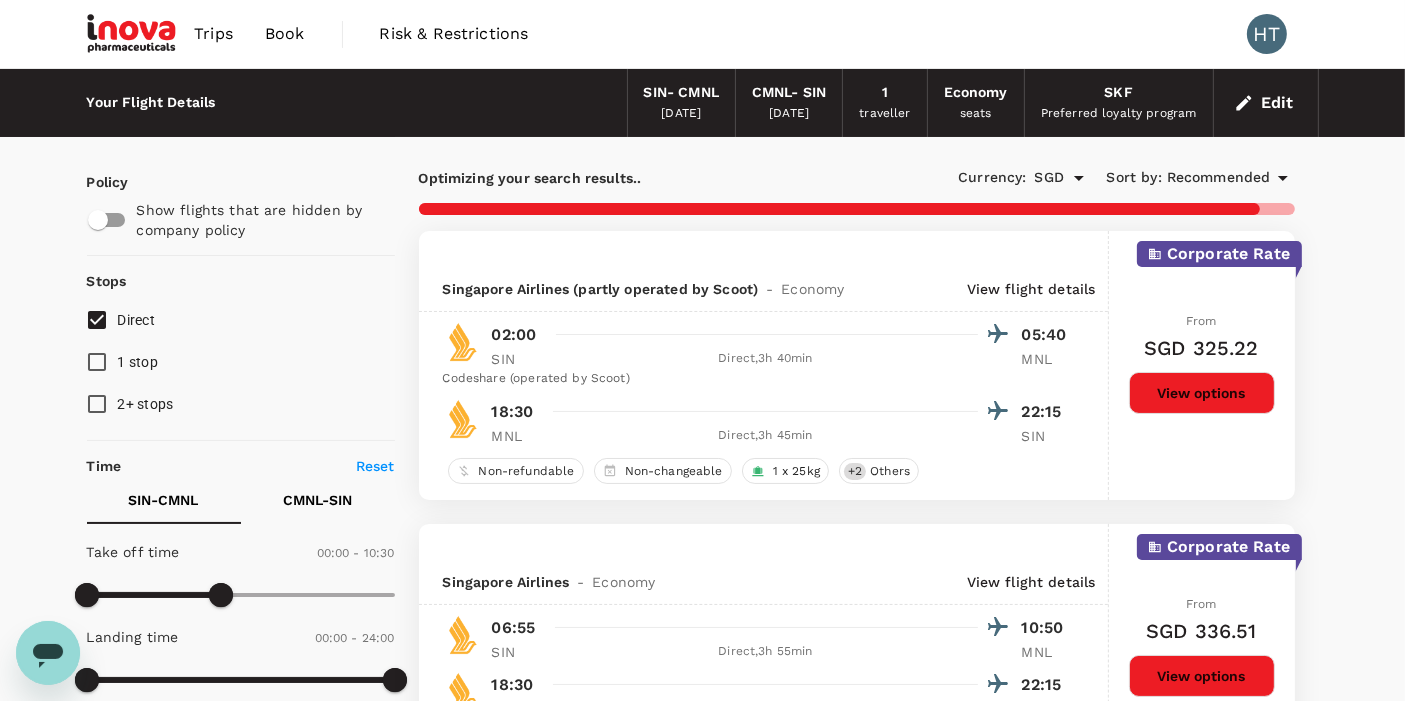 type on "1160" 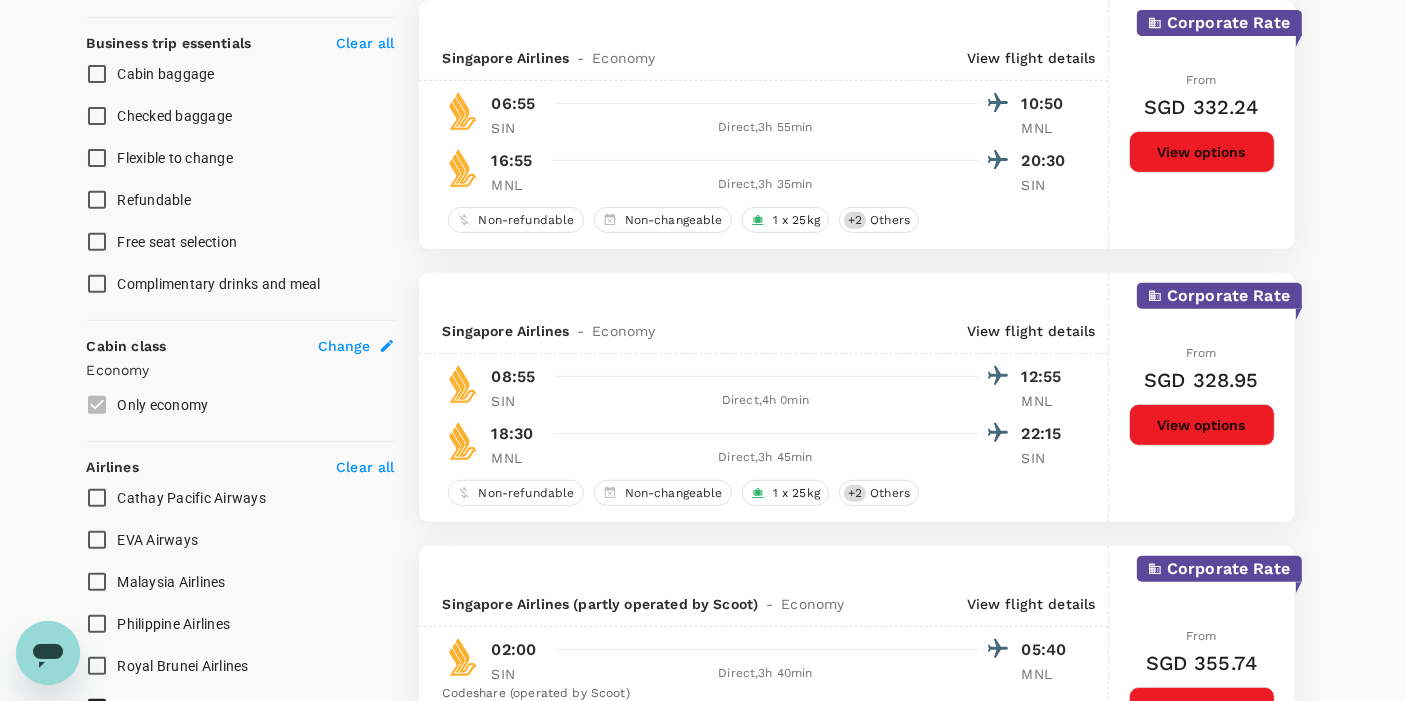 scroll, scrollTop: 888, scrollLeft: 0, axis: vertical 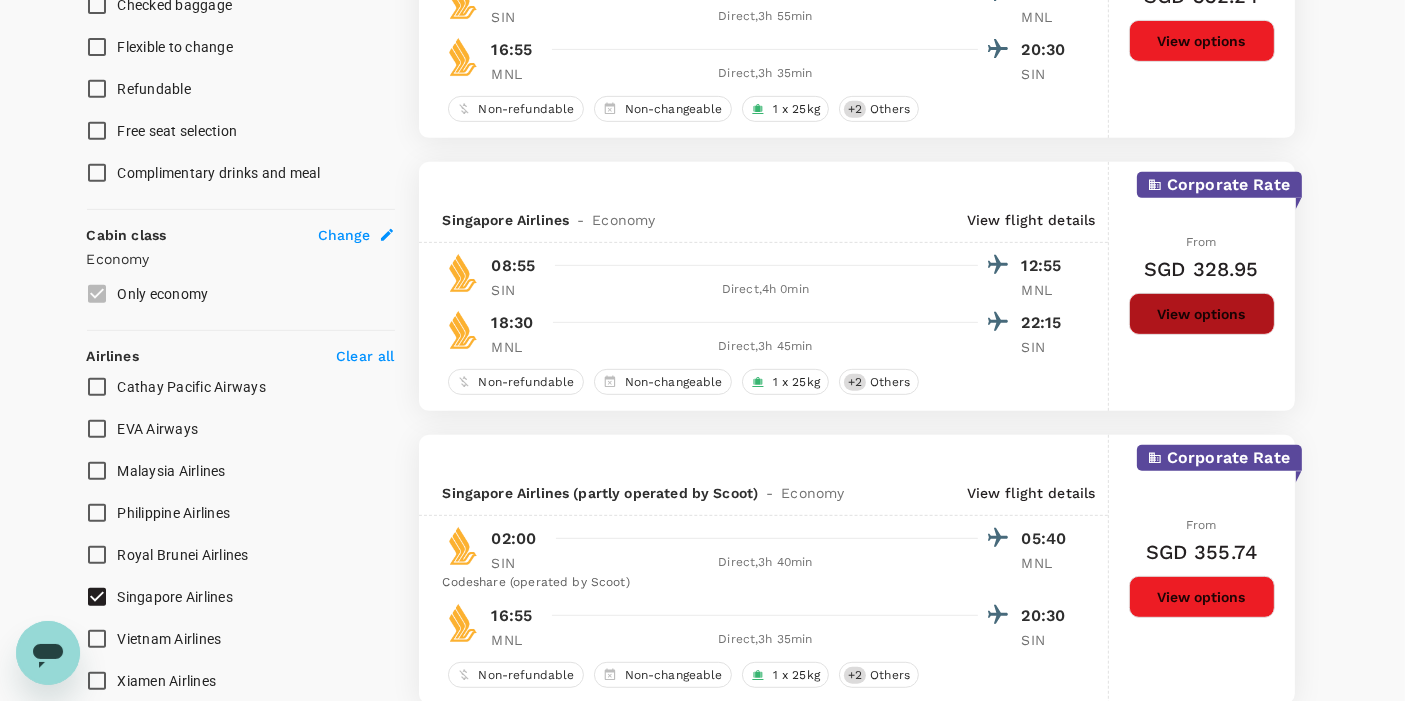 click on "View options" at bounding box center (1202, 314) 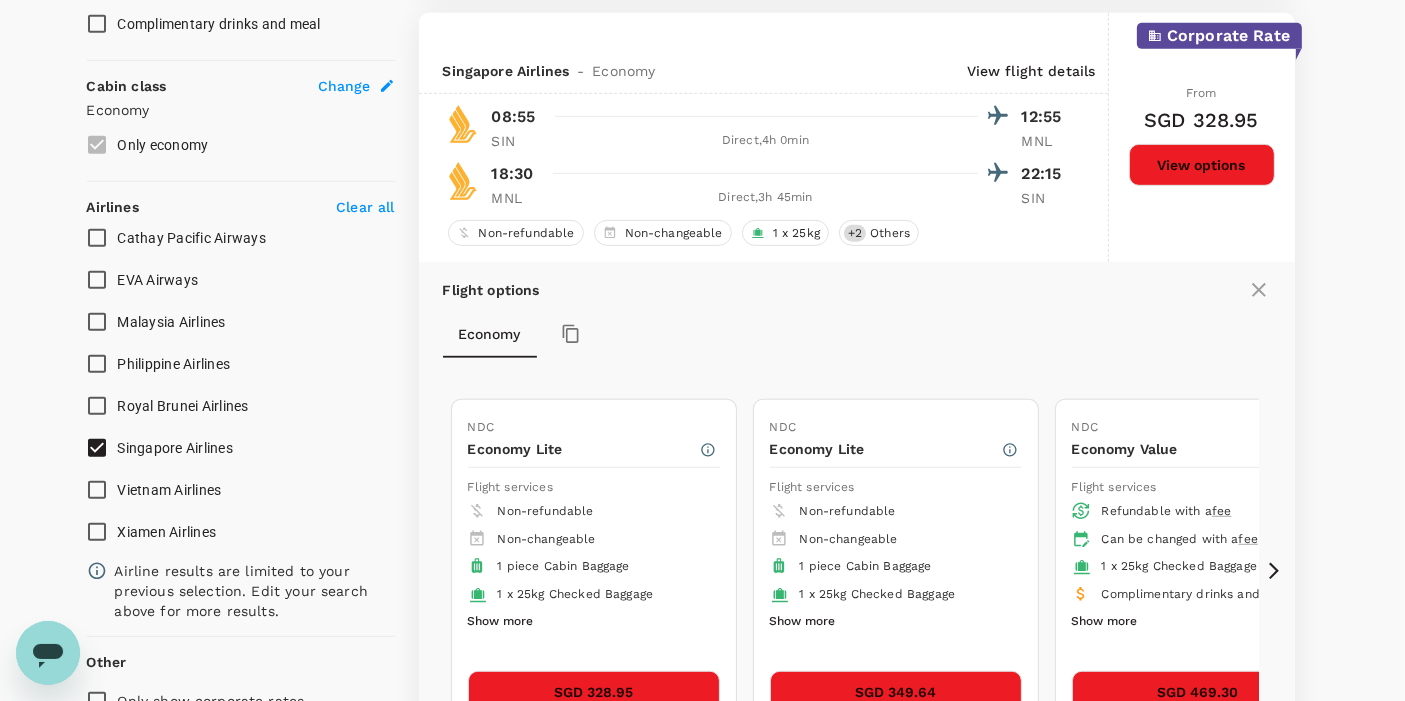scroll, scrollTop: 1048, scrollLeft: 0, axis: vertical 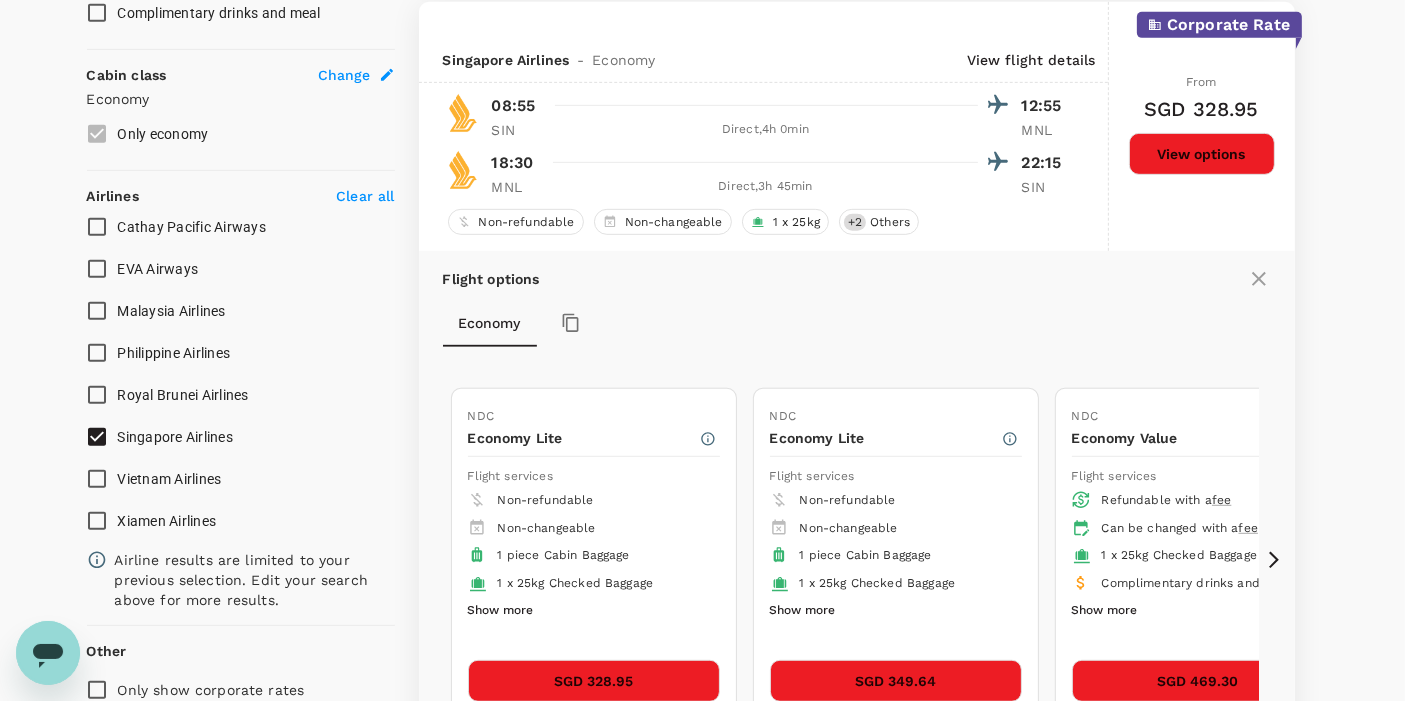 click on "SGD 469.30" at bounding box center [1198, 681] 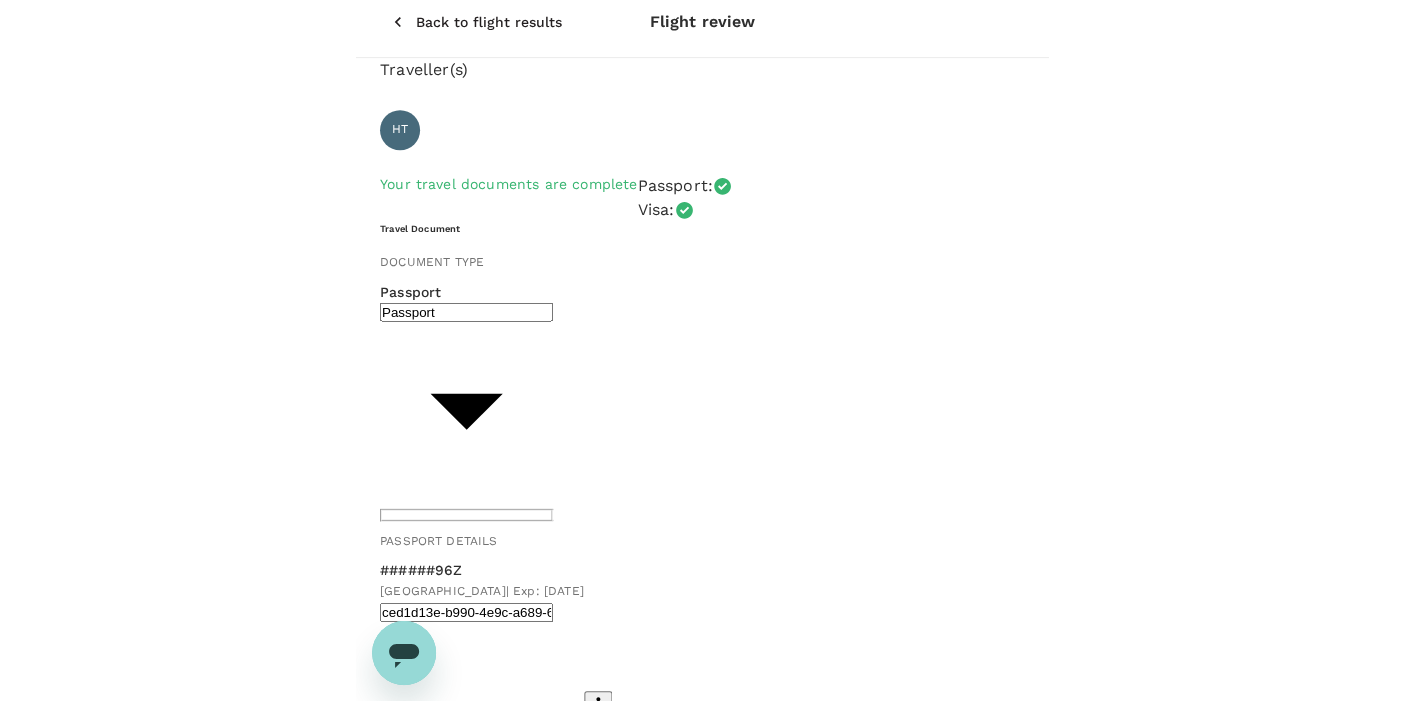 scroll, scrollTop: 0, scrollLeft: 0, axis: both 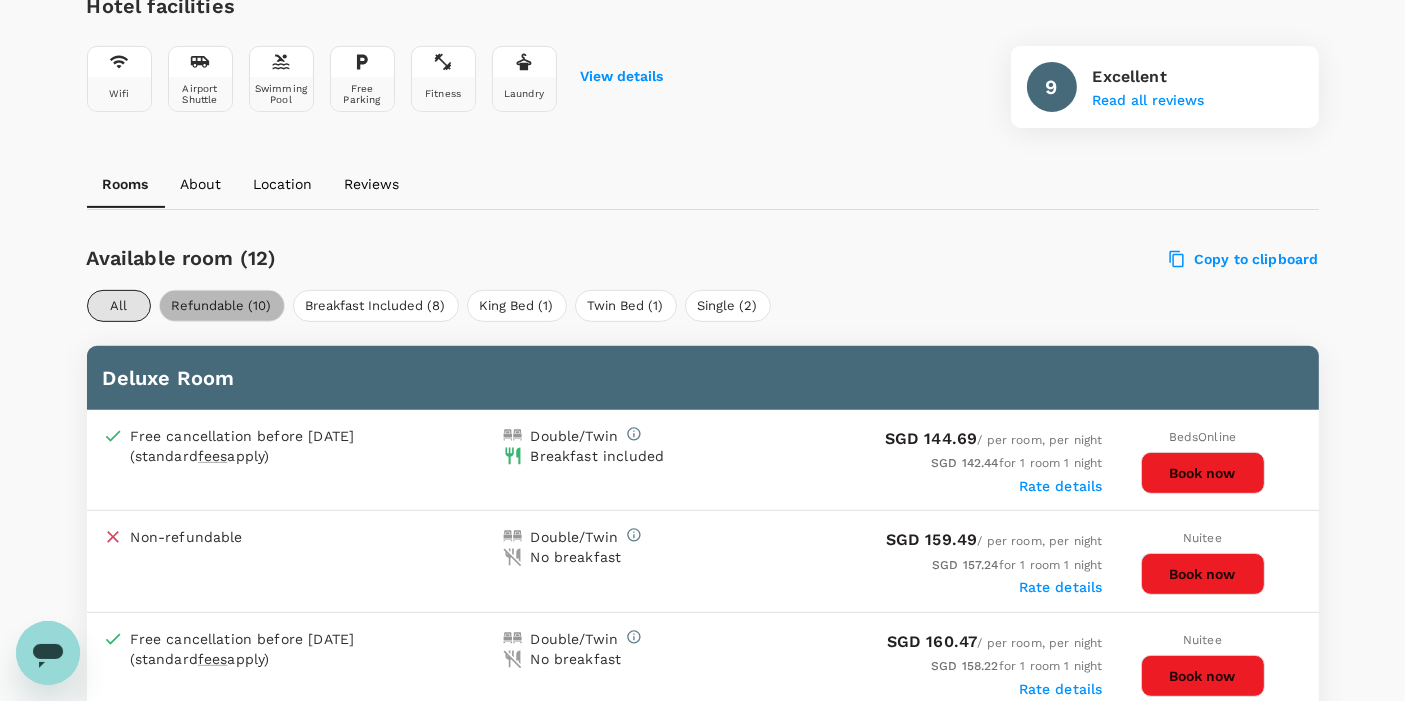 click on "Refundable (10)" at bounding box center (222, 306) 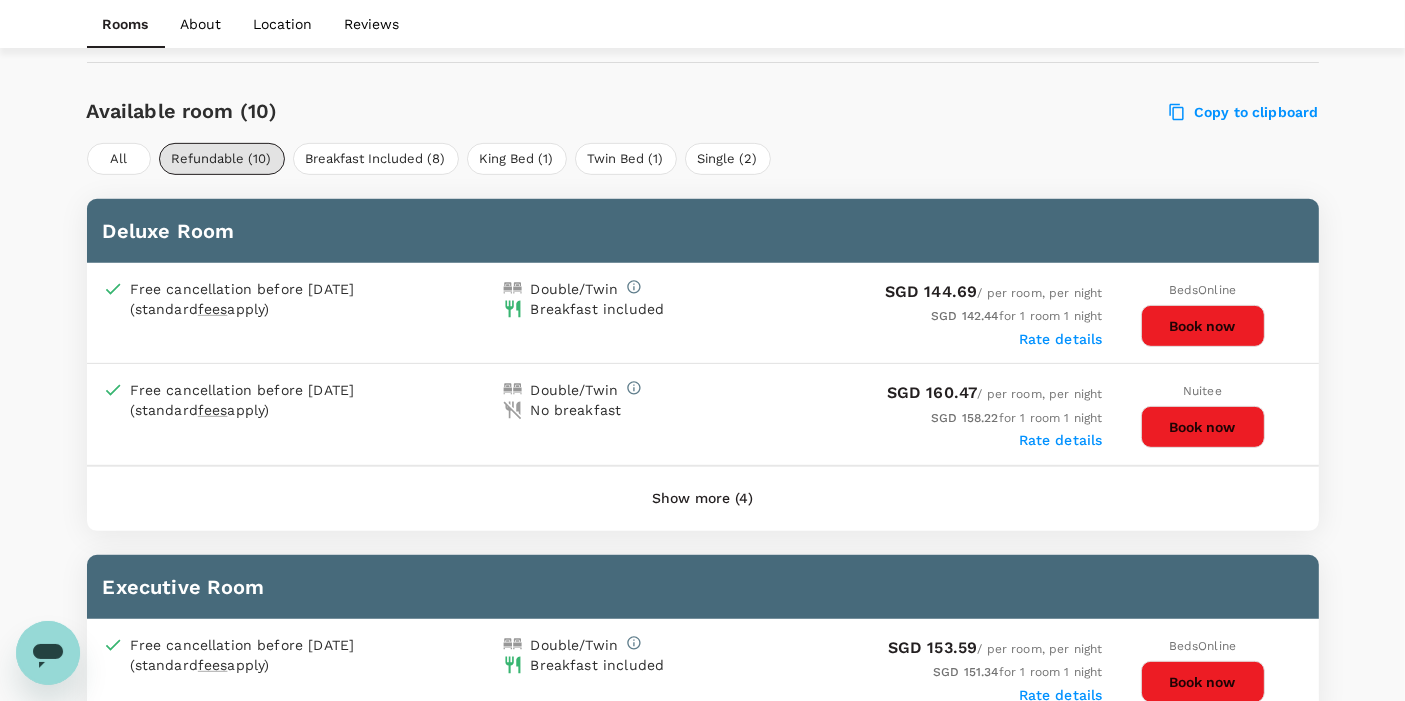scroll, scrollTop: 777, scrollLeft: 0, axis: vertical 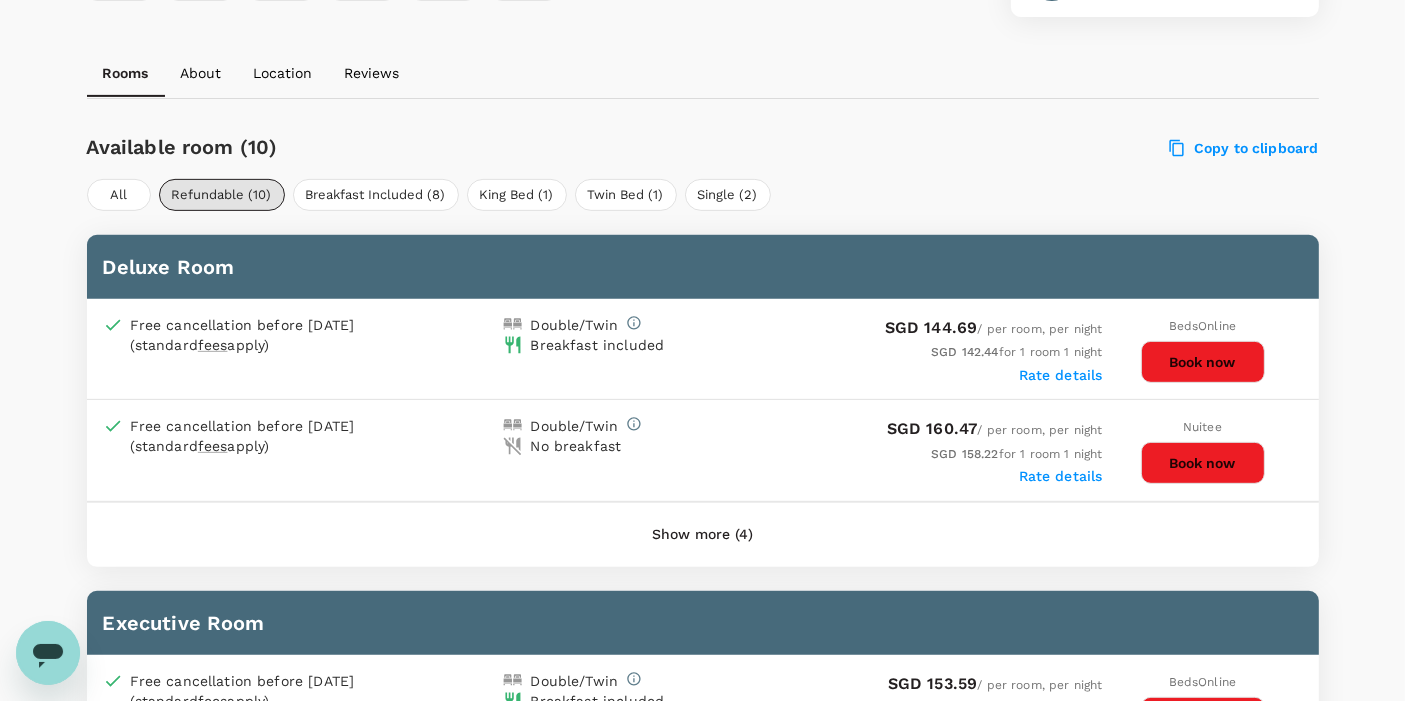 click on "Show more (4)" at bounding box center (702, 535) 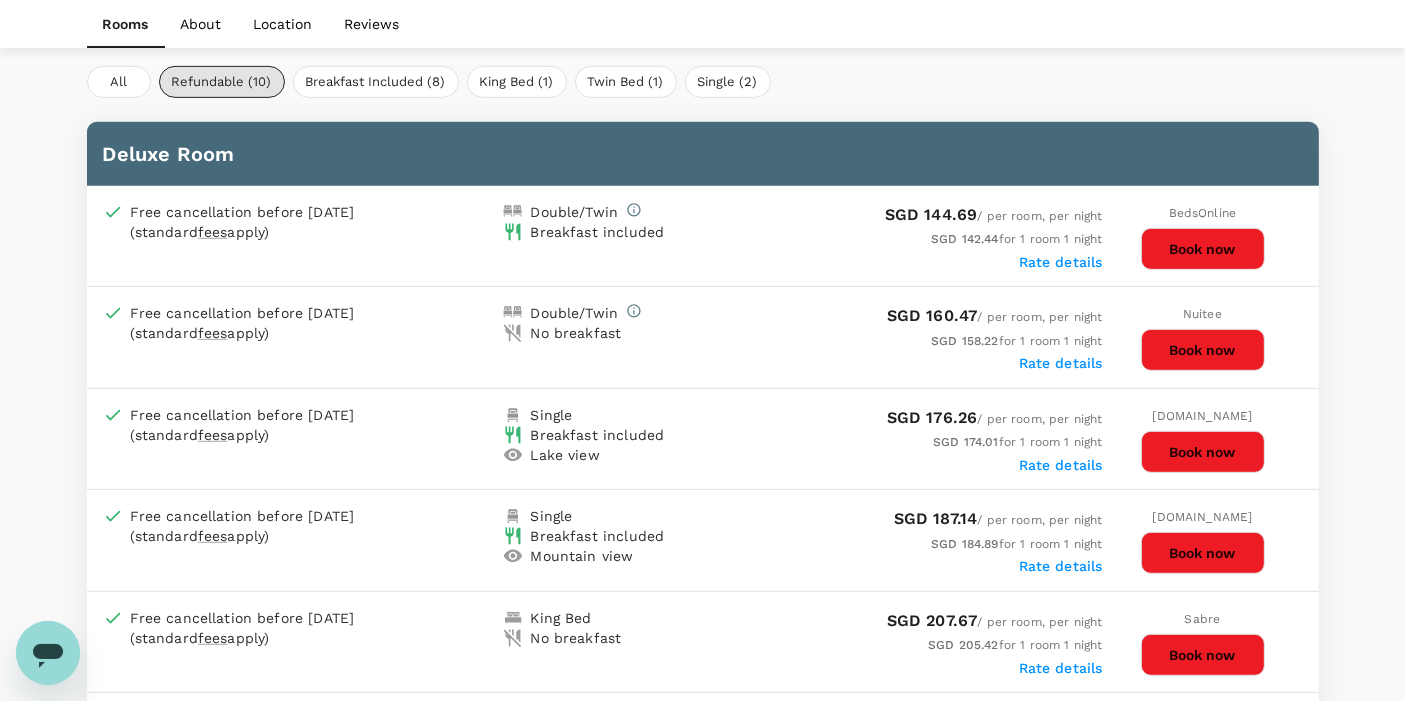 scroll, scrollTop: 888, scrollLeft: 0, axis: vertical 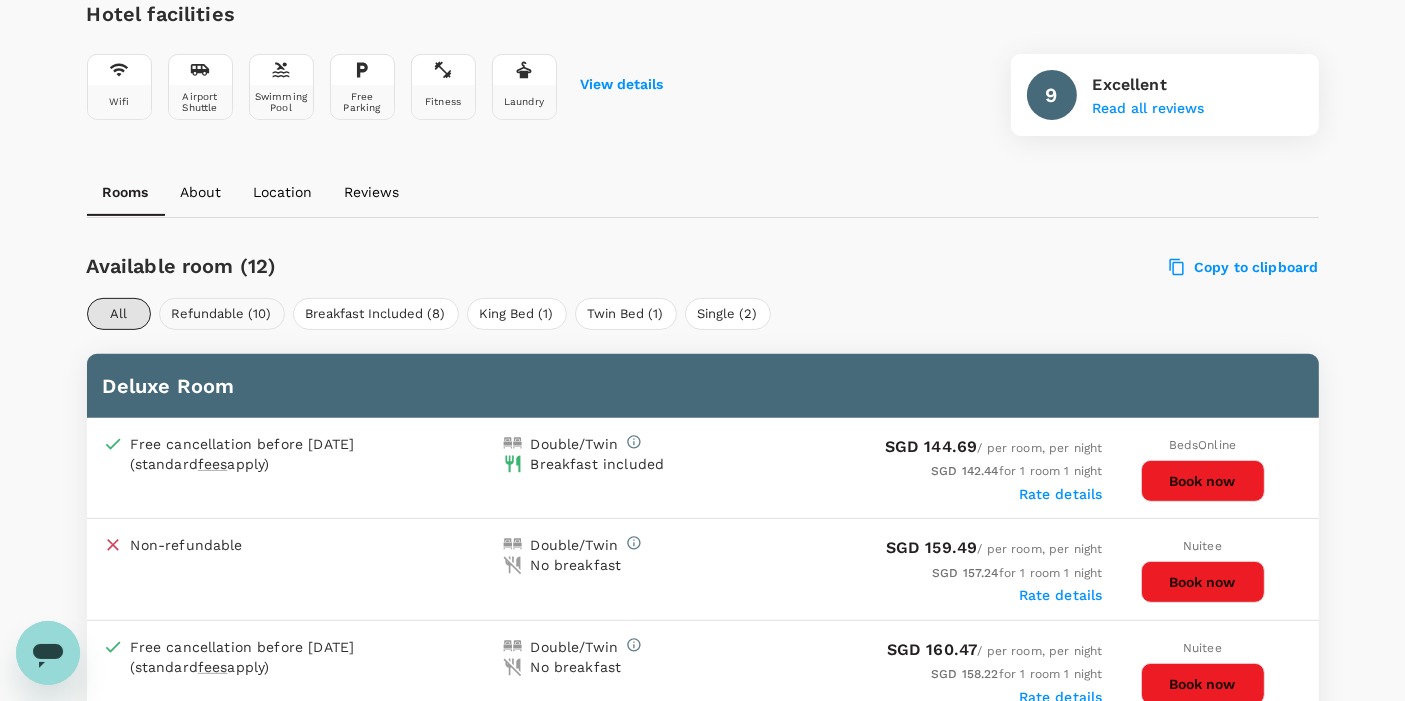 click on "Refundable (10)" at bounding box center (222, 314) 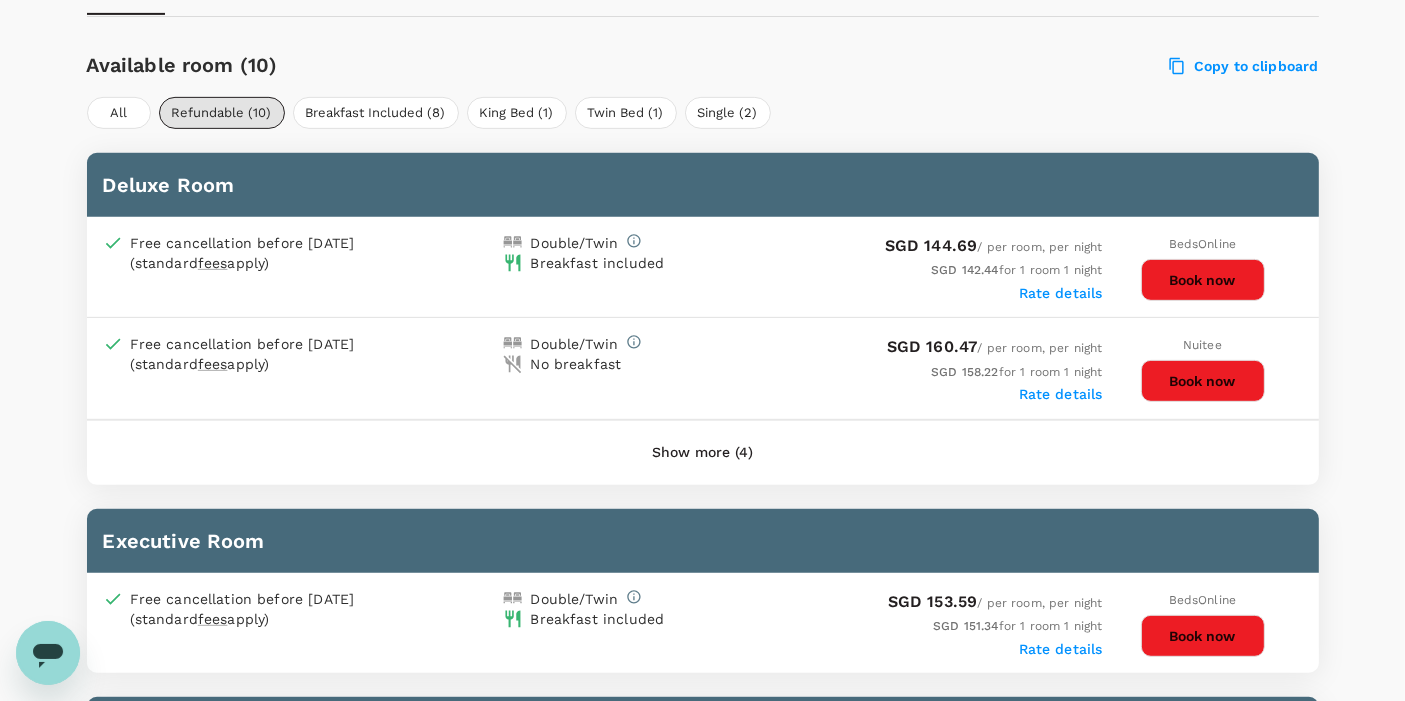 scroll, scrollTop: 769, scrollLeft: 0, axis: vertical 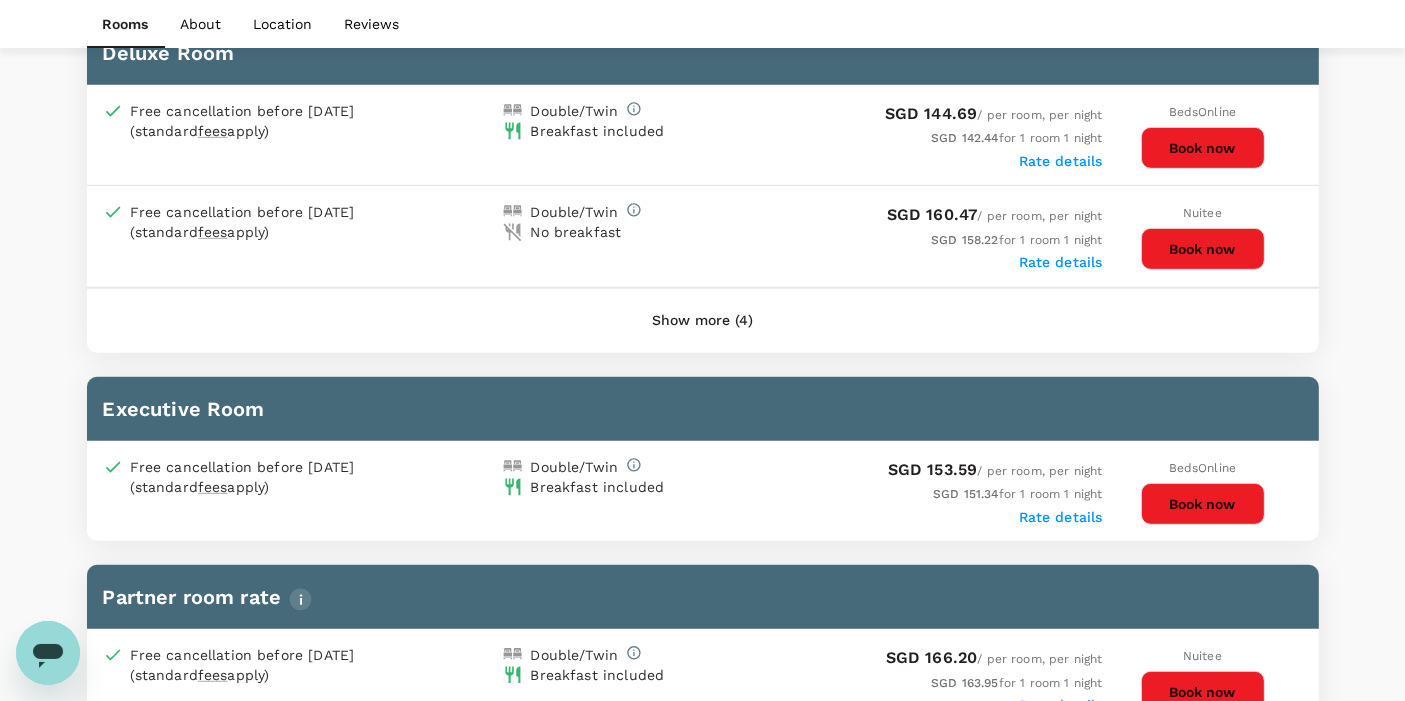 click on "Show more (4)" at bounding box center (702, 321) 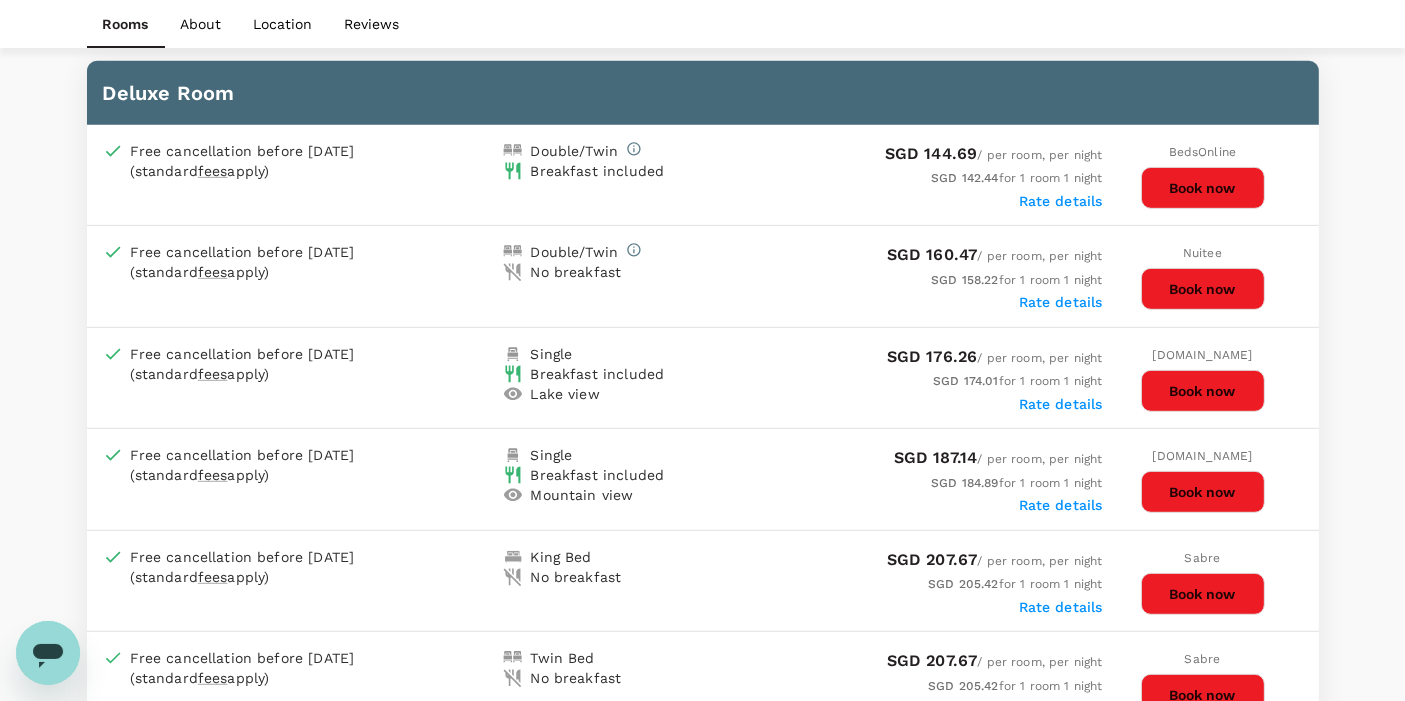 scroll, scrollTop: 880, scrollLeft: 0, axis: vertical 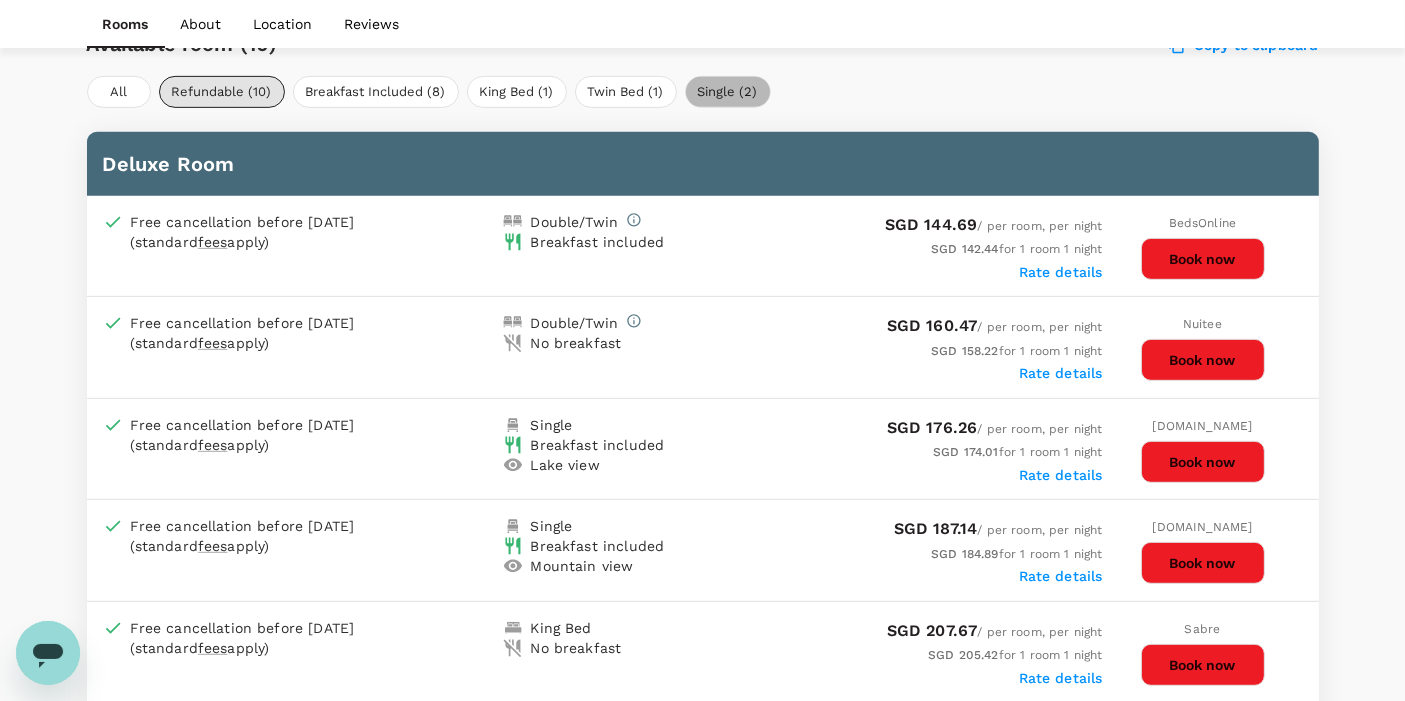 click on "Single (2)" at bounding box center (728, 92) 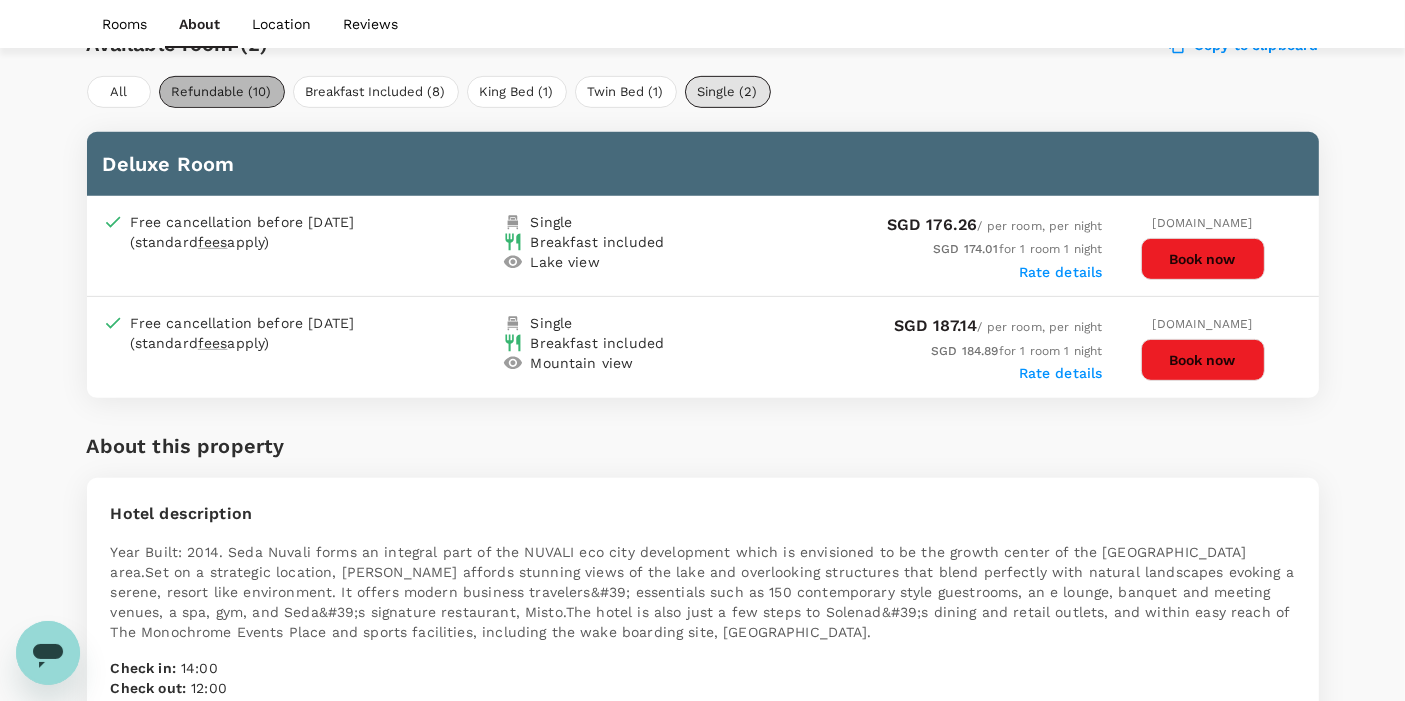 click on "Refundable (10)" at bounding box center [222, 92] 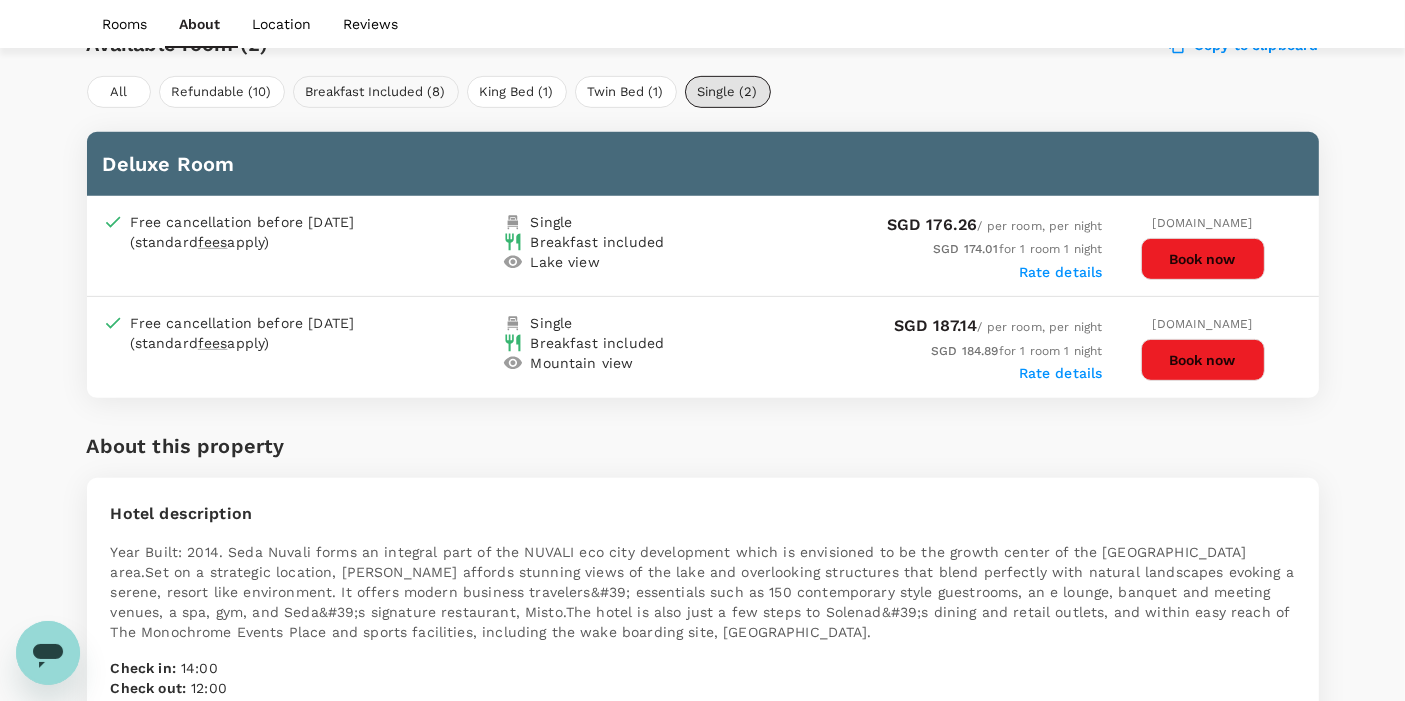 click on "Breakfast Included (8)" at bounding box center [376, 92] 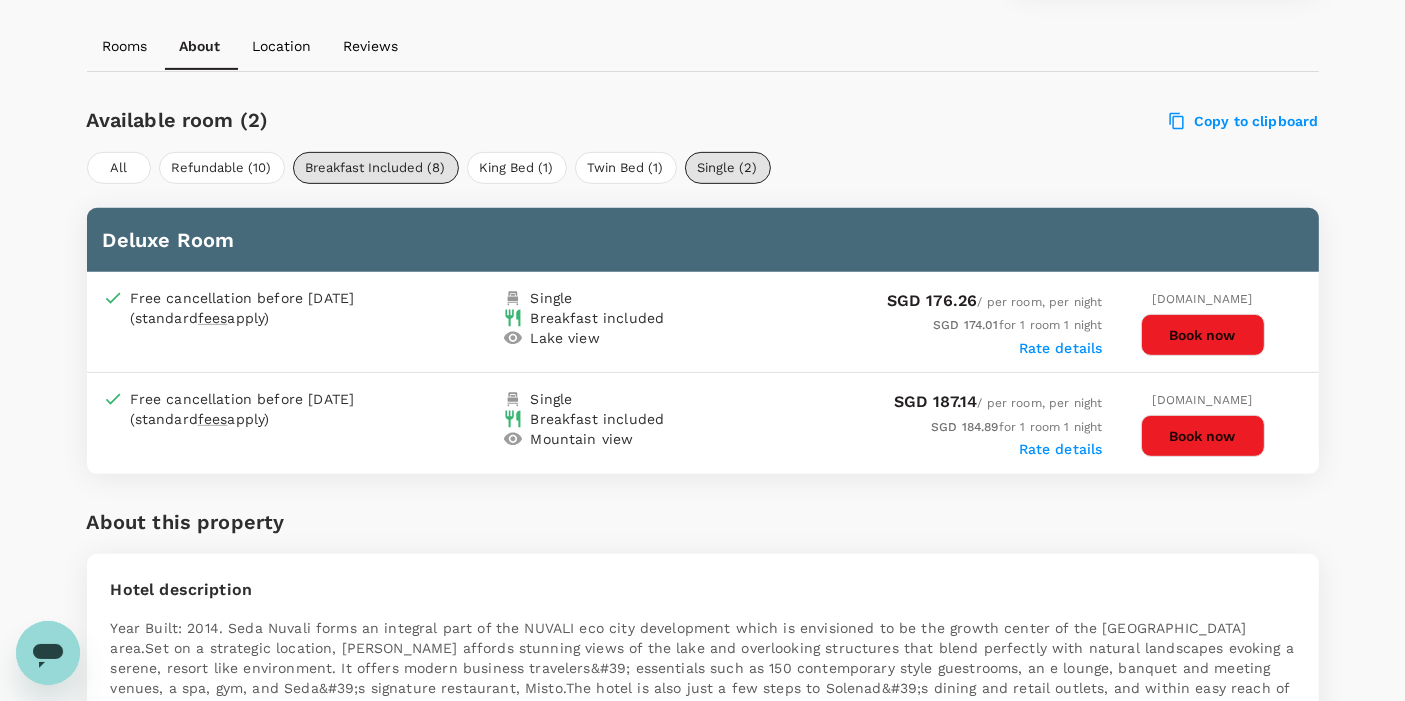 scroll, scrollTop: 769, scrollLeft: 0, axis: vertical 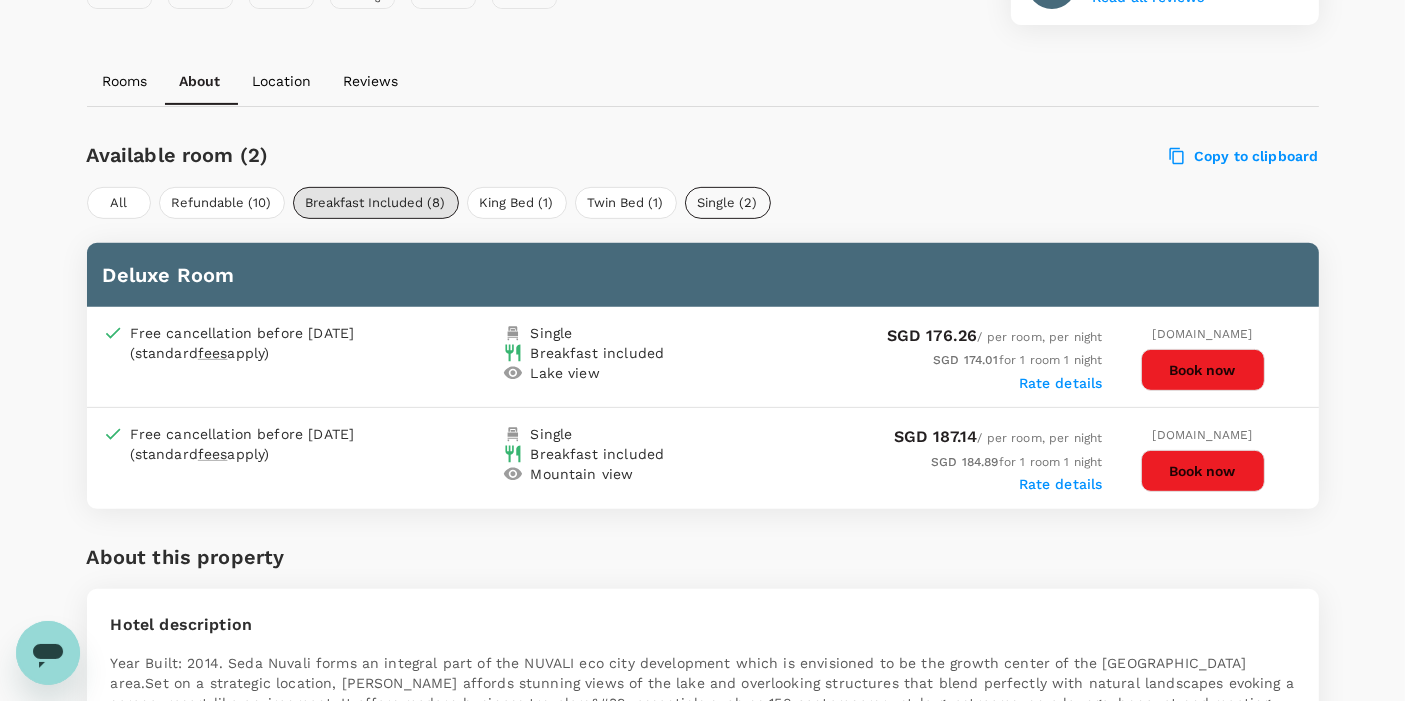 click on "Single (2)" at bounding box center (728, 203) 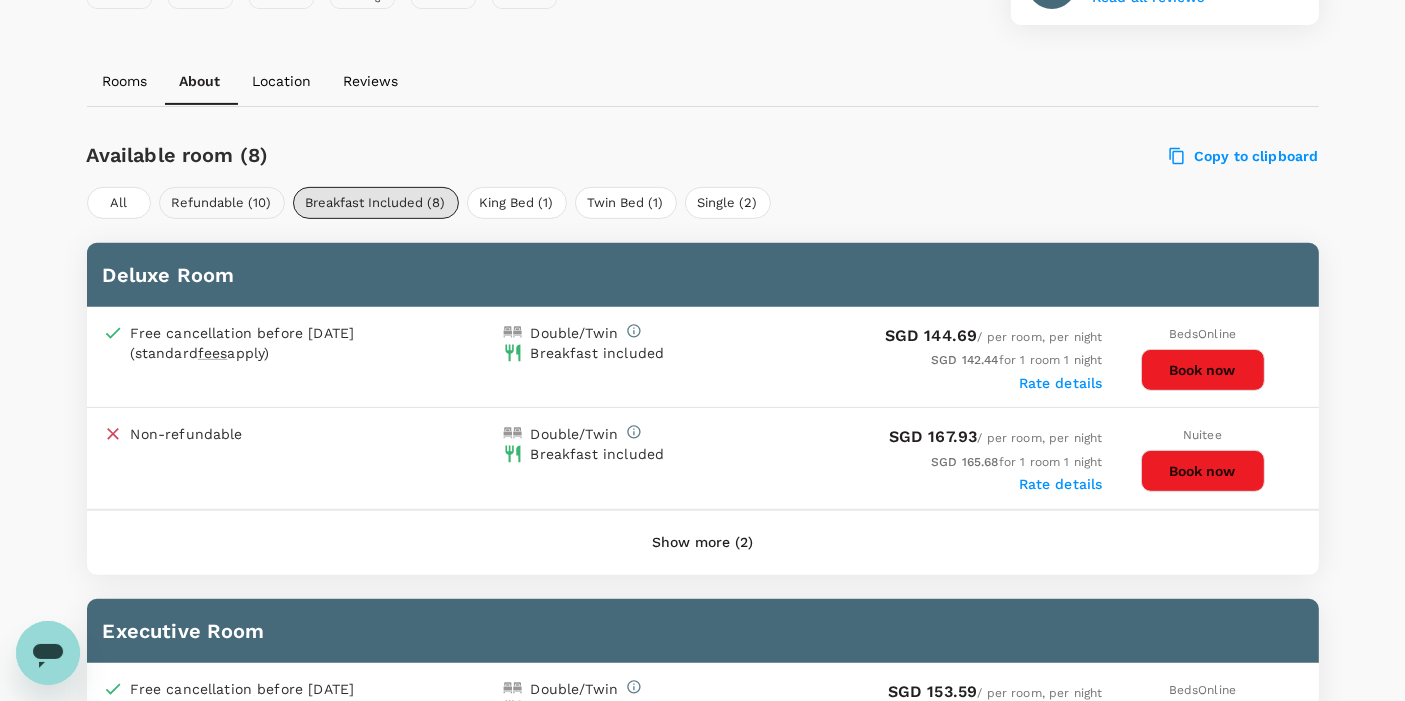click on "Refundable (10)" at bounding box center [222, 203] 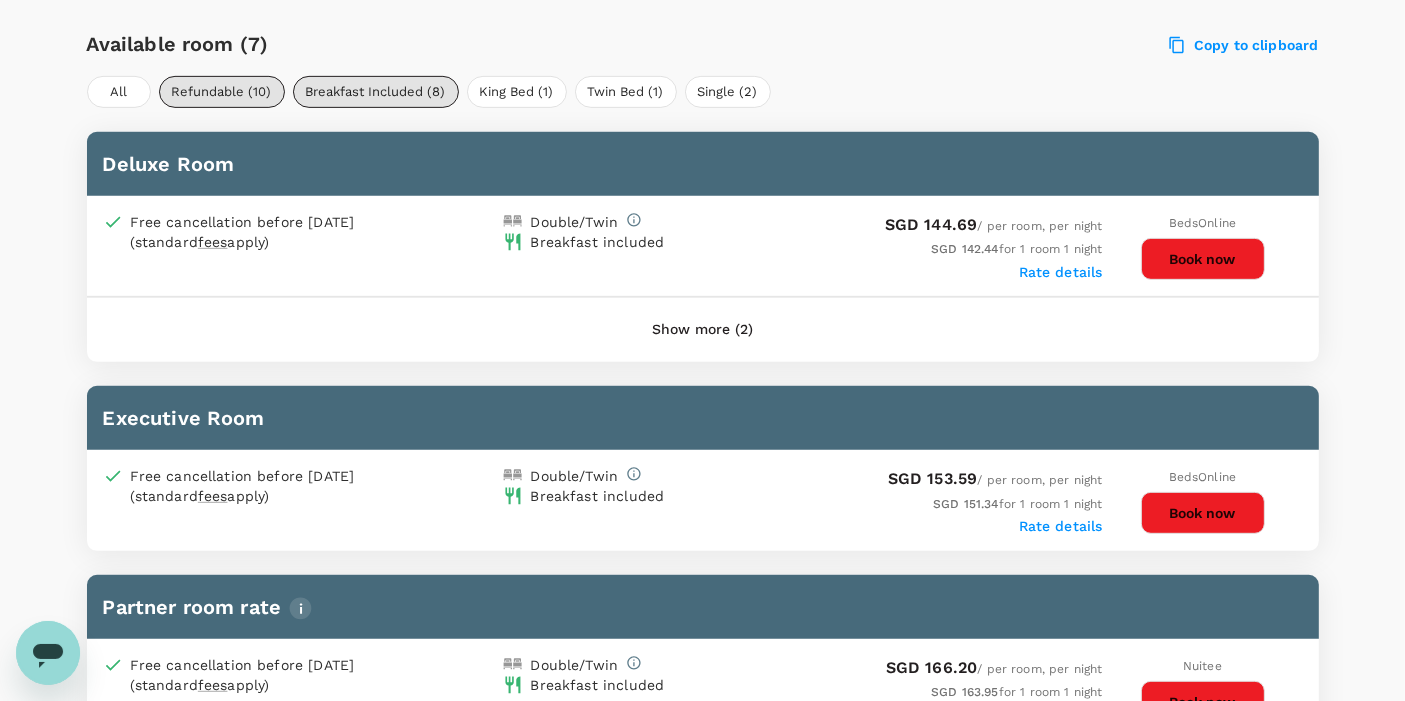 scroll, scrollTop: 658, scrollLeft: 0, axis: vertical 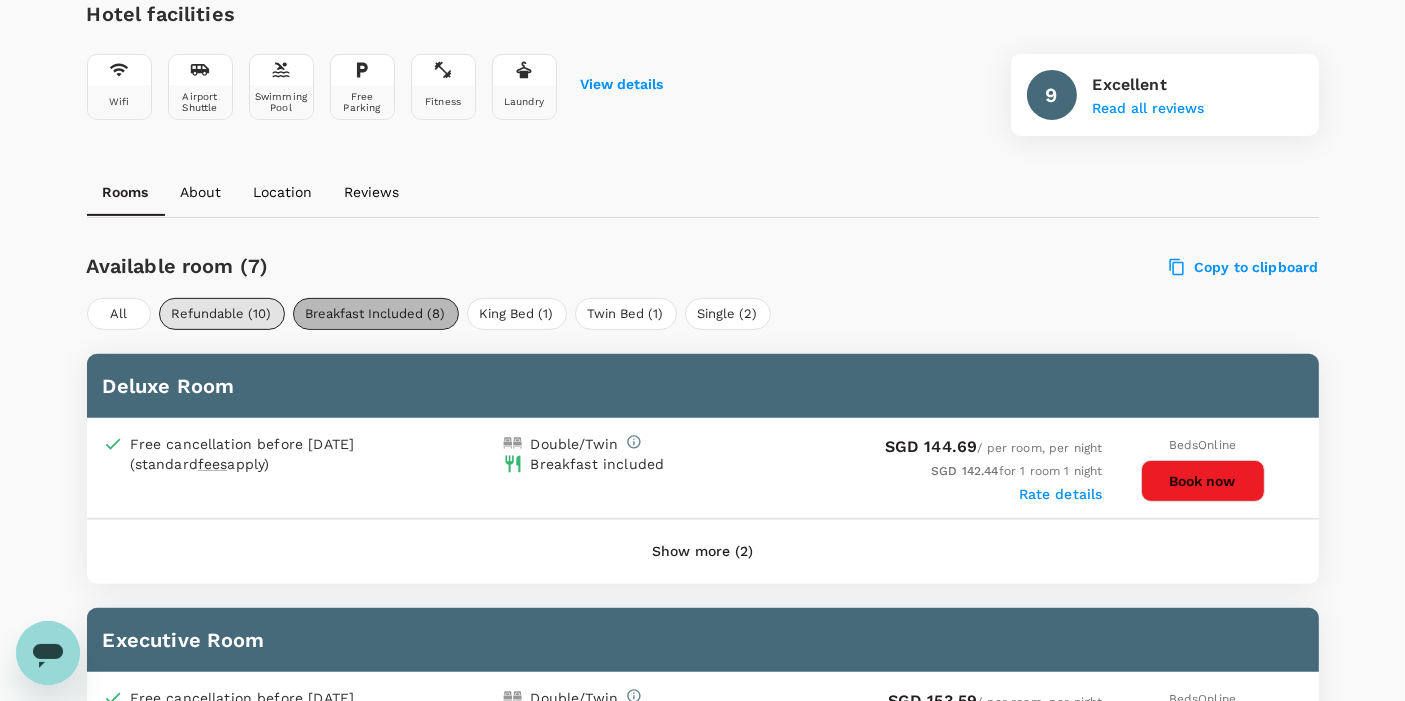 click on "Breakfast Included (8)" at bounding box center (376, 314) 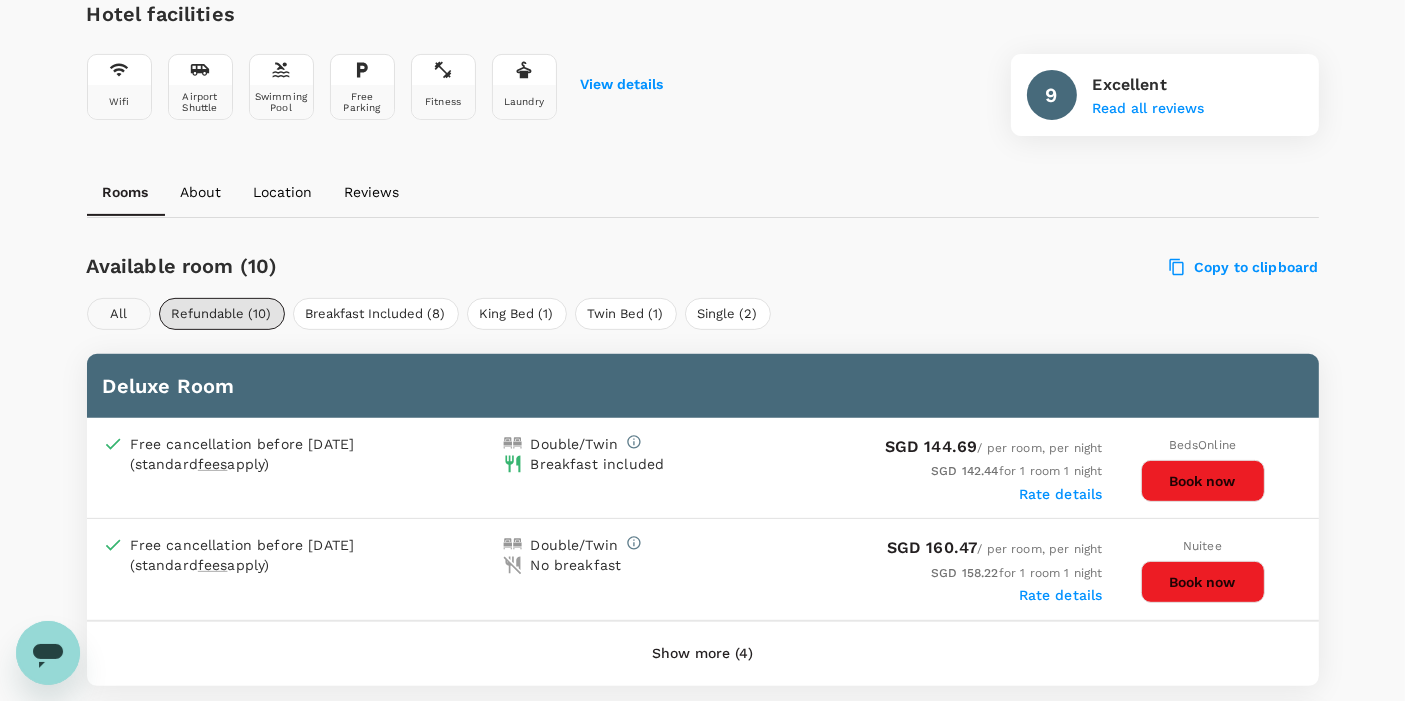 click on "All" at bounding box center [119, 314] 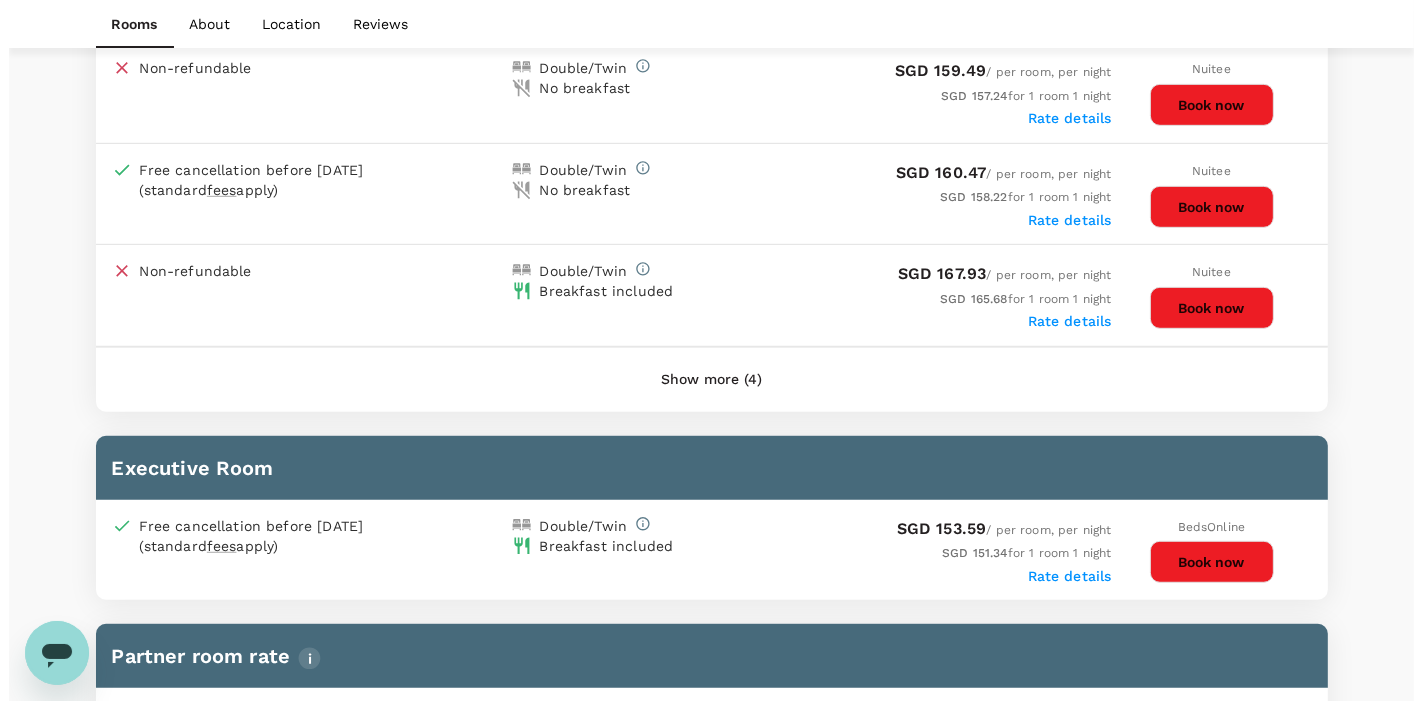 scroll, scrollTop: 1102, scrollLeft: 0, axis: vertical 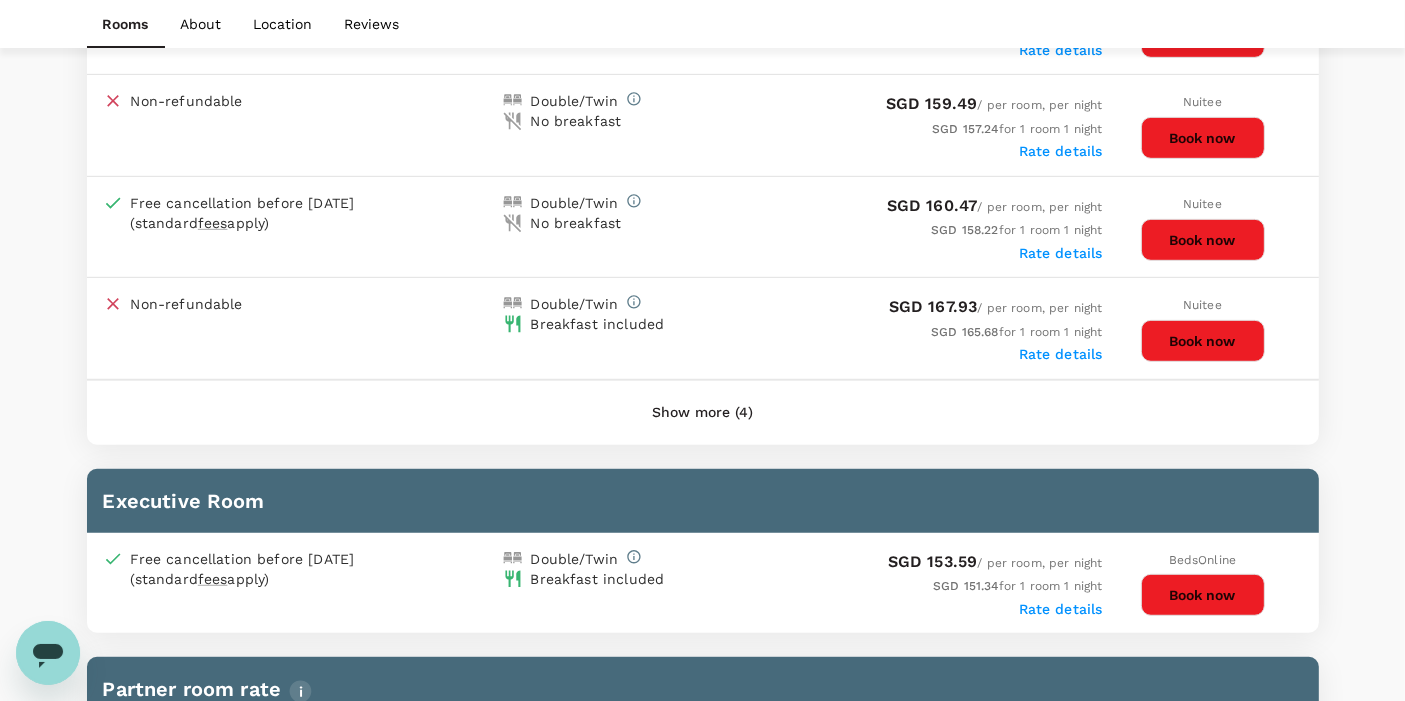 click on "Show more (4)" at bounding box center [702, 413] 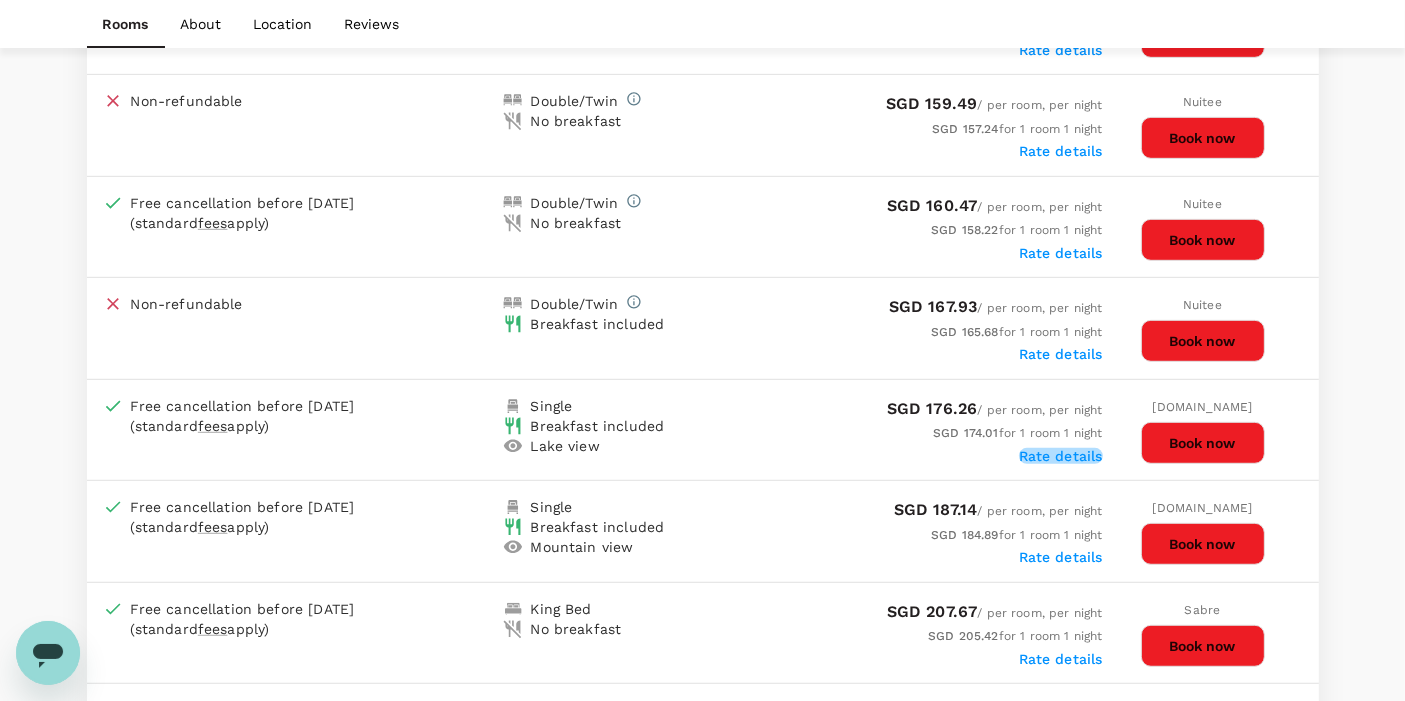 click on "Rate details" at bounding box center (1061, 456) 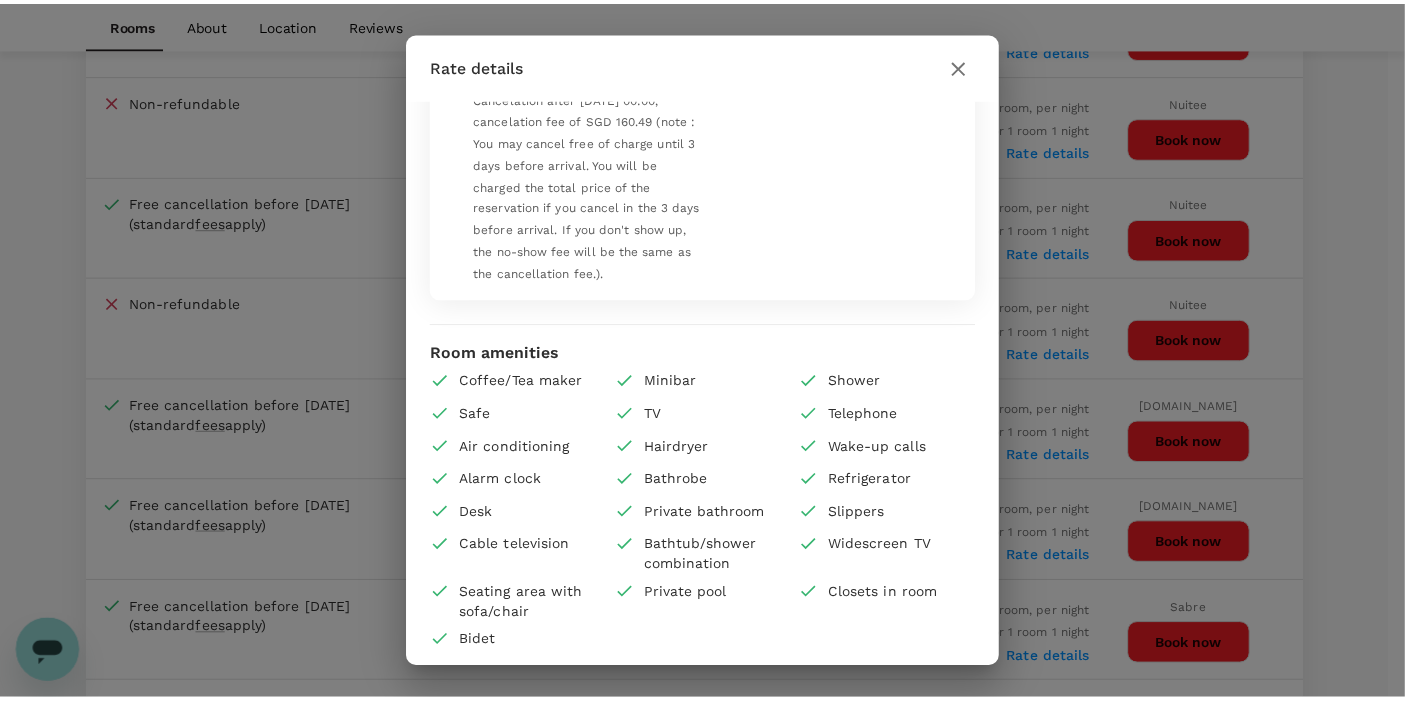 scroll, scrollTop: 0, scrollLeft: 0, axis: both 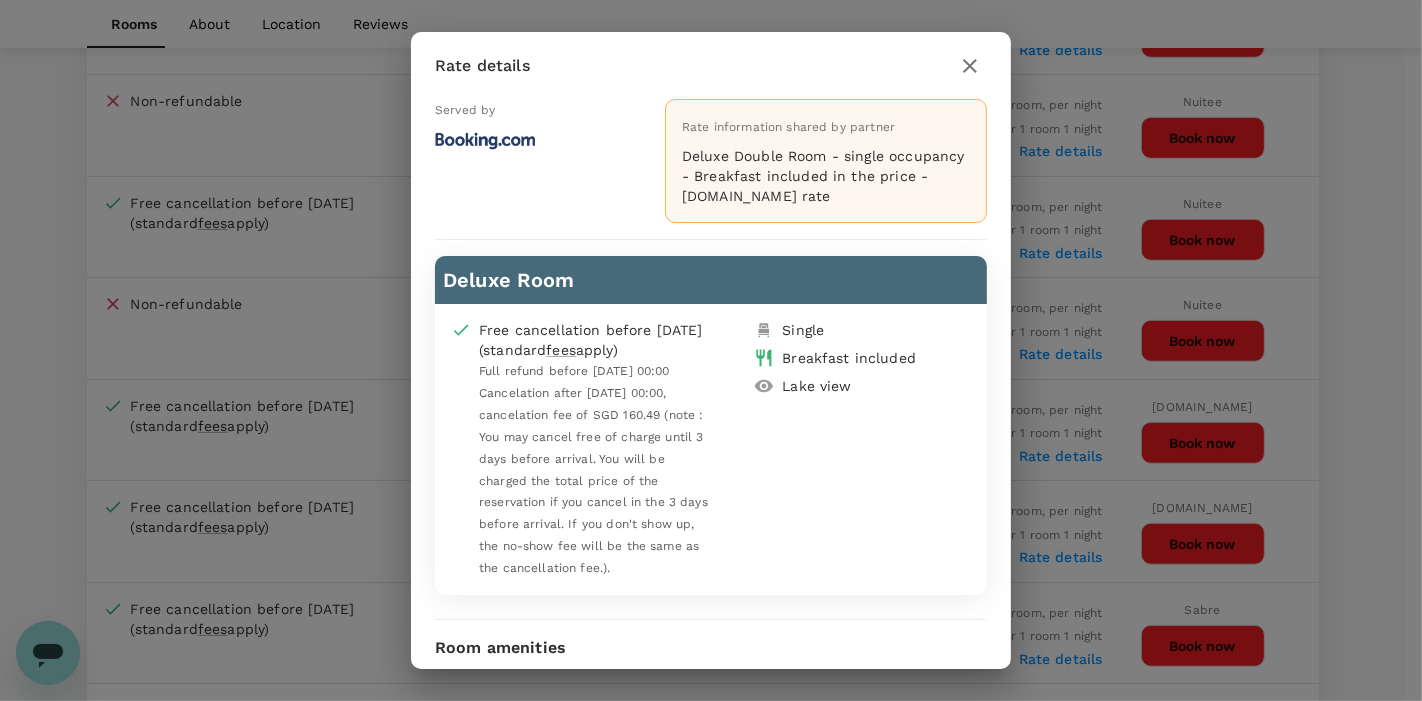 click 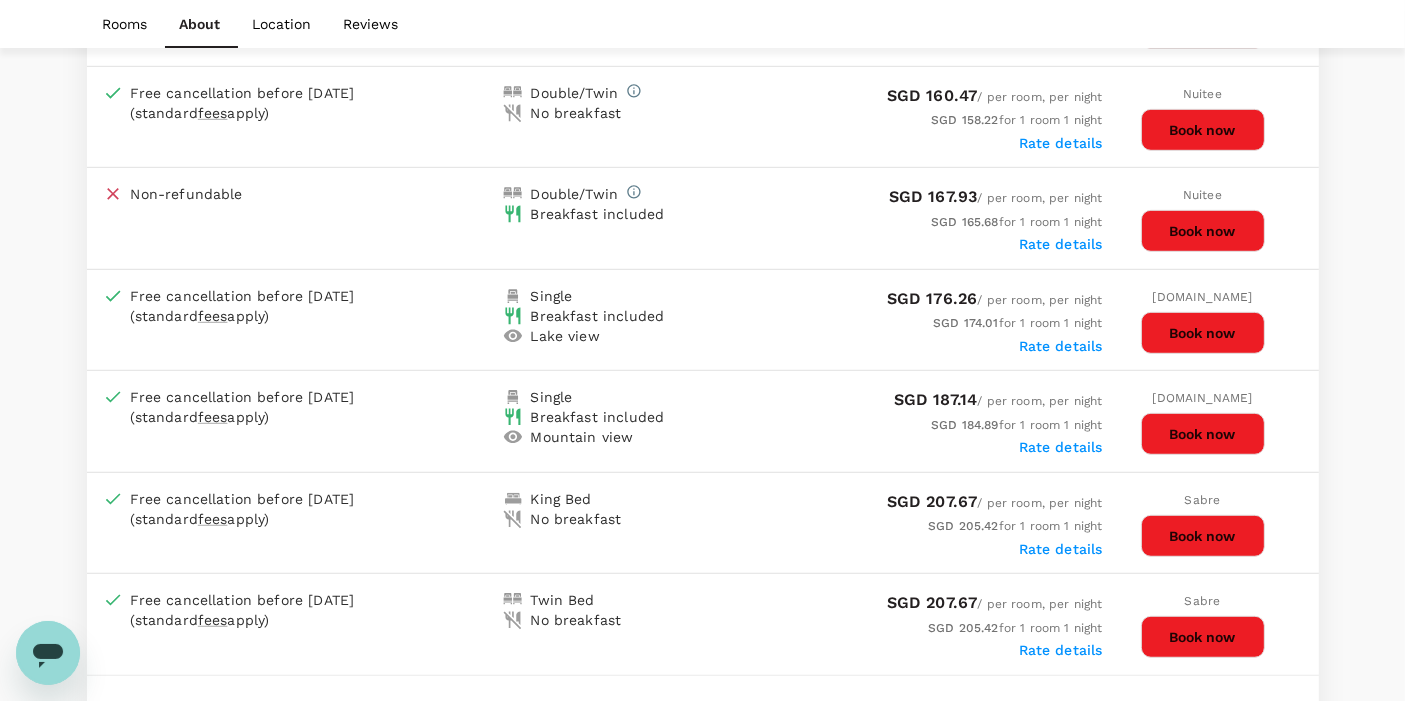 scroll, scrollTop: 1214, scrollLeft: 0, axis: vertical 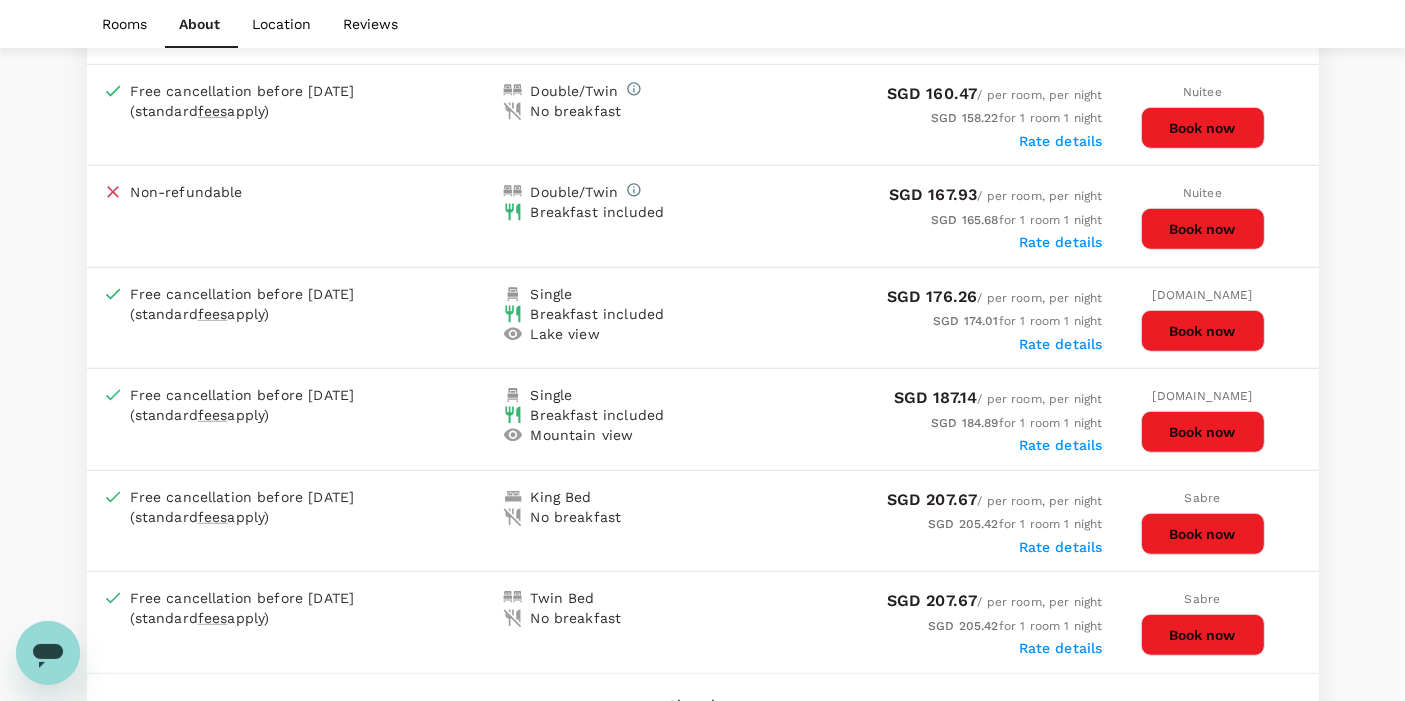 click on "Book now" at bounding box center [1203, 331] 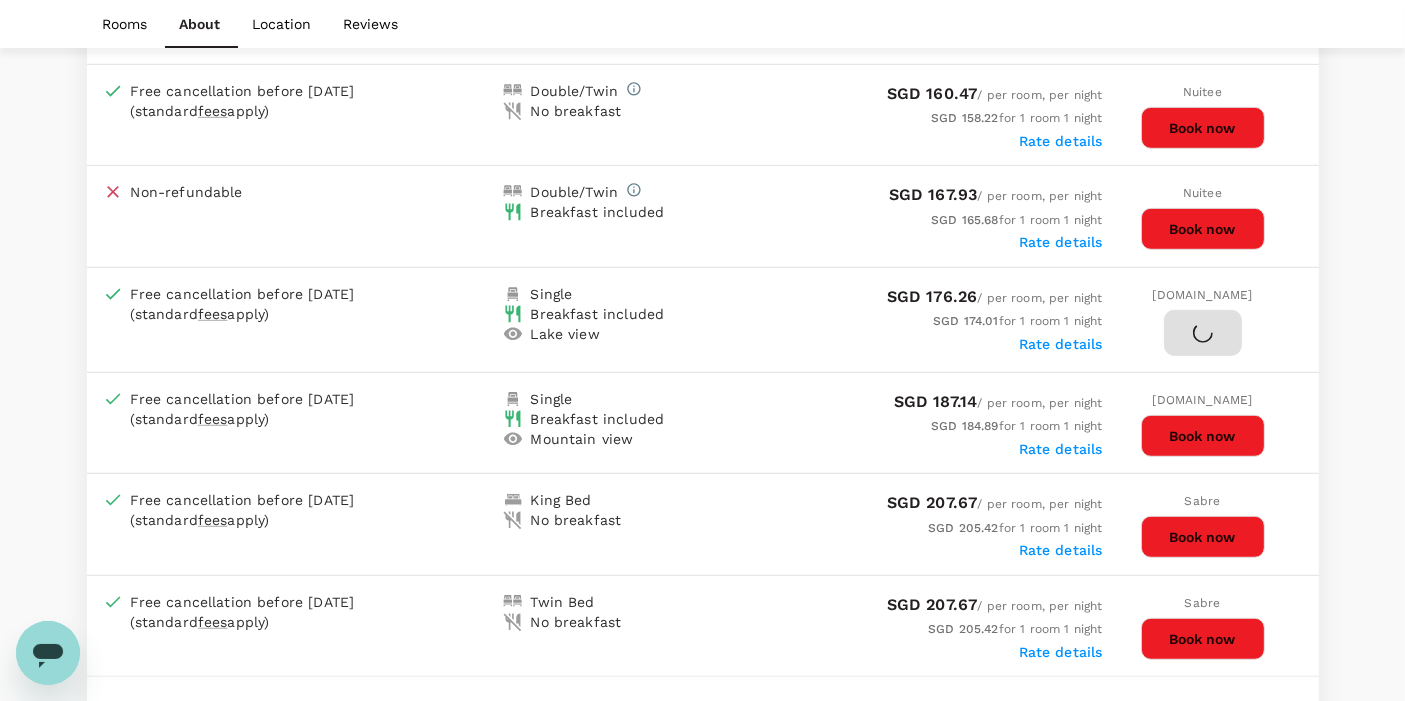 scroll, scrollTop: 0, scrollLeft: 0, axis: both 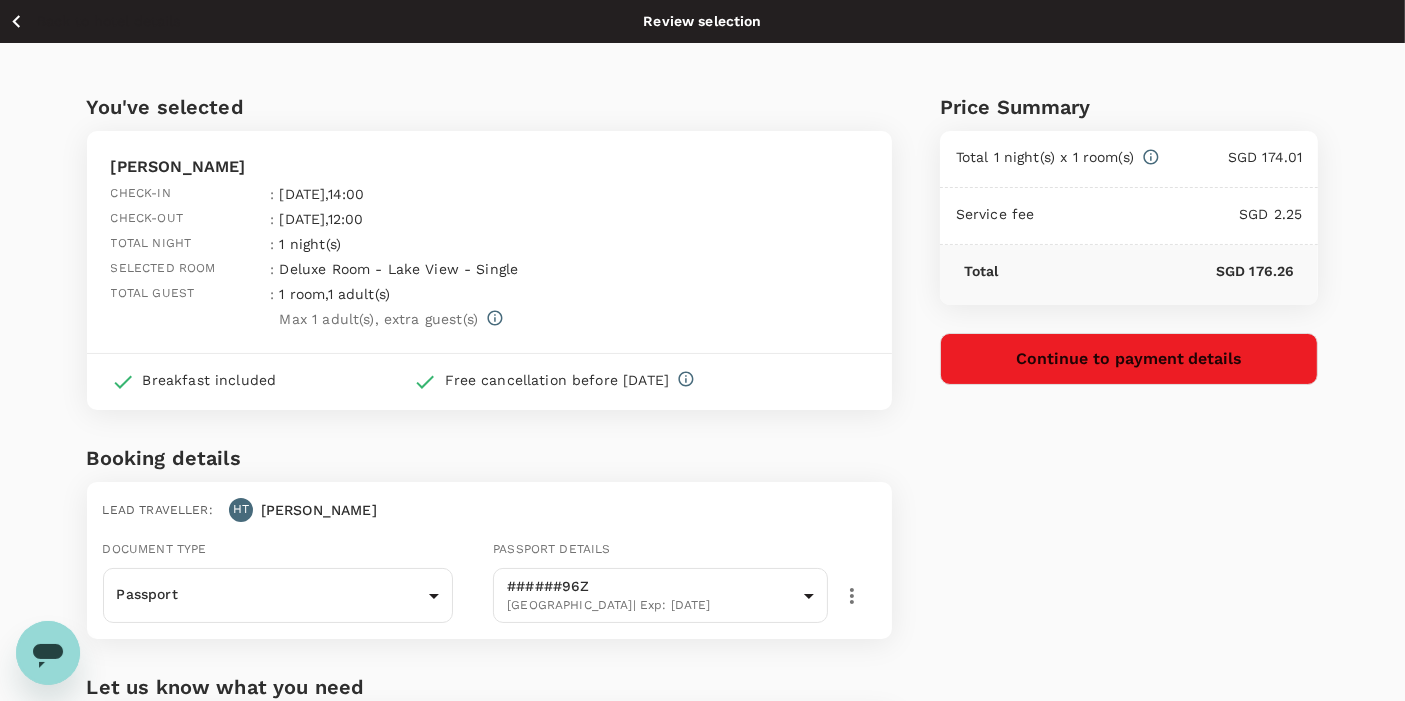 click on "Price Summary Total 1 night(s) x 1 room(s) SGD 174.01 Service fee SGD 2.25 Total SGD 176.26 Continue to payment details" at bounding box center (1105, 481) 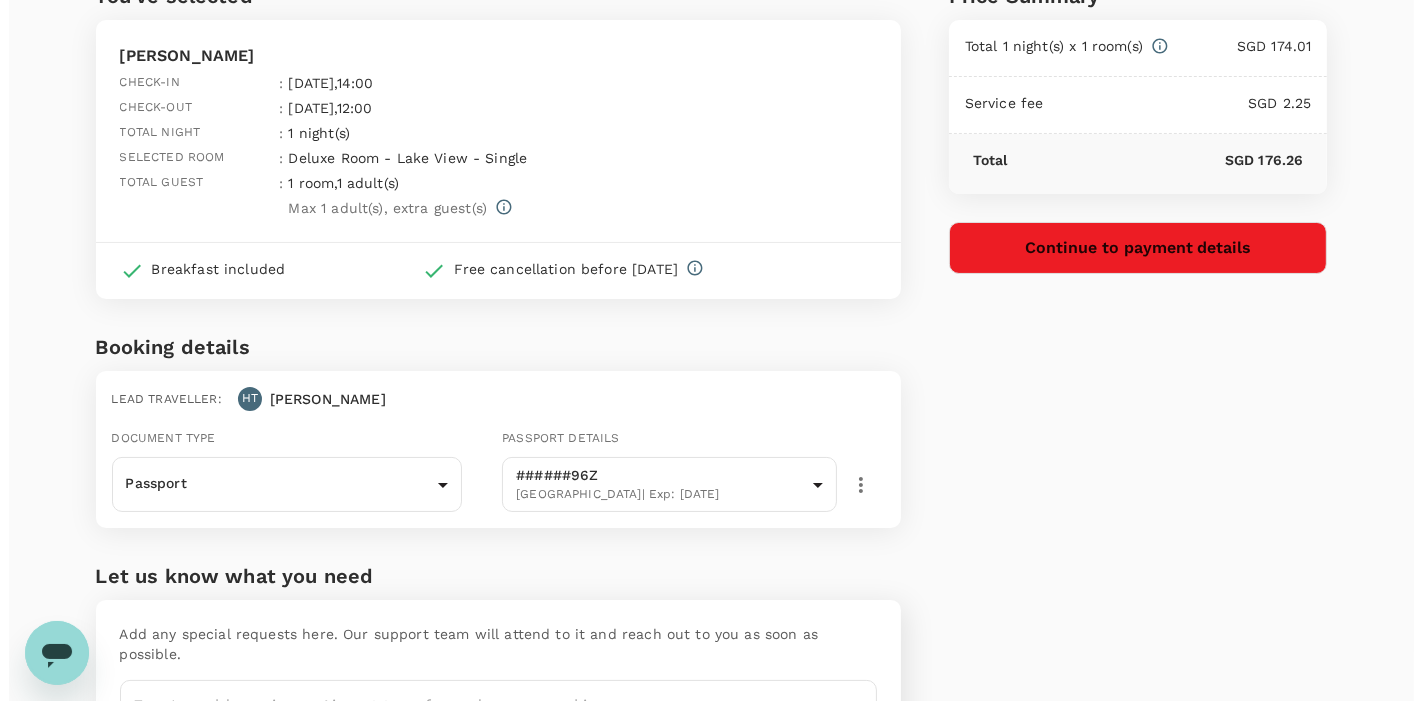 scroll, scrollTop: 0, scrollLeft: 0, axis: both 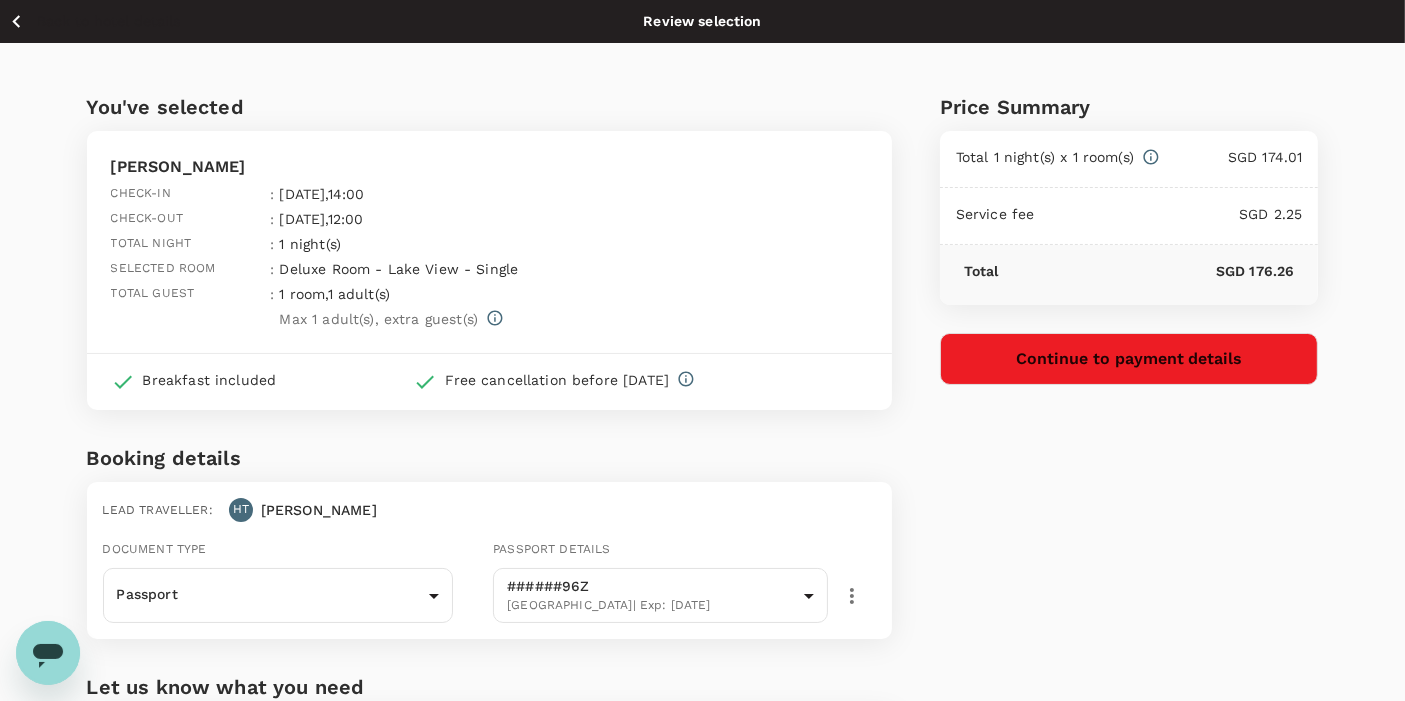click on "Continue to payment details" at bounding box center (1129, 359) 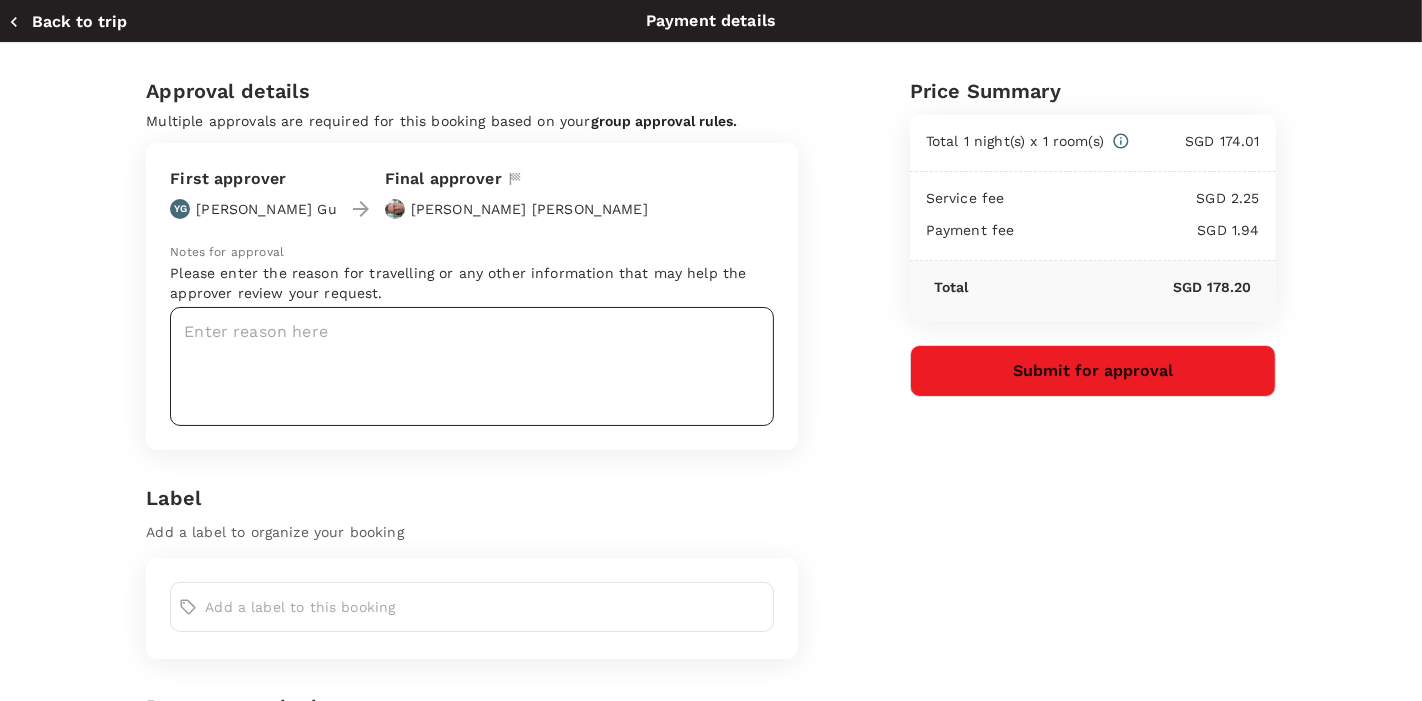 click at bounding box center (472, 366) 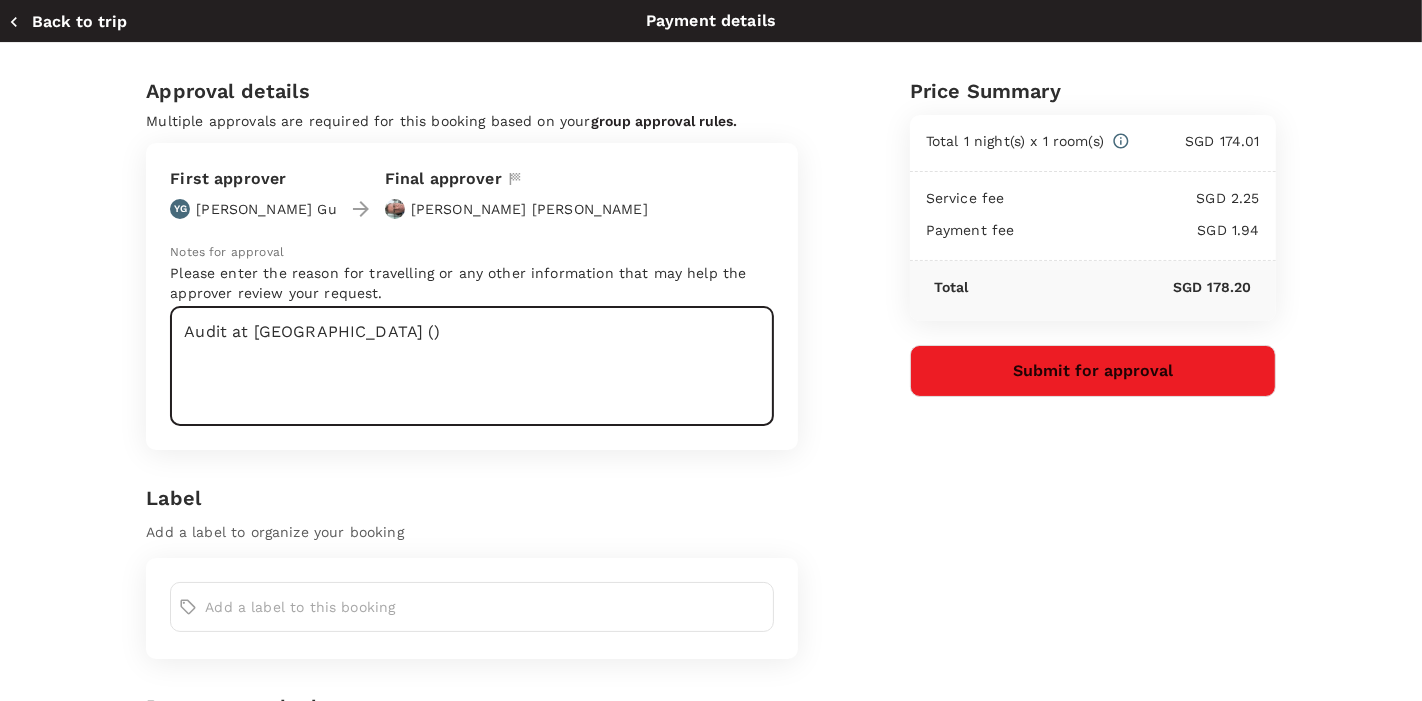 paste on "Zuellig Pharma Corporation – Canlubang Distribution" 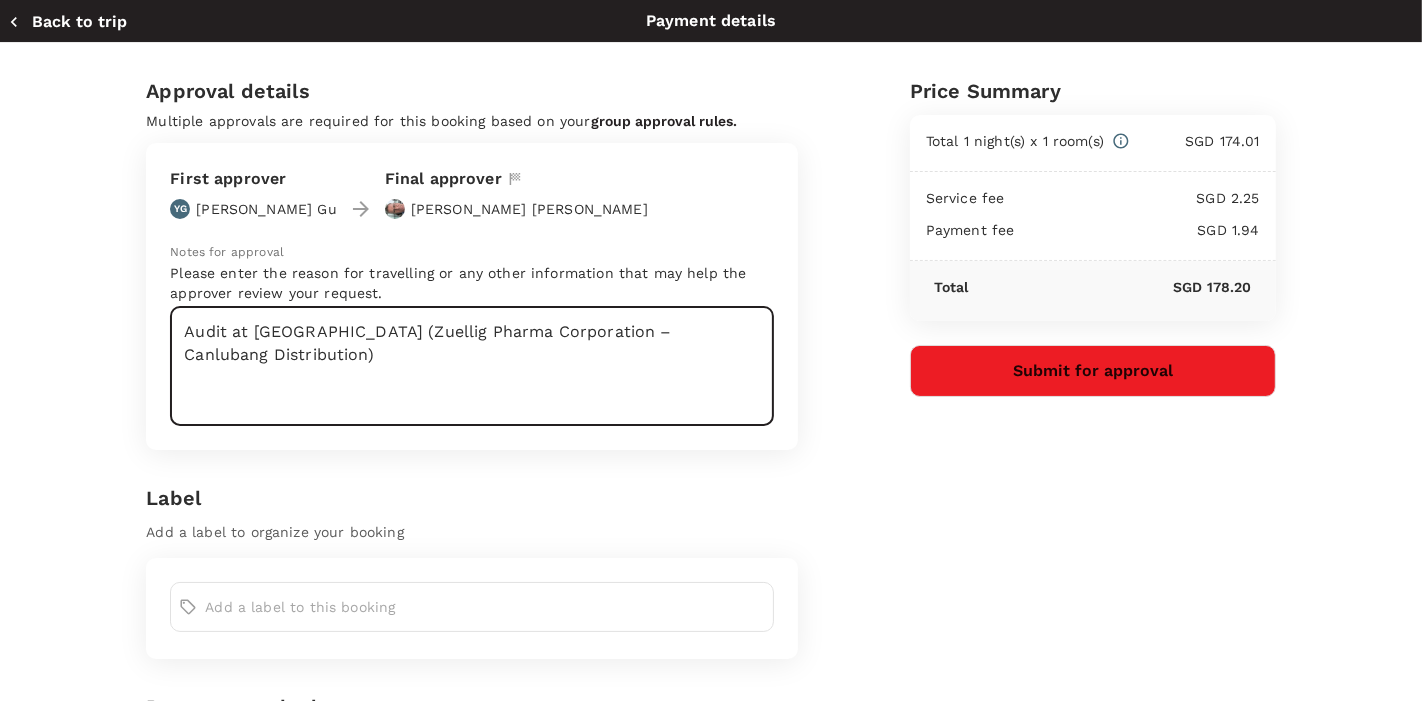 type on "Audit at Philippines (Zuellig Pharma Corporation – Canlubang Distribution)" 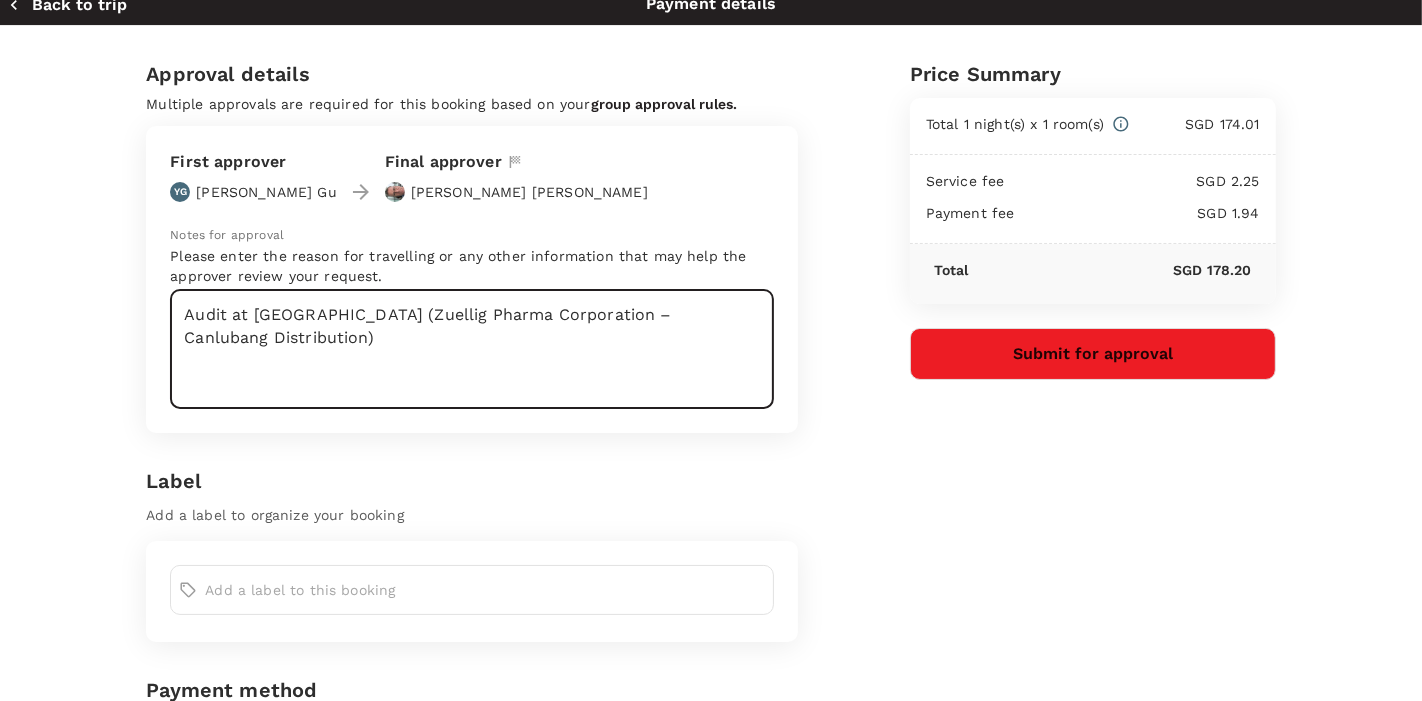 scroll, scrollTop: 0, scrollLeft: 0, axis: both 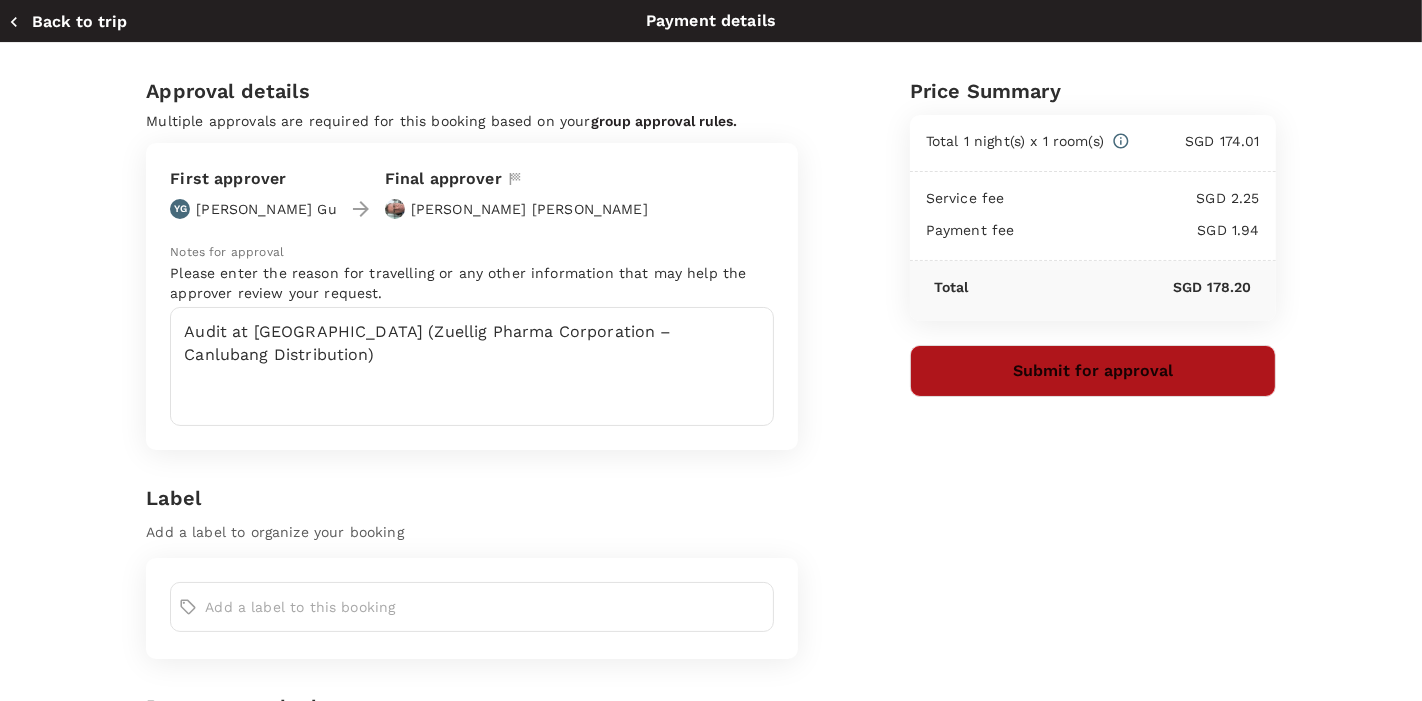 click on "Submit for approval" at bounding box center [1093, 371] 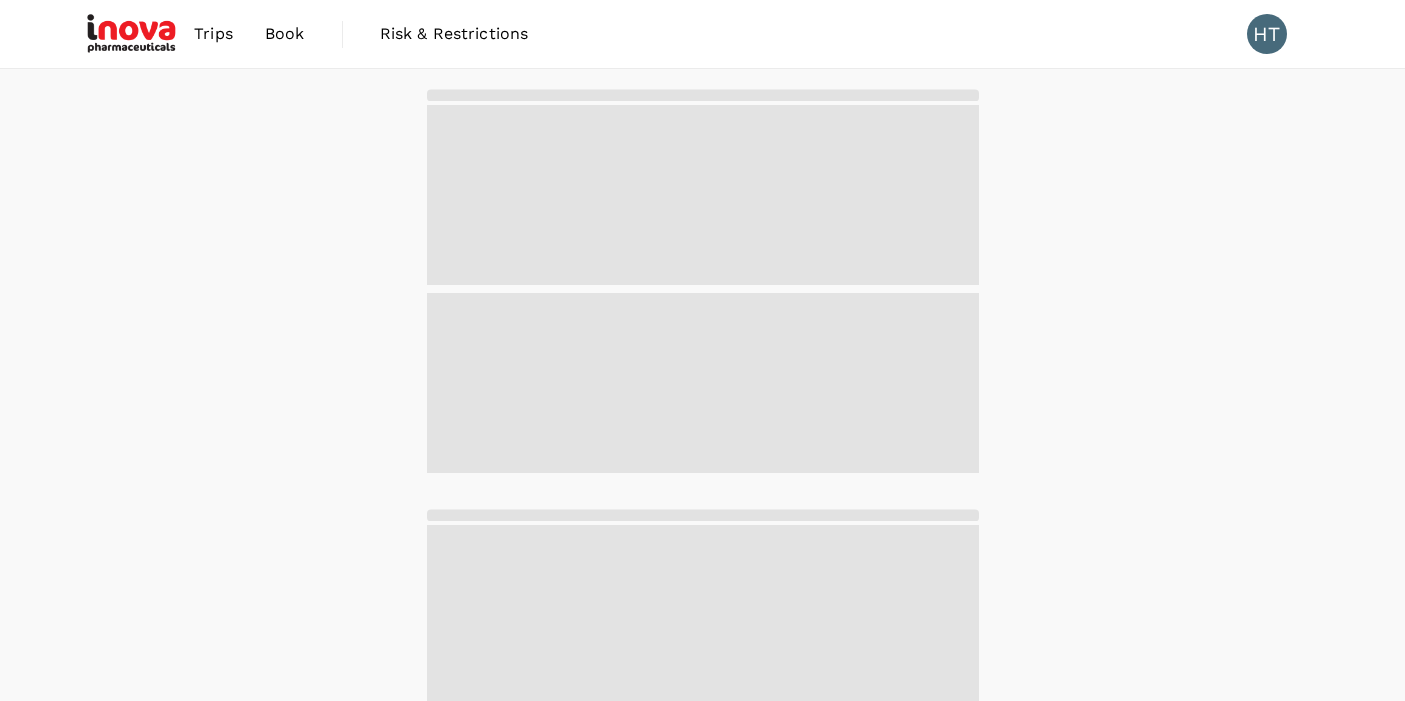 scroll, scrollTop: 94, scrollLeft: 0, axis: vertical 